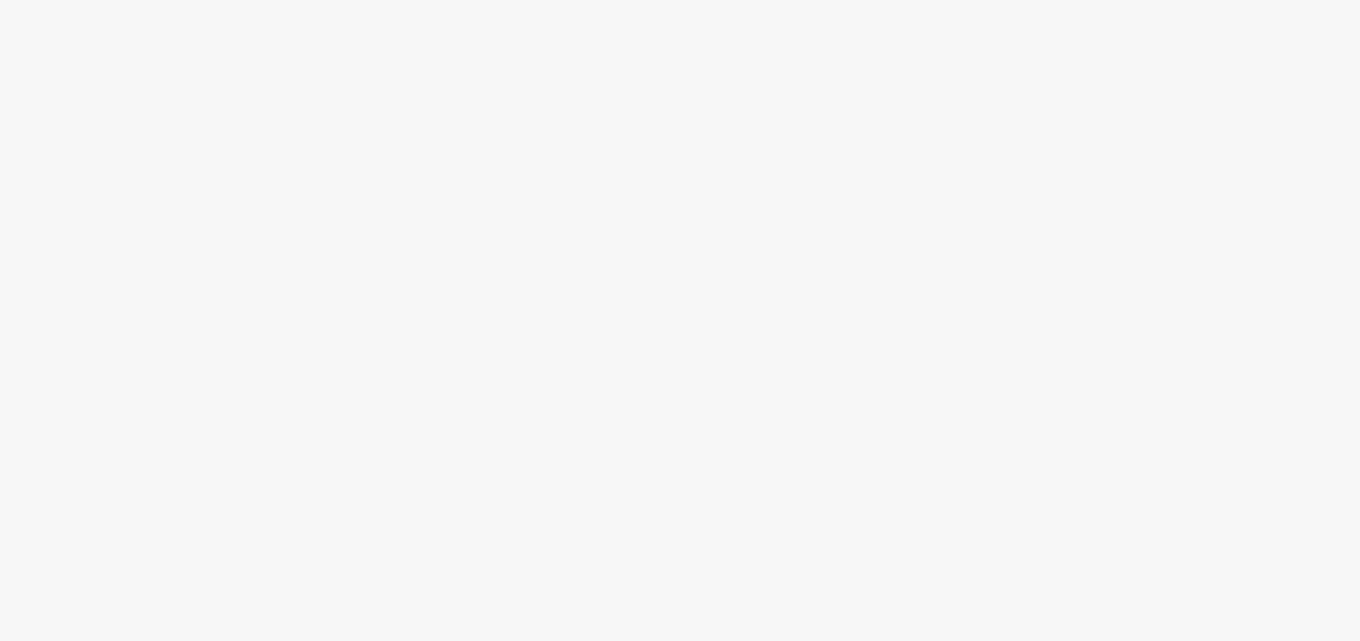 scroll, scrollTop: 0, scrollLeft: 0, axis: both 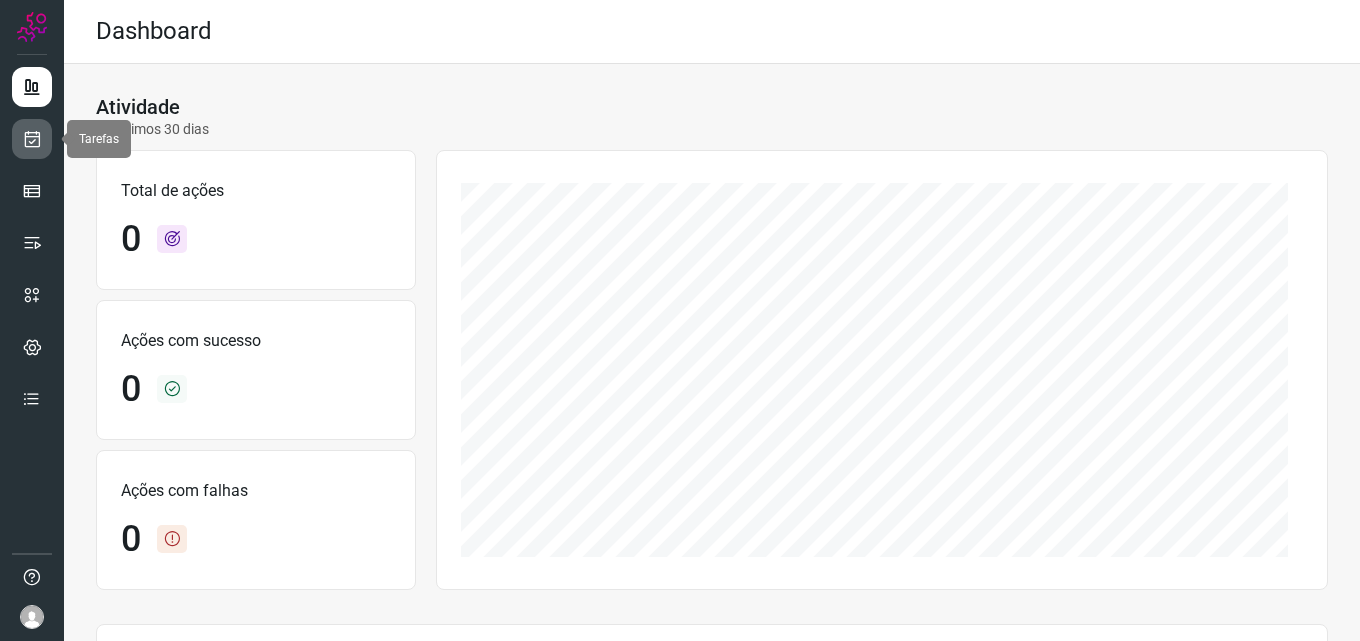 click at bounding box center [32, 139] 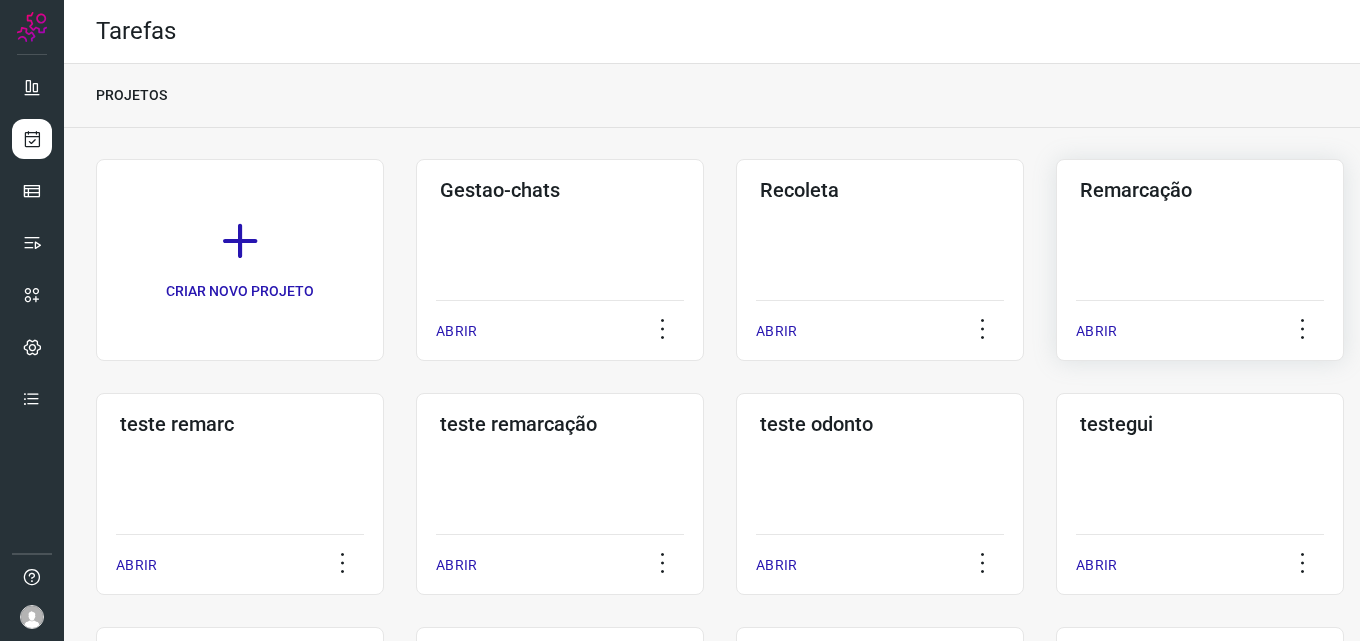 click on "Remarcação  ABRIR" 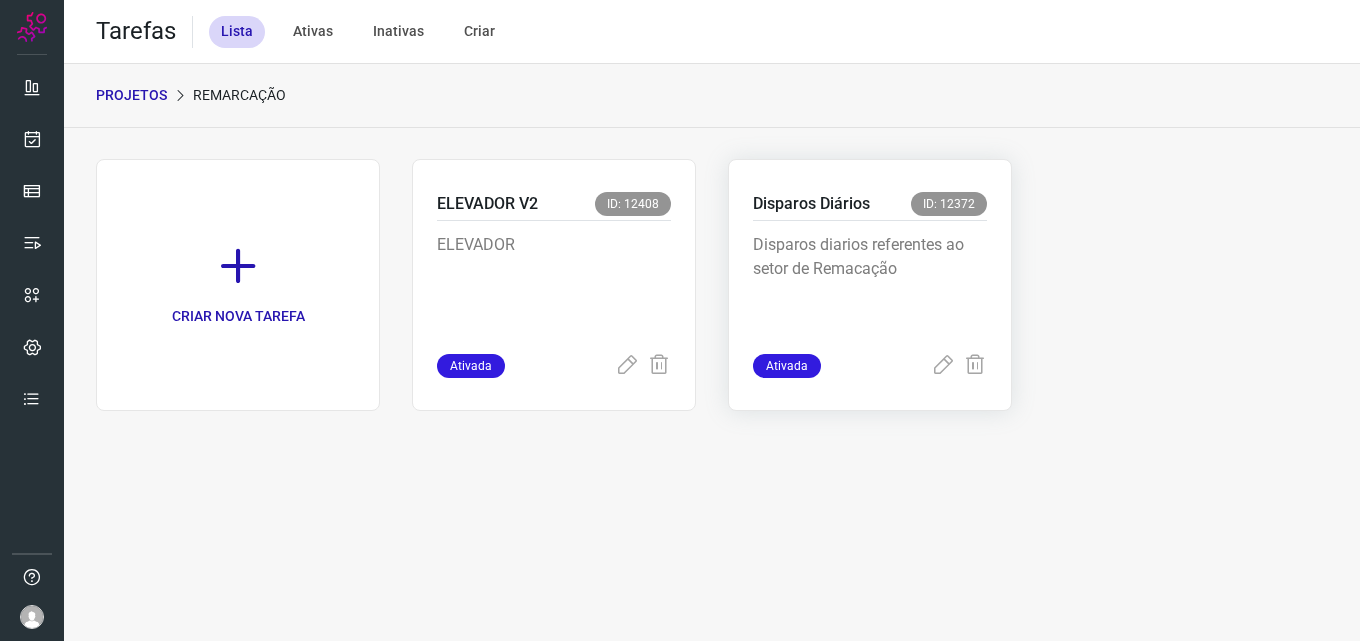 click on "Disparos Diários" at bounding box center (811, 204) 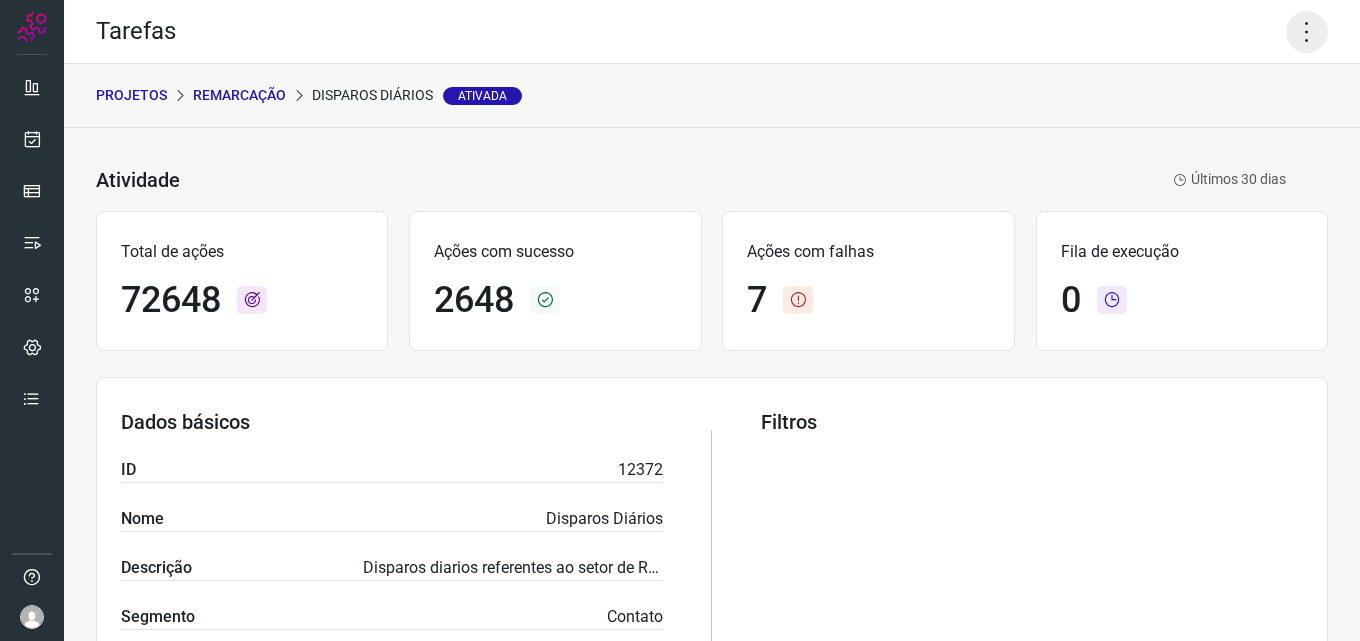 click 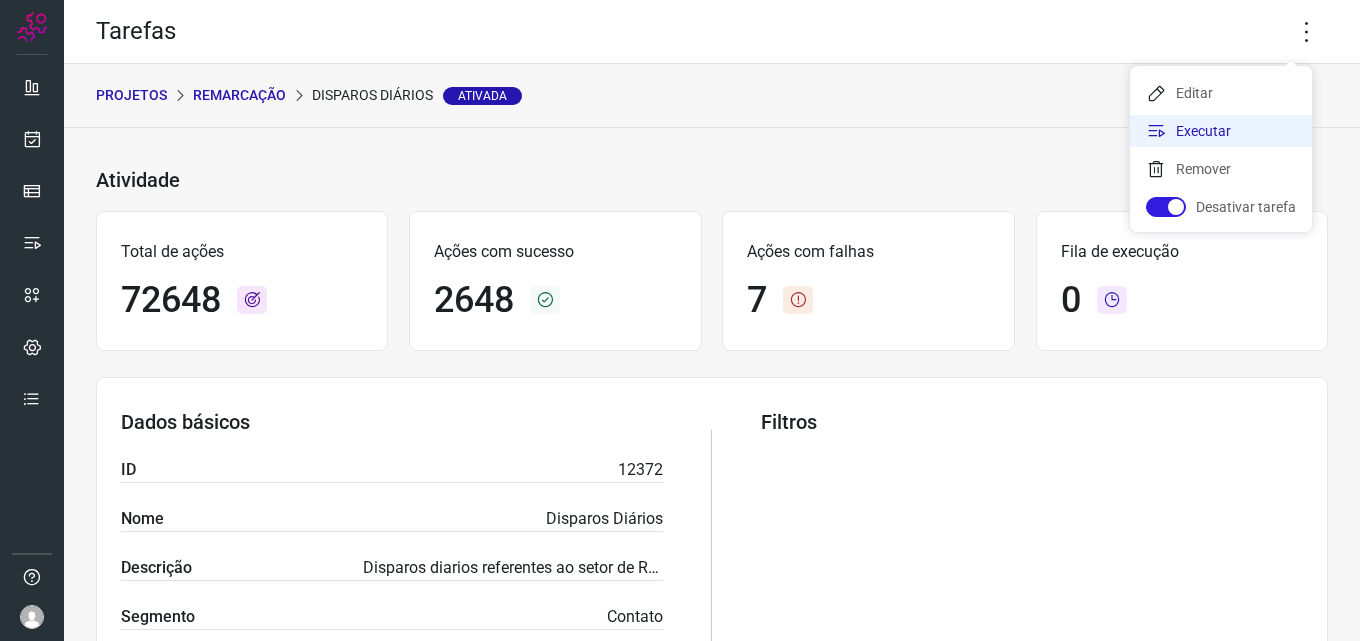 click on "Executar" 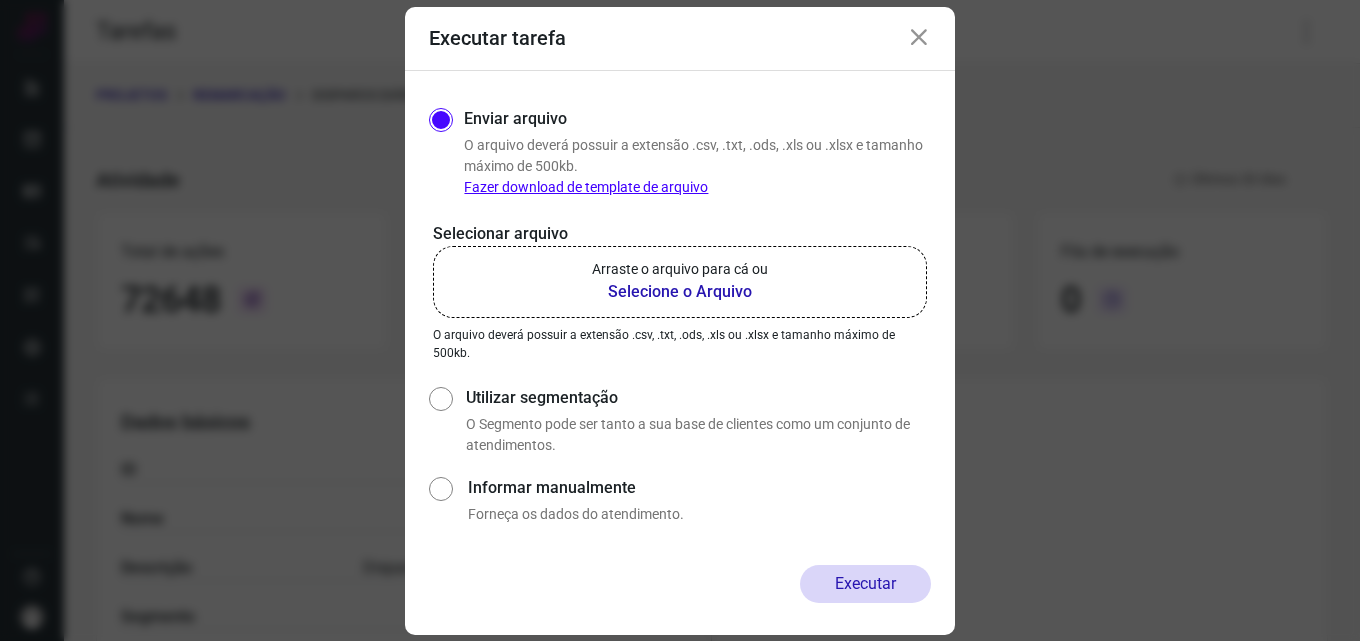 click on "Arraste o arquivo para cá ou Selecione o Arquivo" 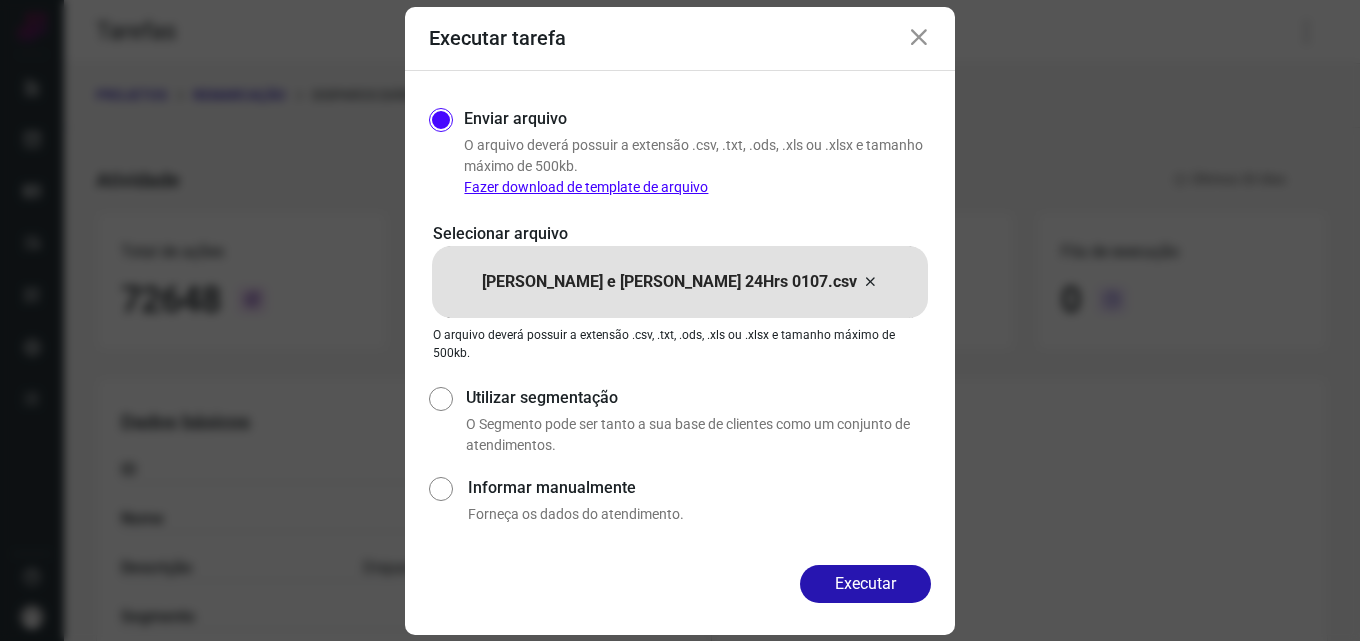 click on "Executar" at bounding box center [865, 584] 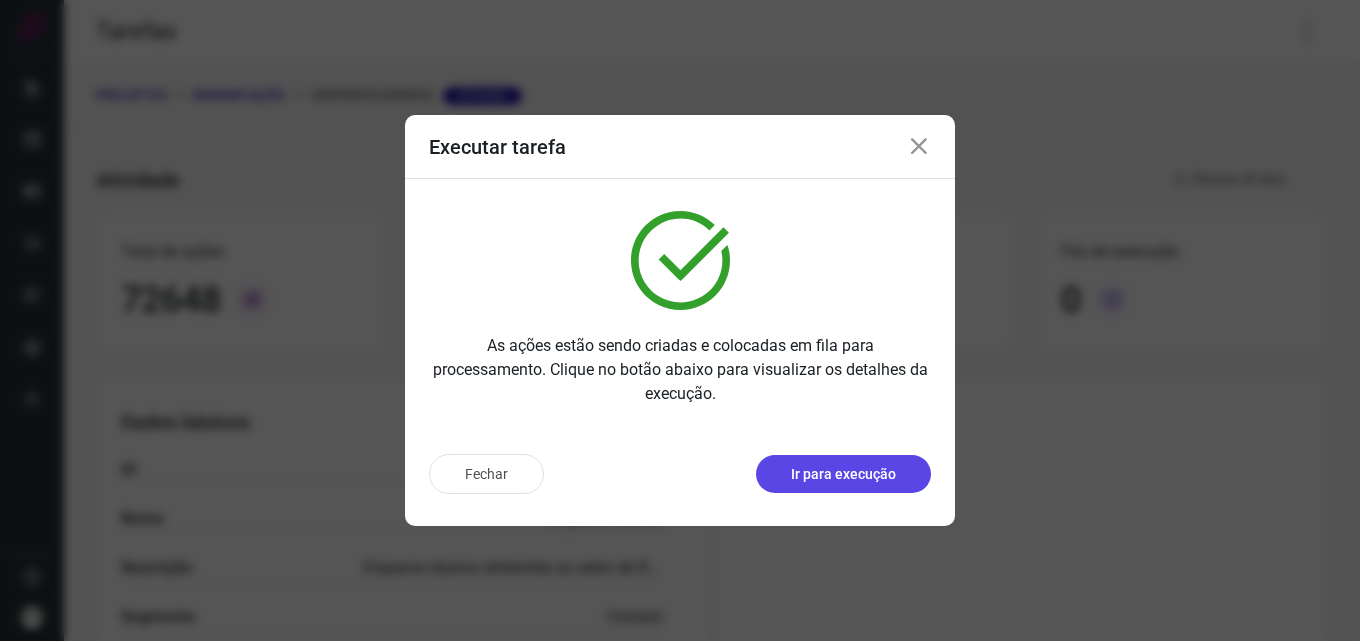 click on "Ir para execução" at bounding box center (843, 474) 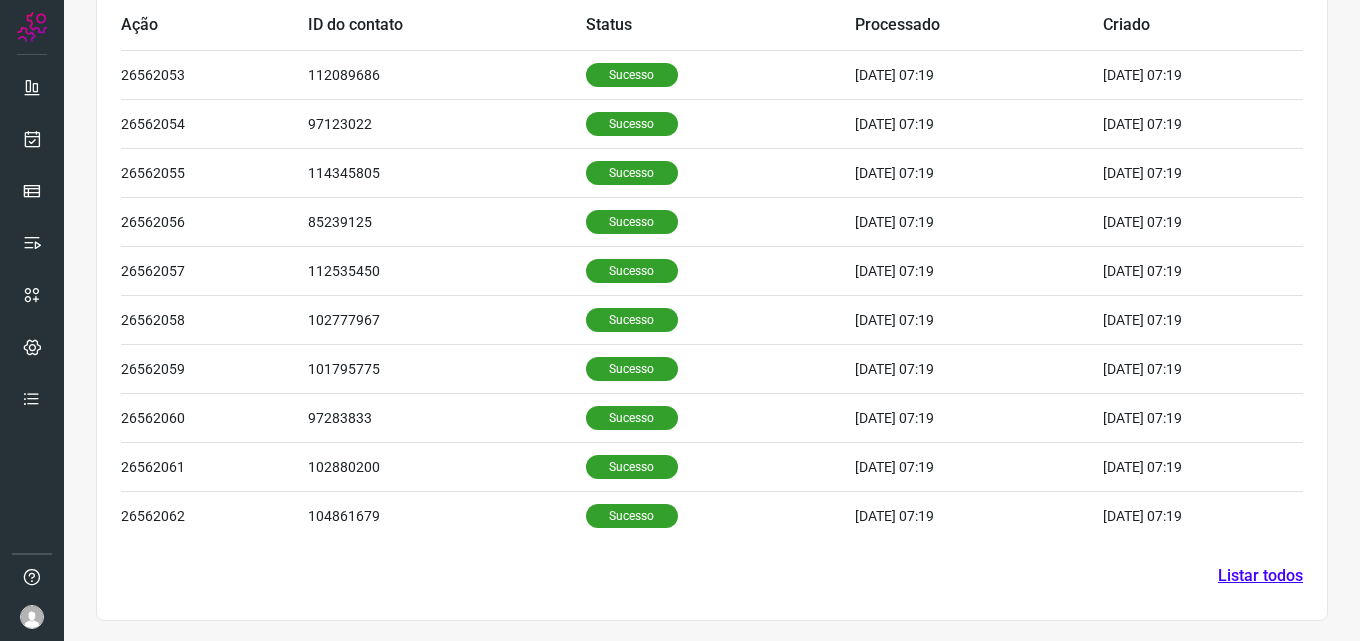 scroll, scrollTop: 0, scrollLeft: 0, axis: both 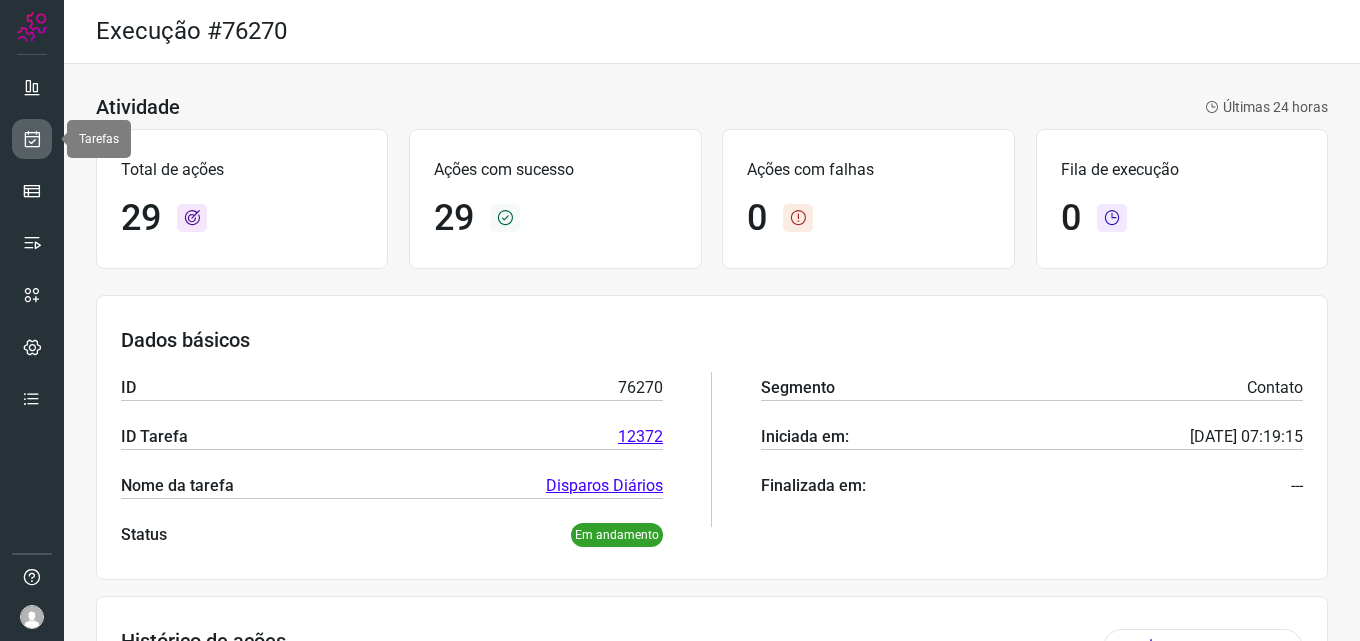 click at bounding box center [32, 139] 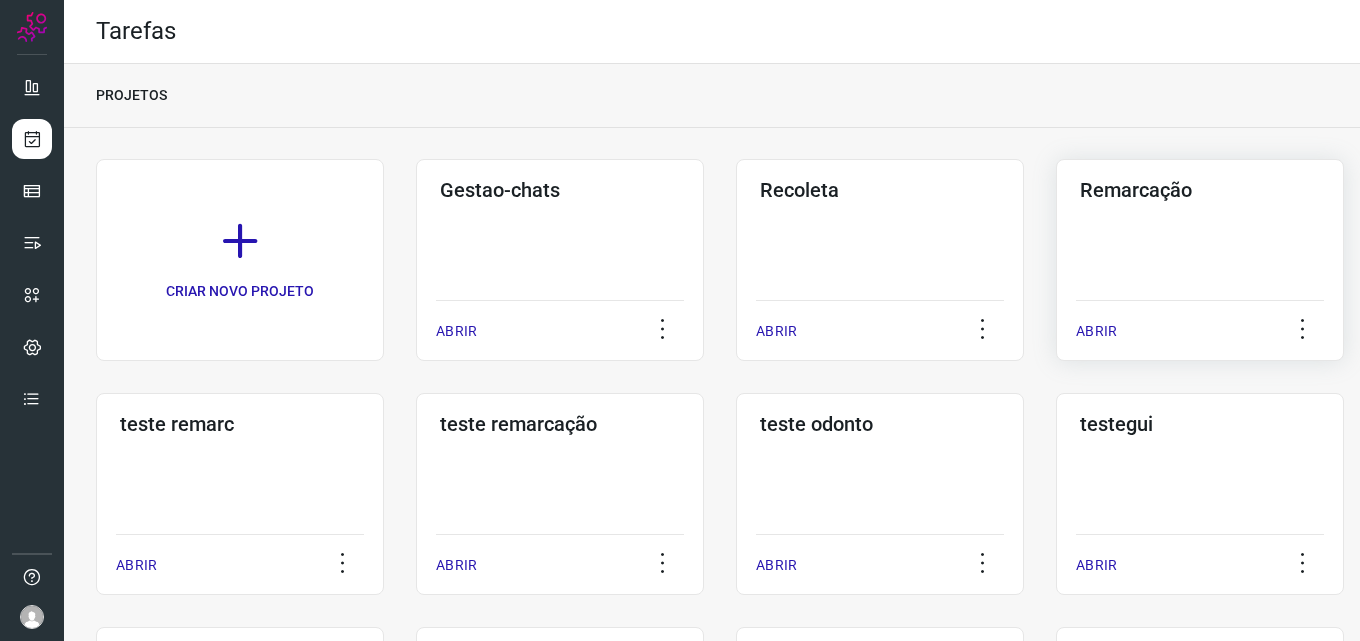 click on "Remarcação  ABRIR" 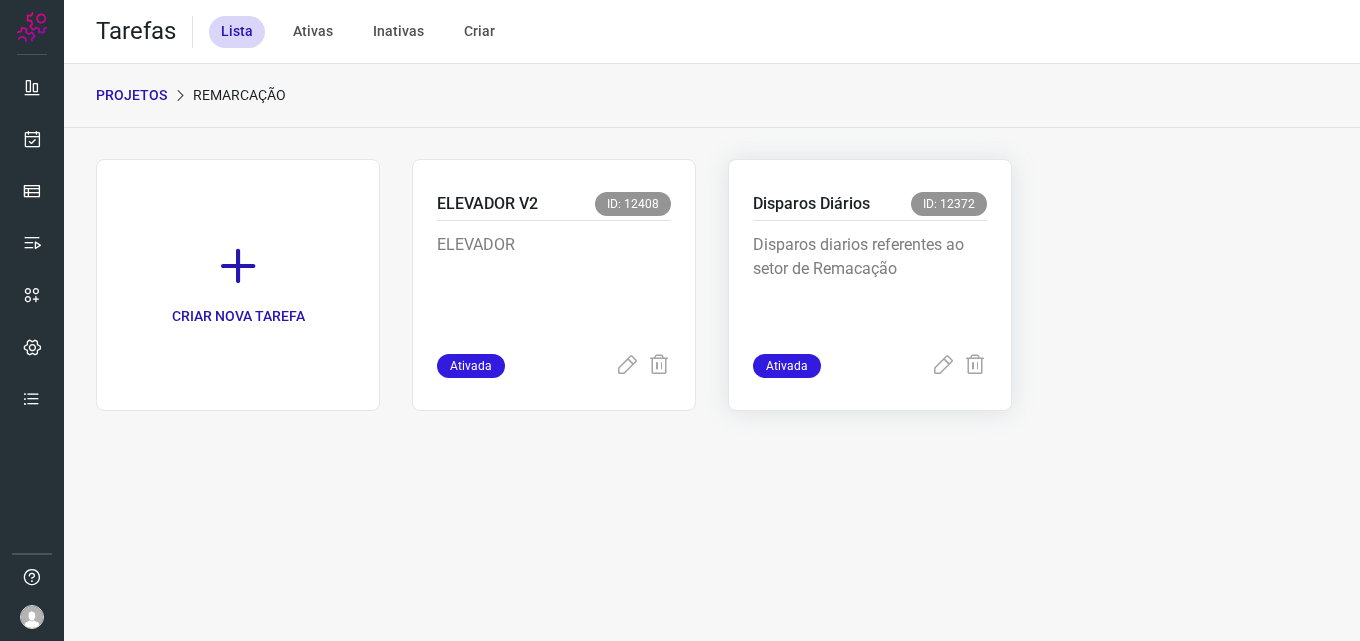 click on "Disparos diarios referentes ao setor de Remacação" at bounding box center [870, 283] 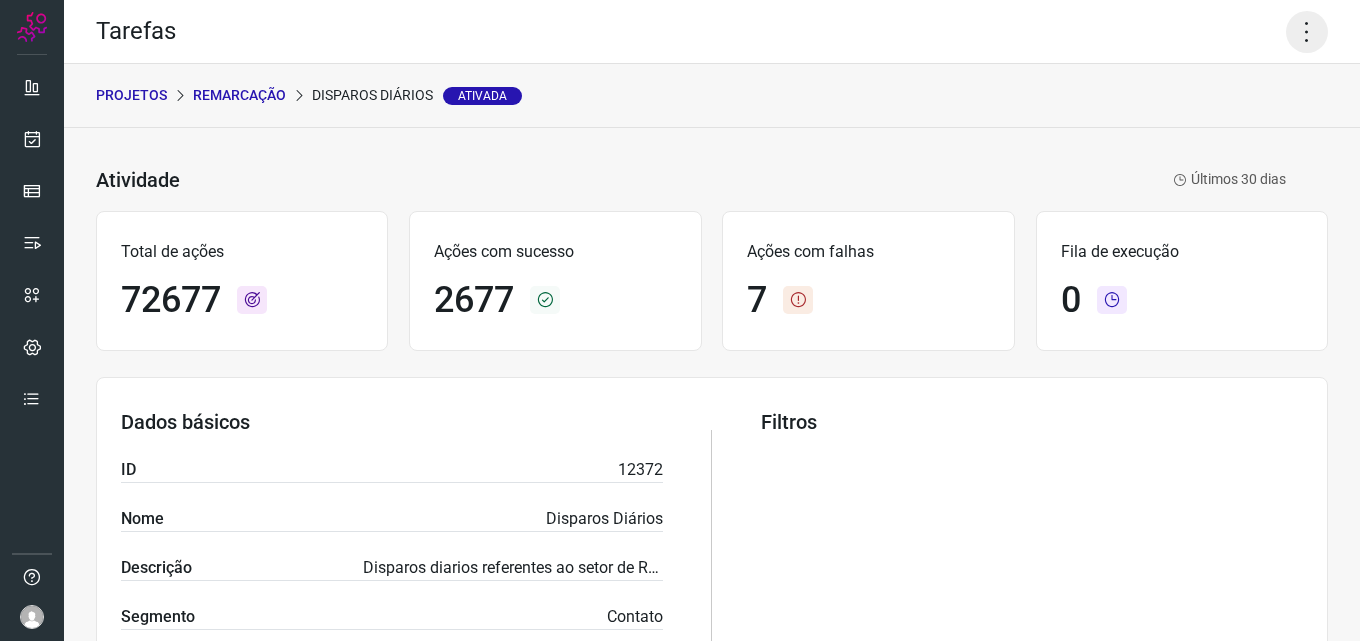 click 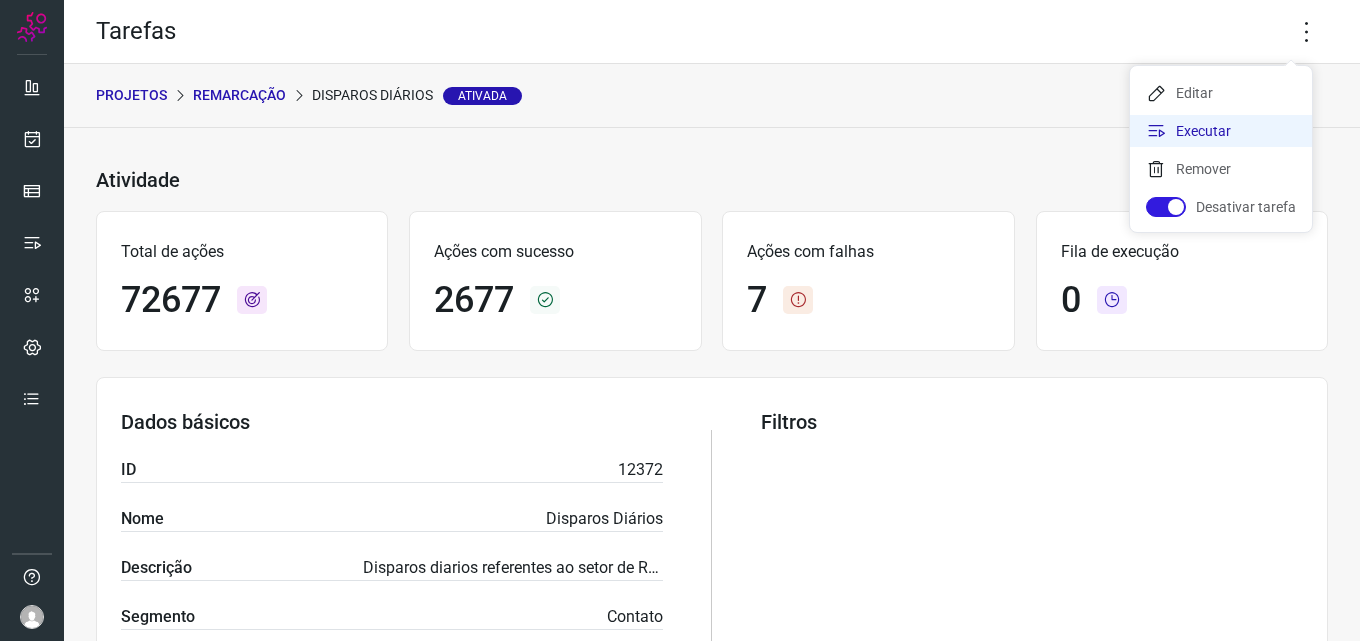 click on "Executar" 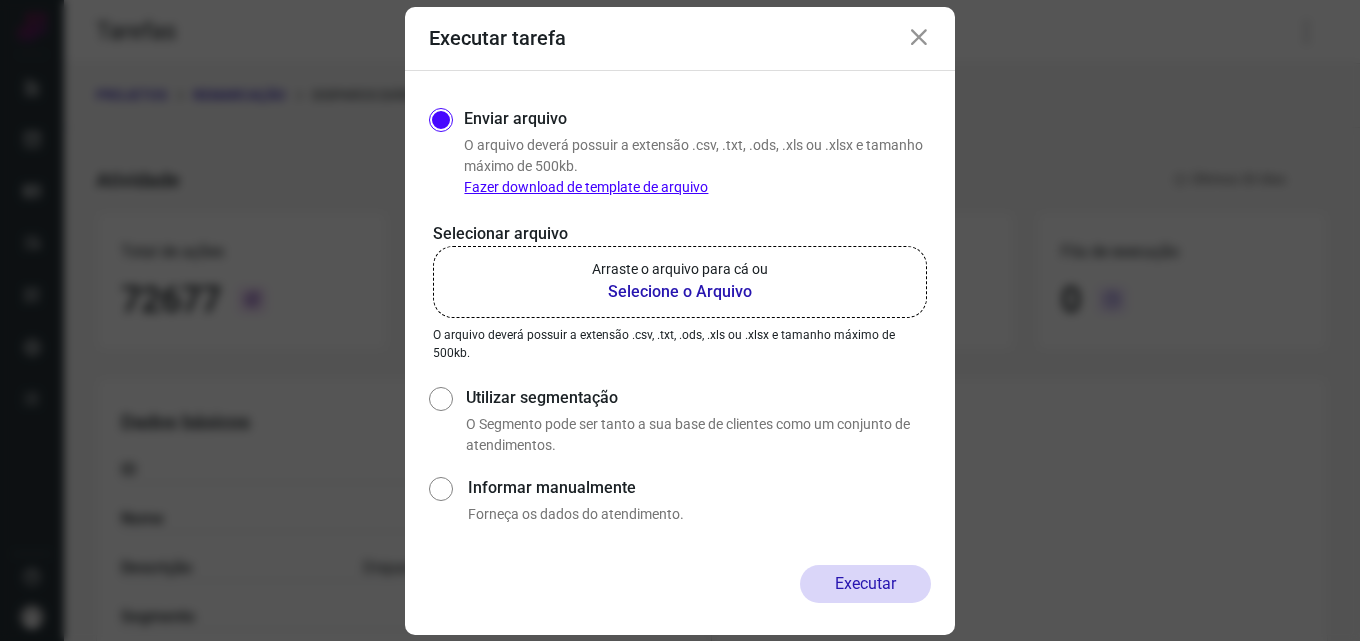 click on "Selecione o Arquivo" at bounding box center [680, 292] 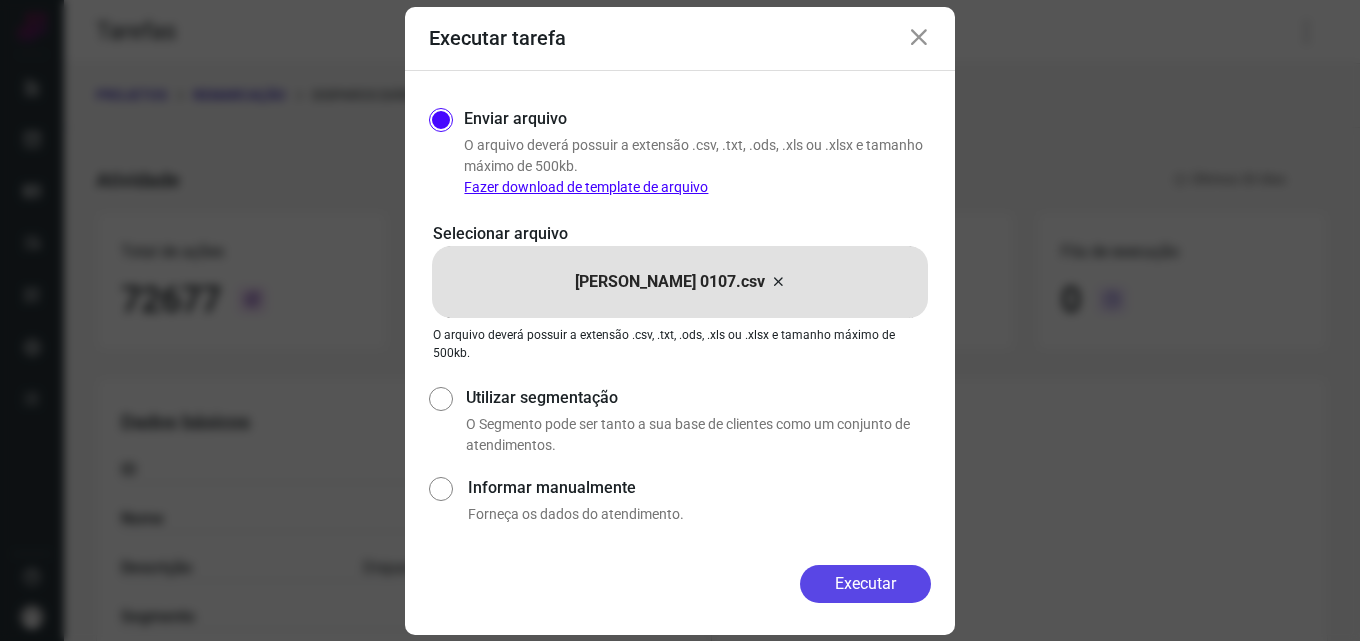 click on "Executar" at bounding box center (865, 584) 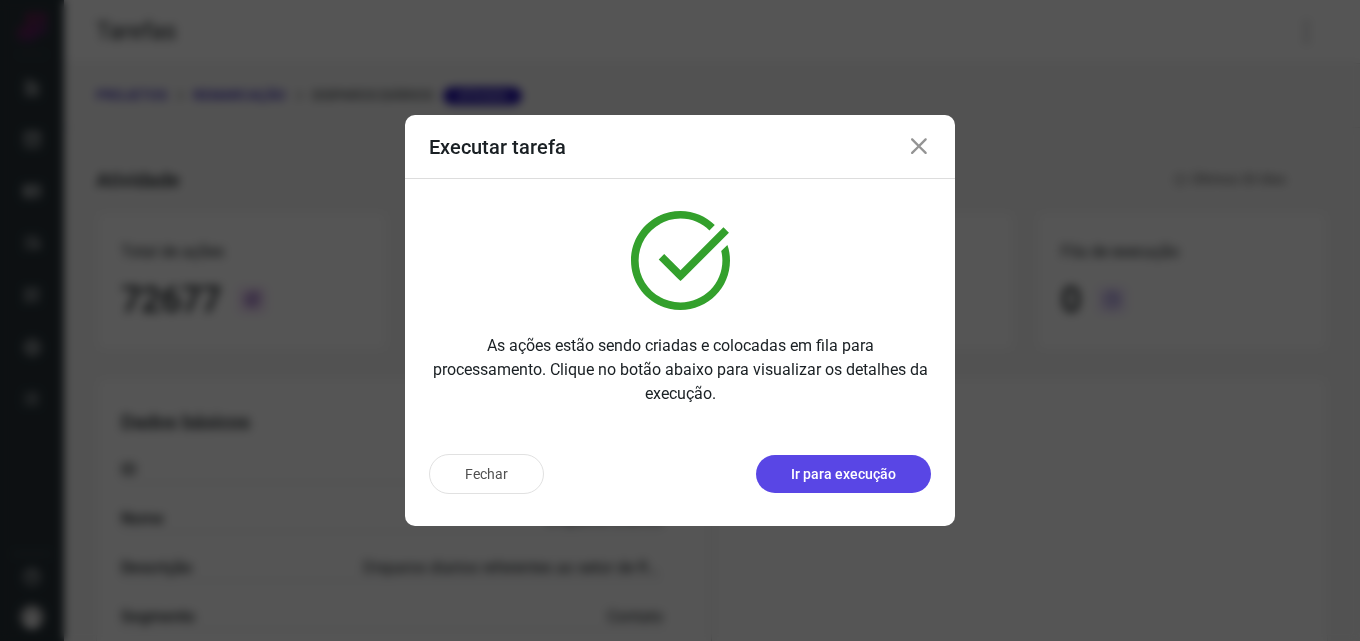 click on "Ir para execução" at bounding box center [843, 474] 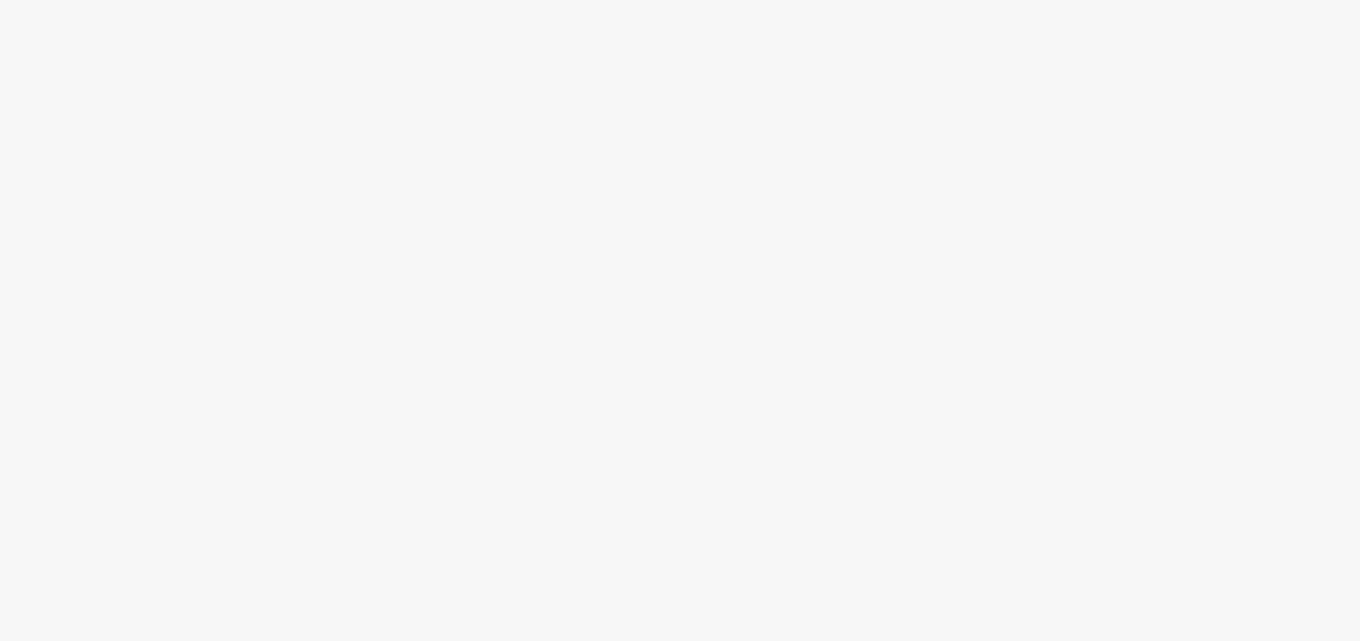 scroll, scrollTop: 0, scrollLeft: 0, axis: both 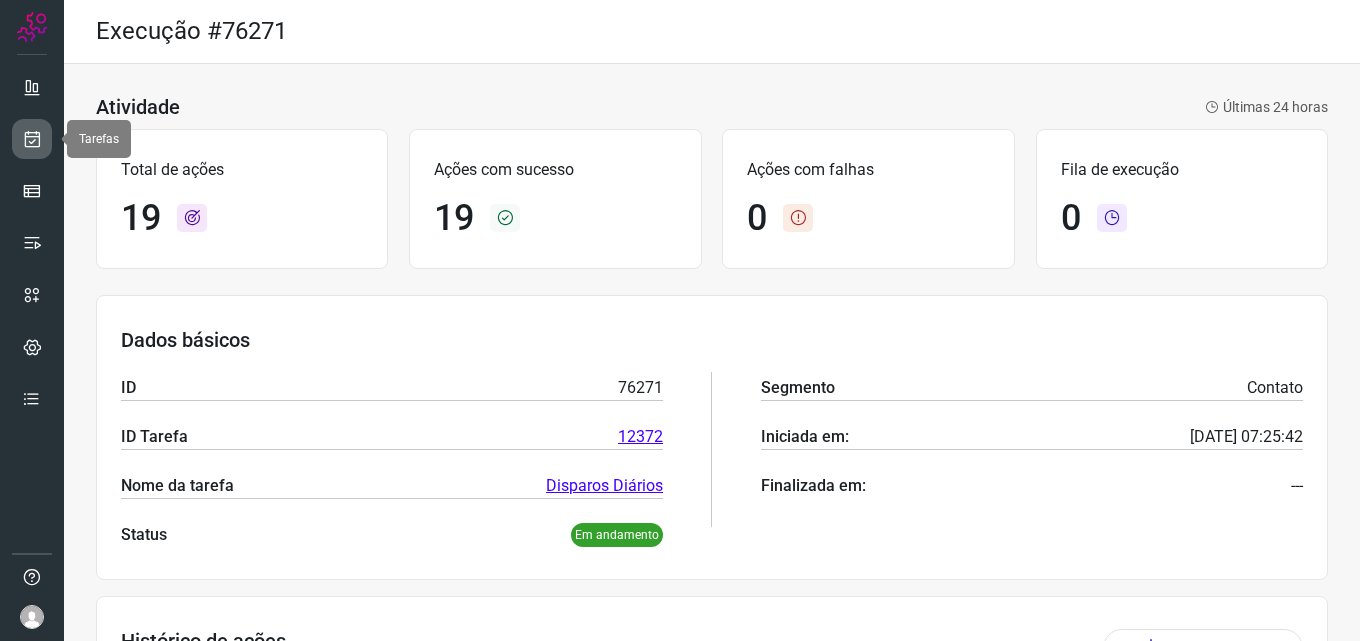 click at bounding box center [32, 139] 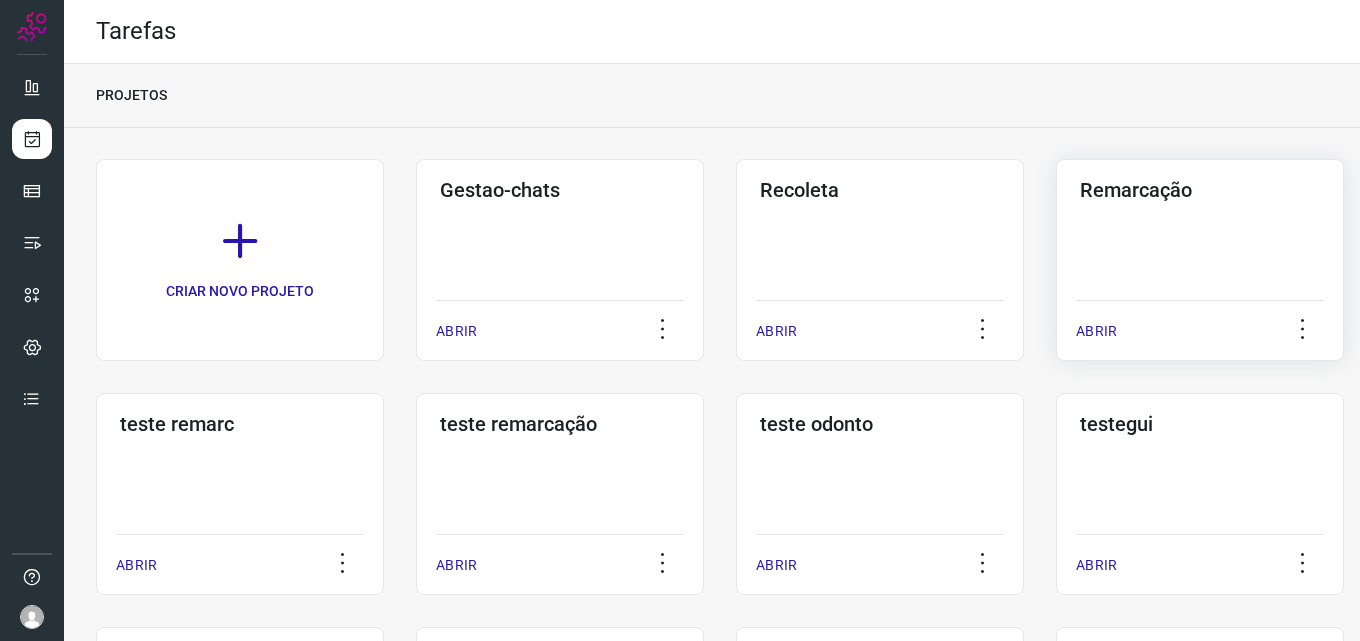 click on "Remarcação  ABRIR" 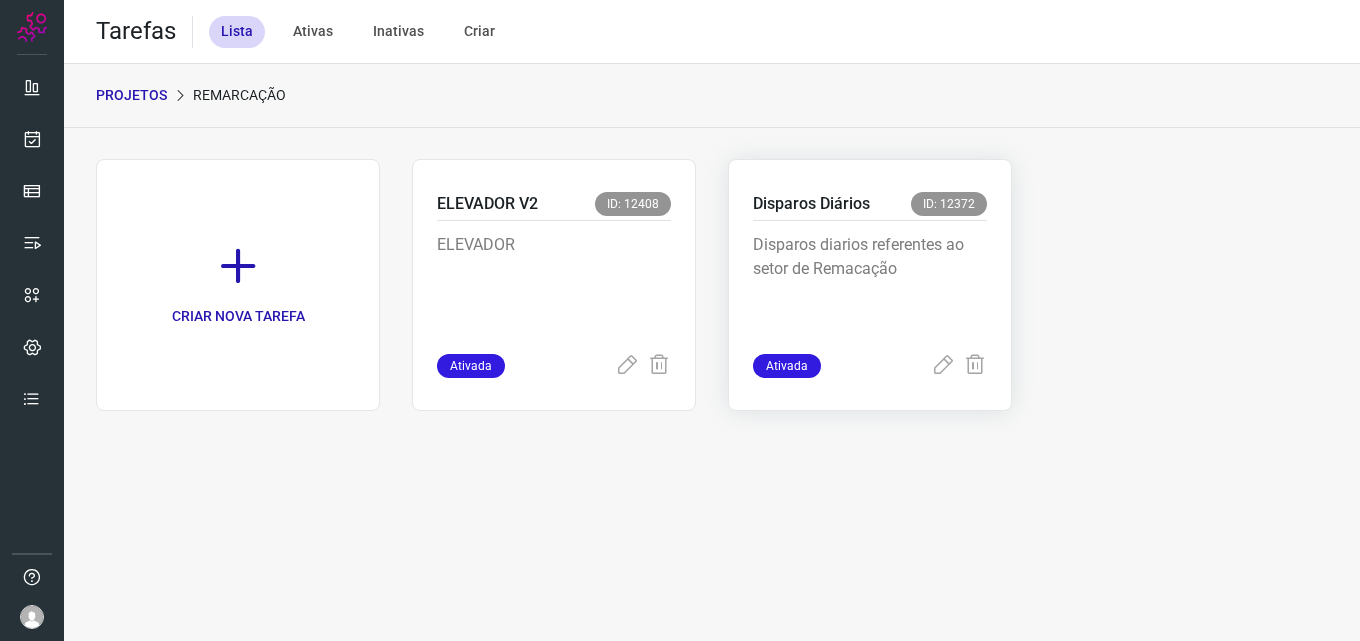 click on "Disparos diarios referentes ao setor de Remacação" at bounding box center (870, 283) 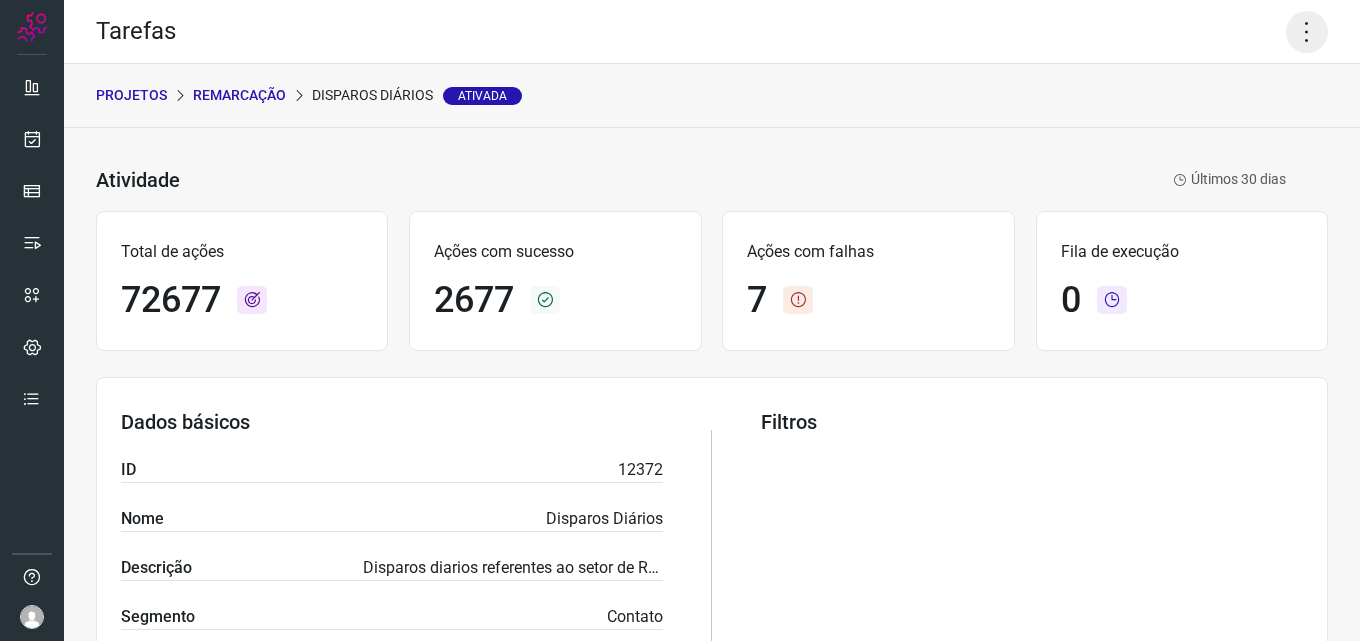 click 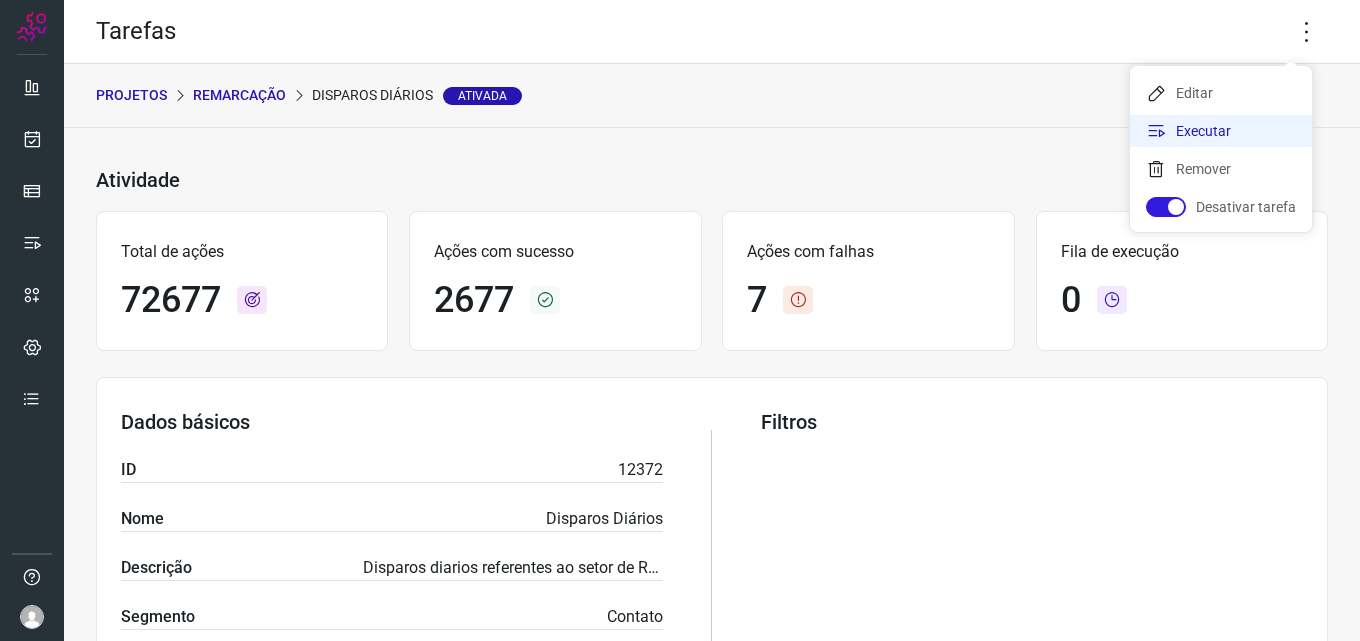 click on "Executar" 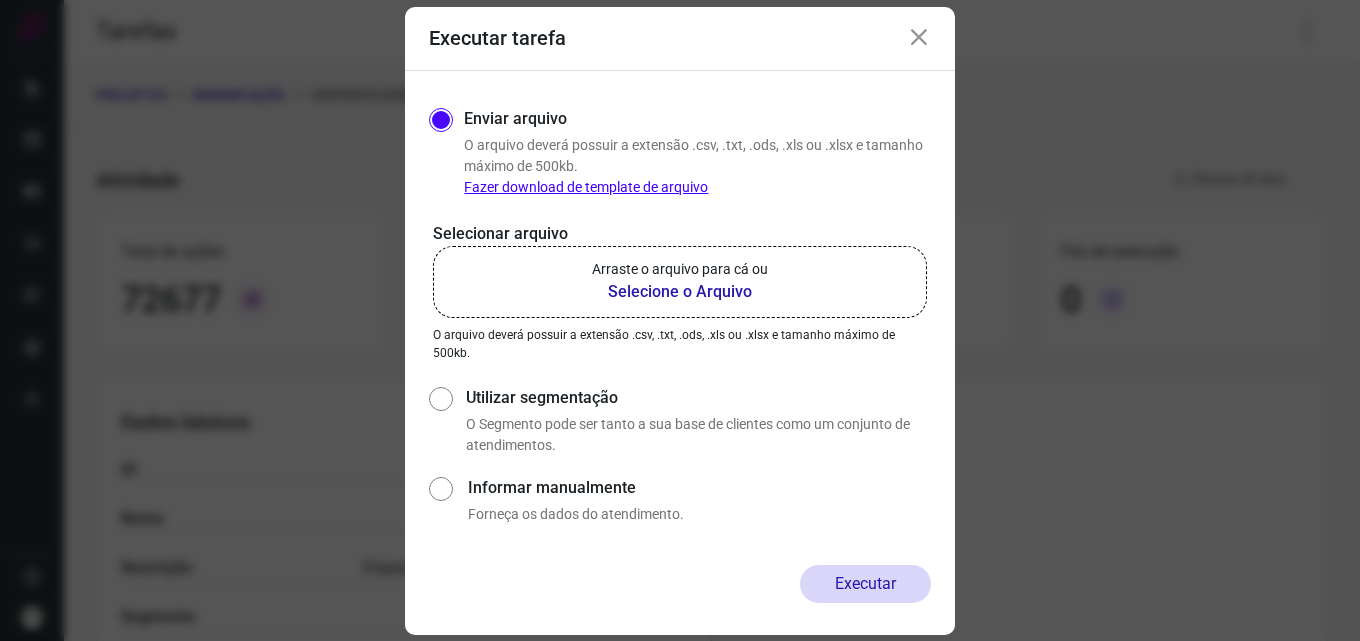 click on "Arraste o arquivo para cá ou Selecione o Arquivo" 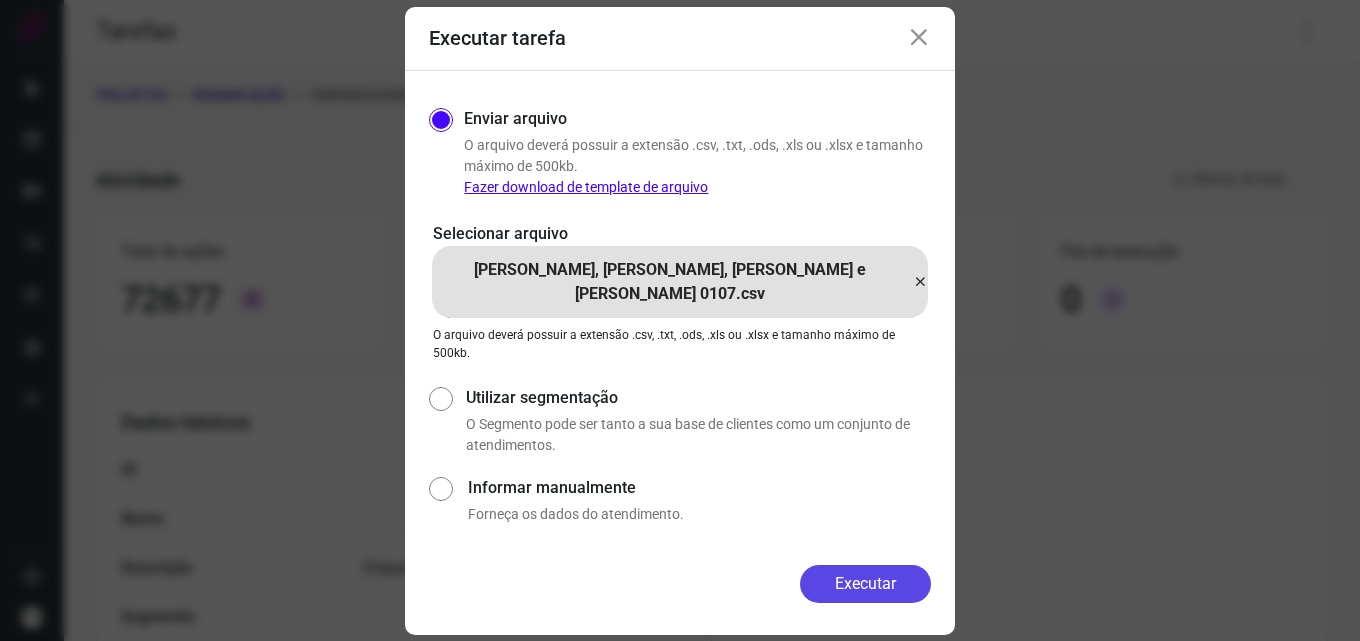 click on "Executar" at bounding box center [865, 584] 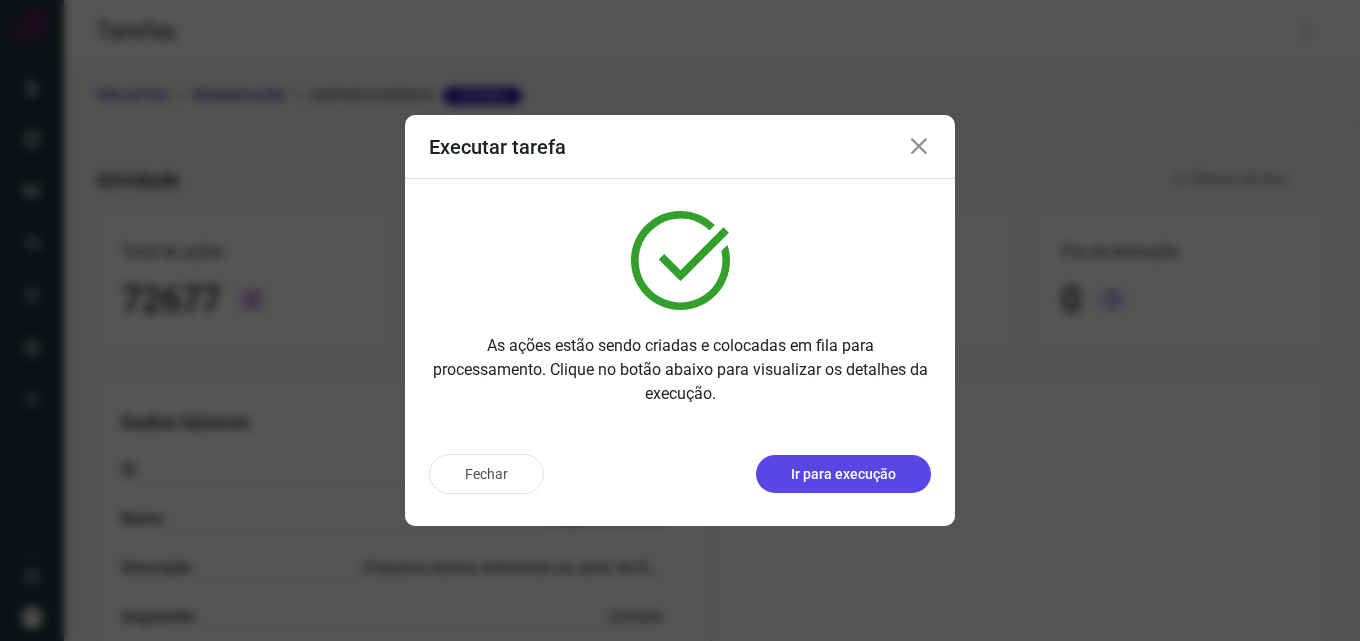click on "Ir para execução" at bounding box center (843, 474) 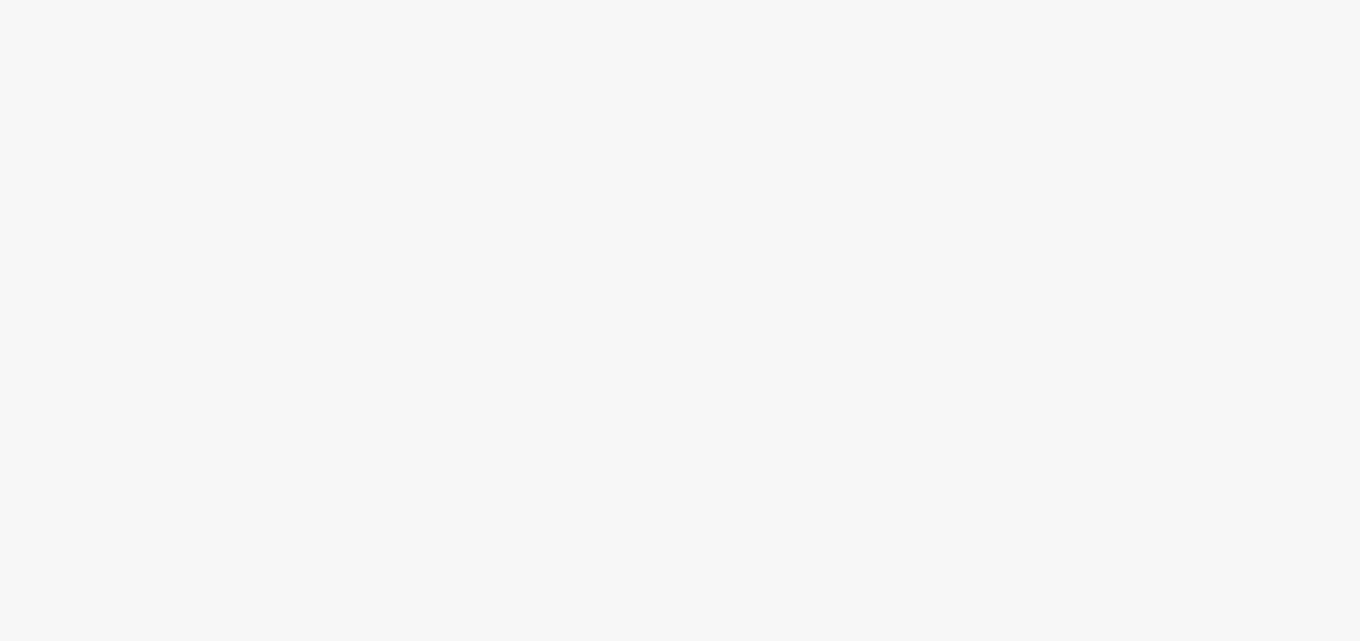 scroll, scrollTop: 0, scrollLeft: 0, axis: both 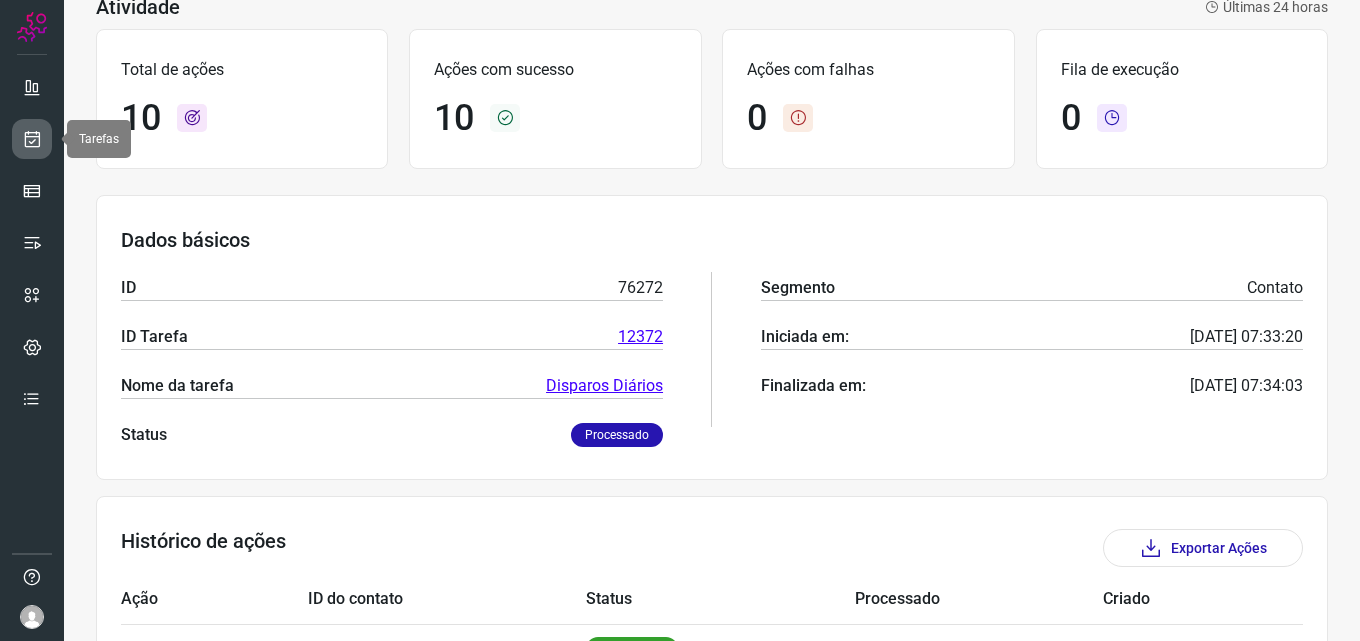 click at bounding box center (32, 139) 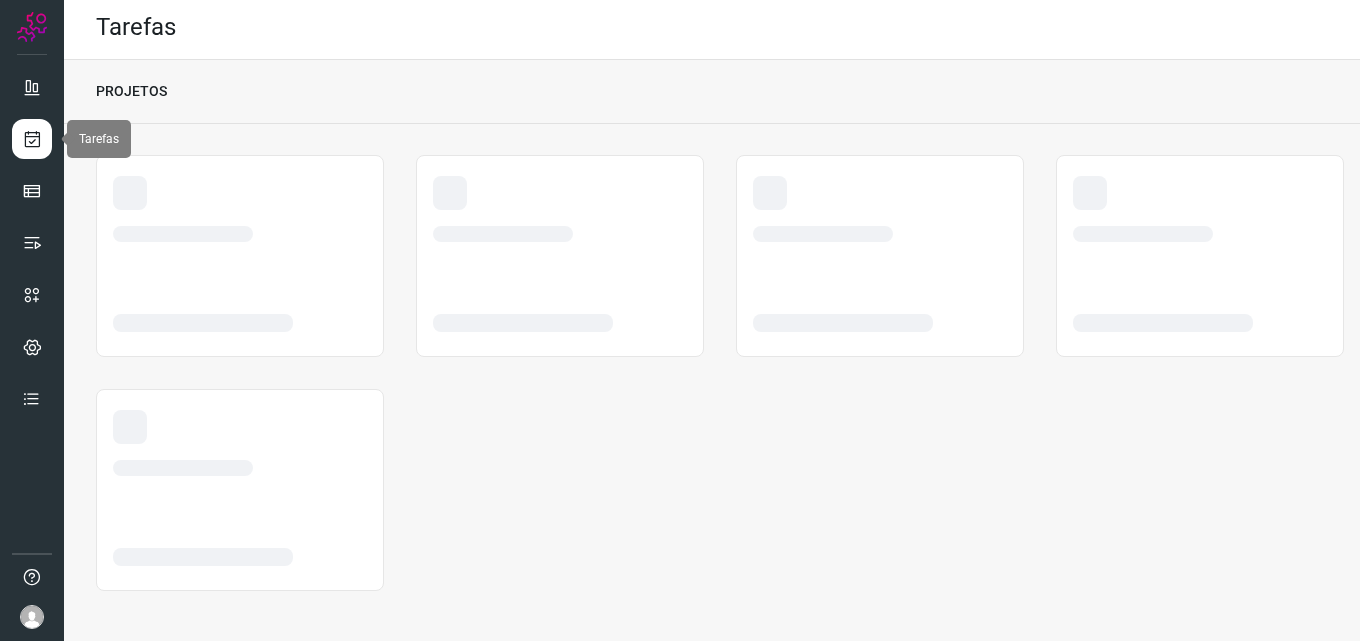 scroll, scrollTop: 4, scrollLeft: 0, axis: vertical 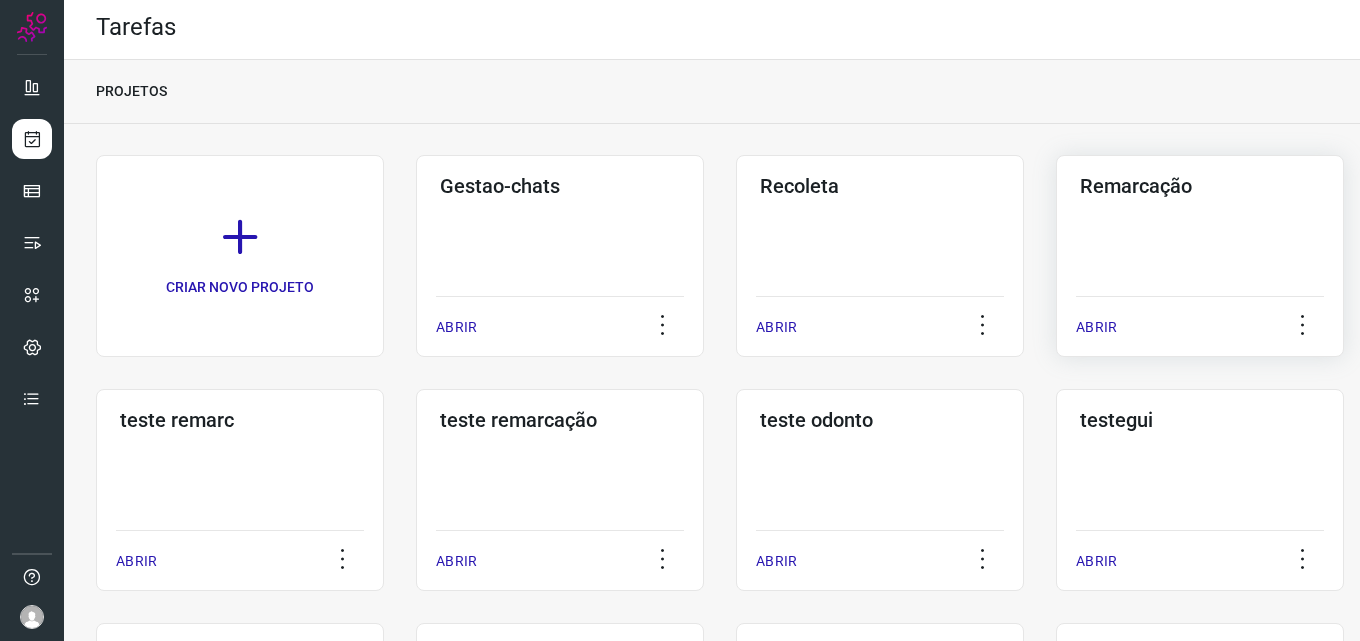 click on "Remarcação  ABRIR" 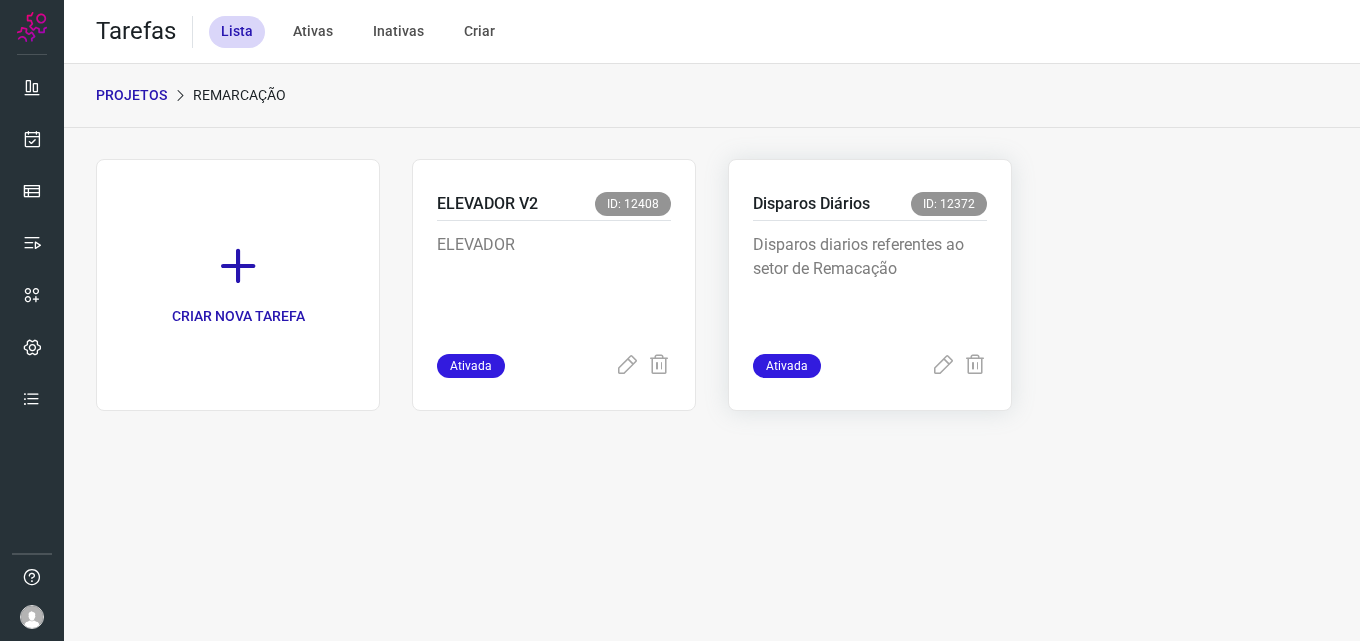 scroll, scrollTop: 0, scrollLeft: 0, axis: both 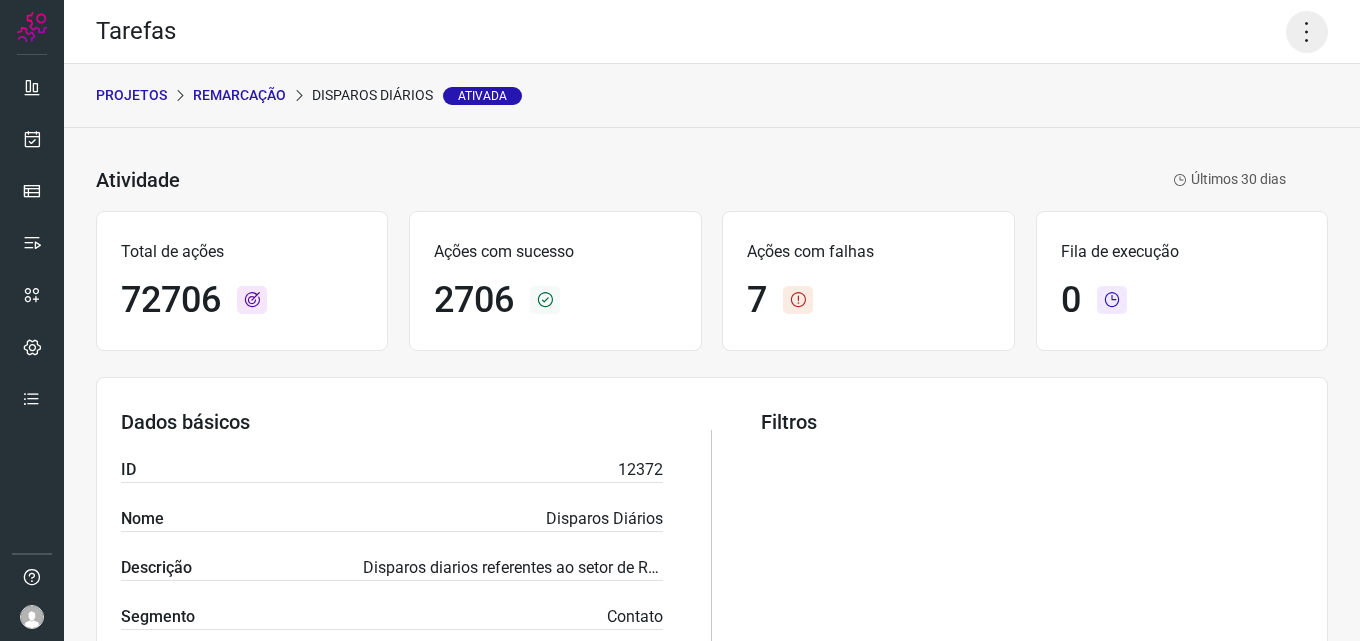 click 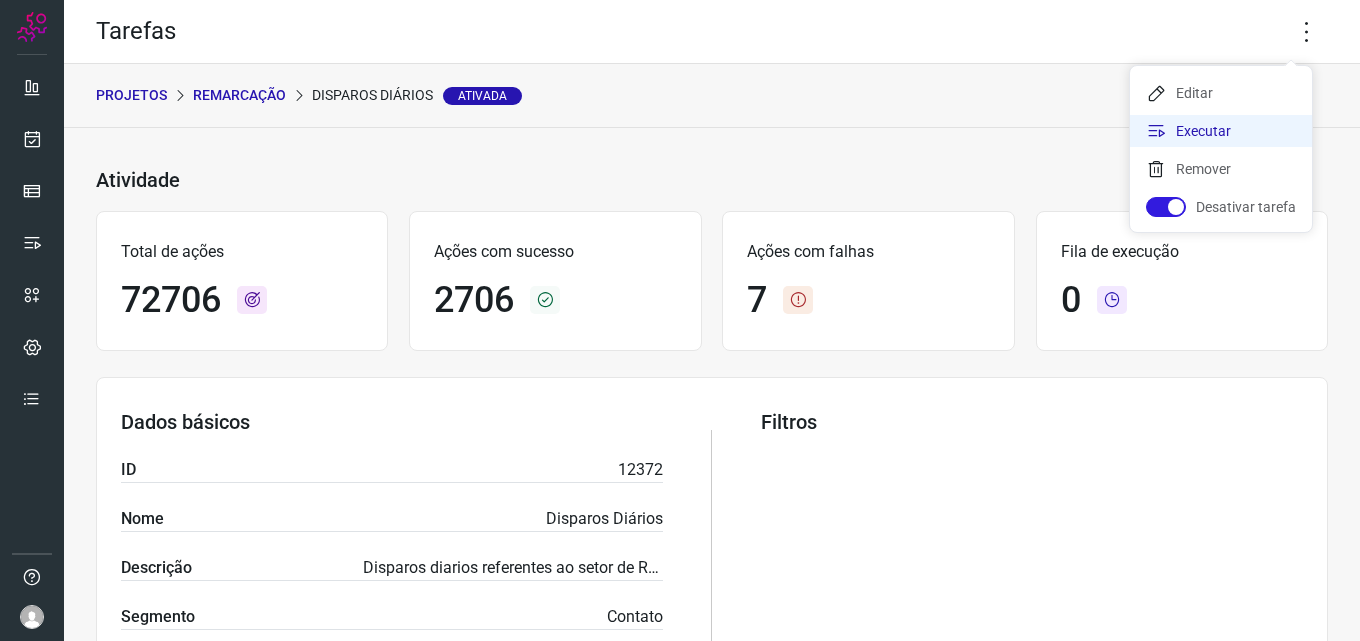 click on "Executar" 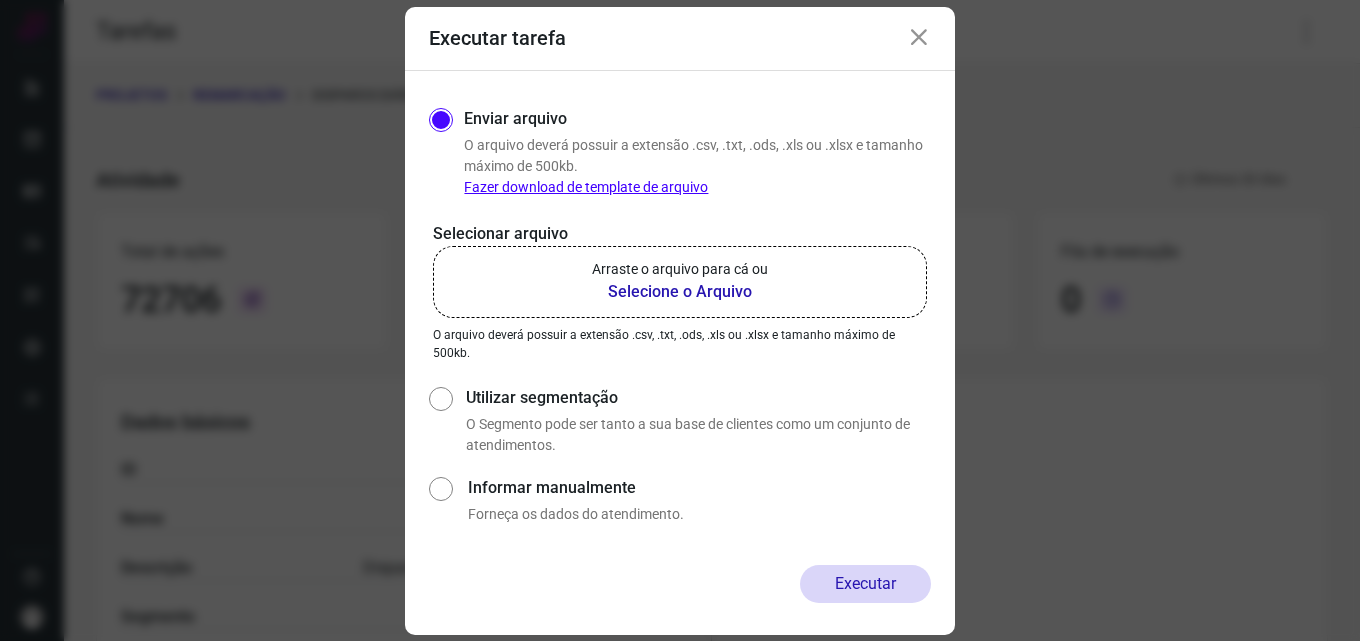 click on "Selecione o Arquivo" at bounding box center (680, 292) 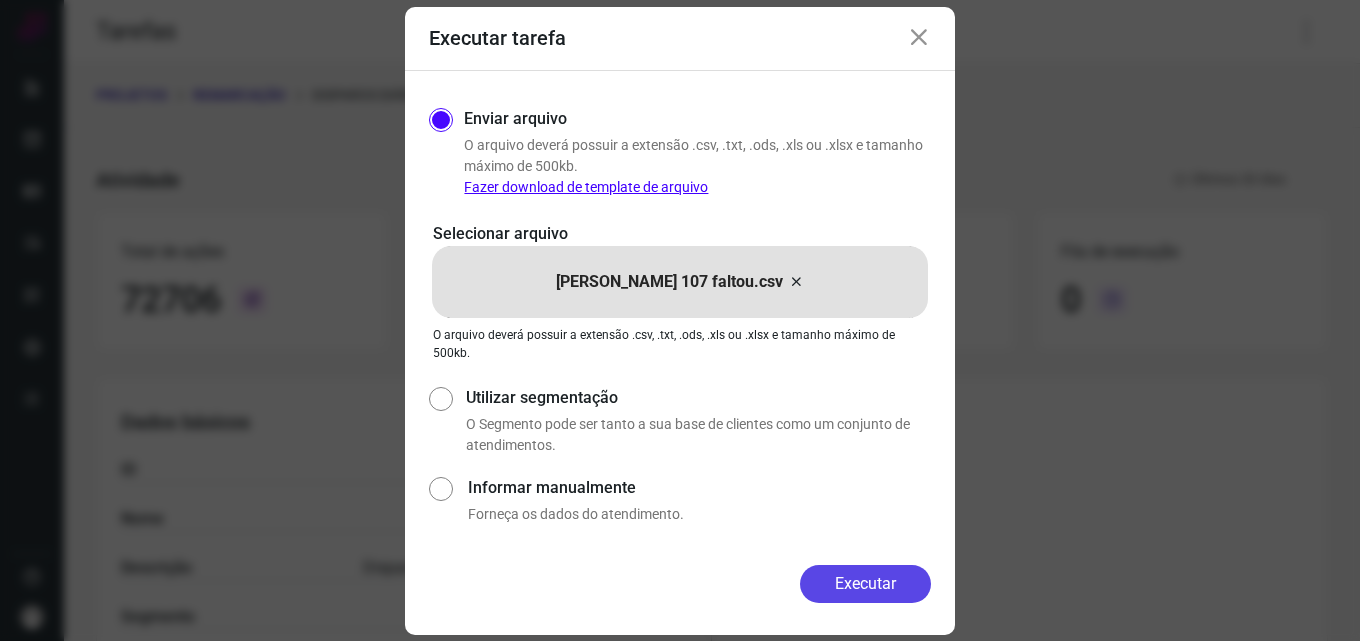 click on "Executar" at bounding box center (865, 584) 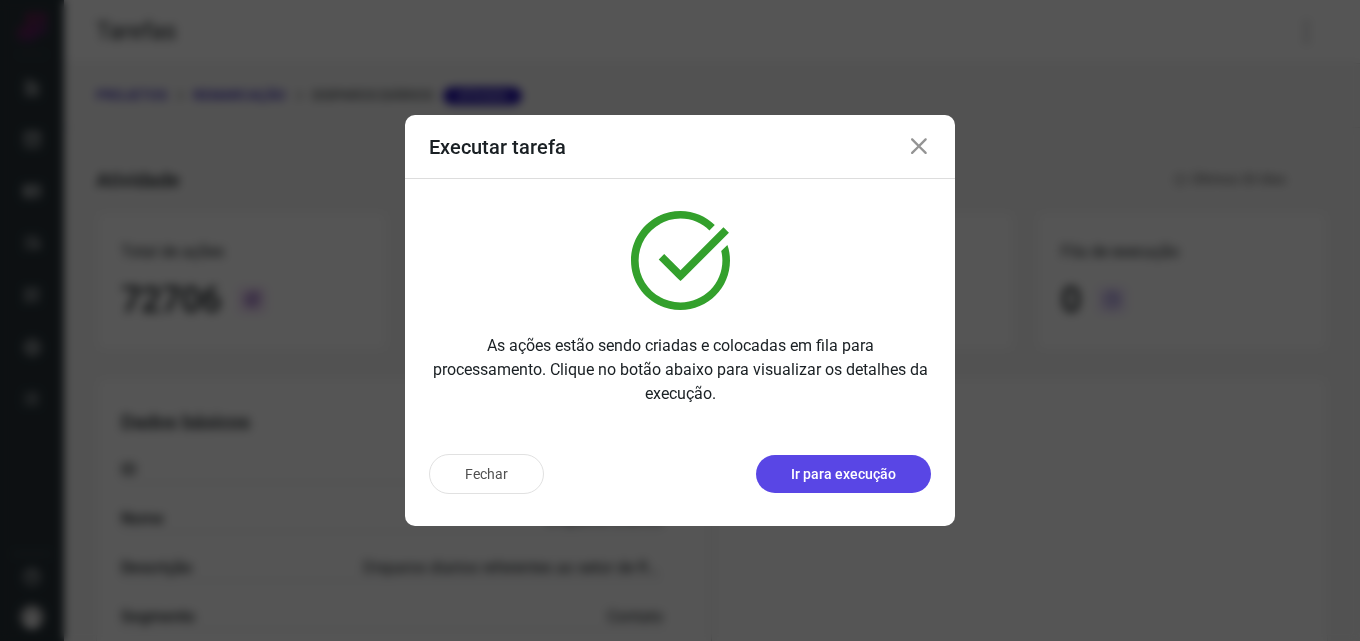 click on "Ir para execução" at bounding box center (843, 474) 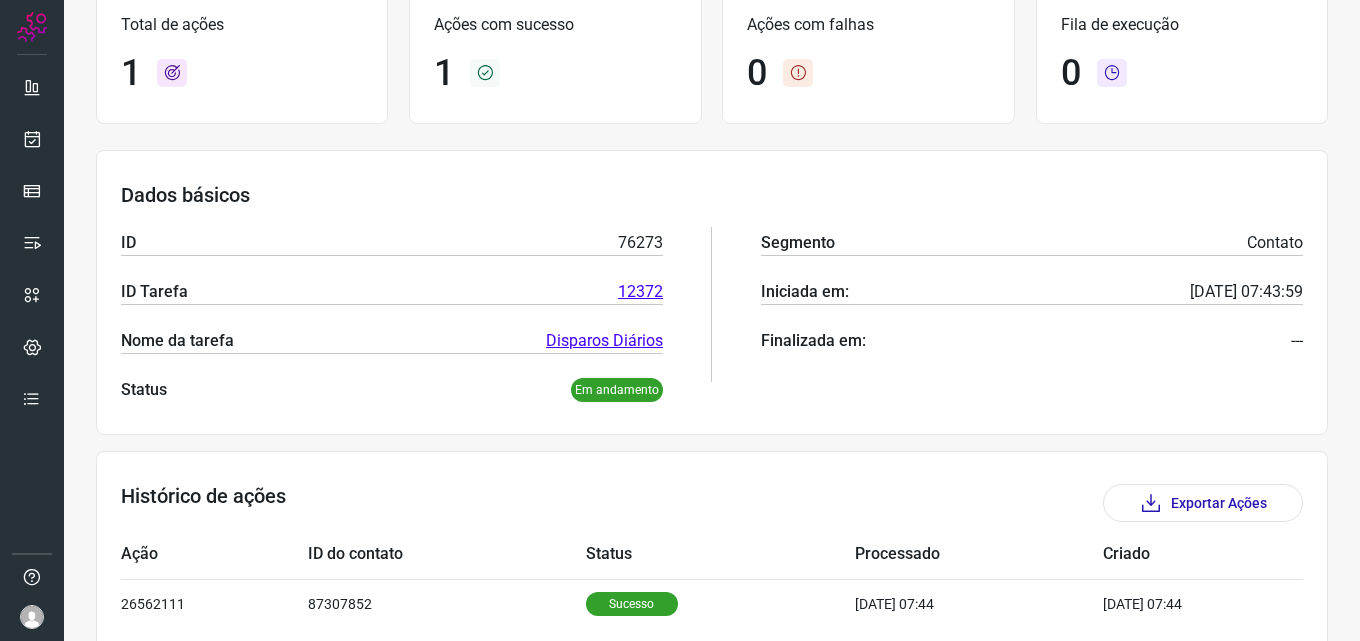 scroll, scrollTop: 233, scrollLeft: 0, axis: vertical 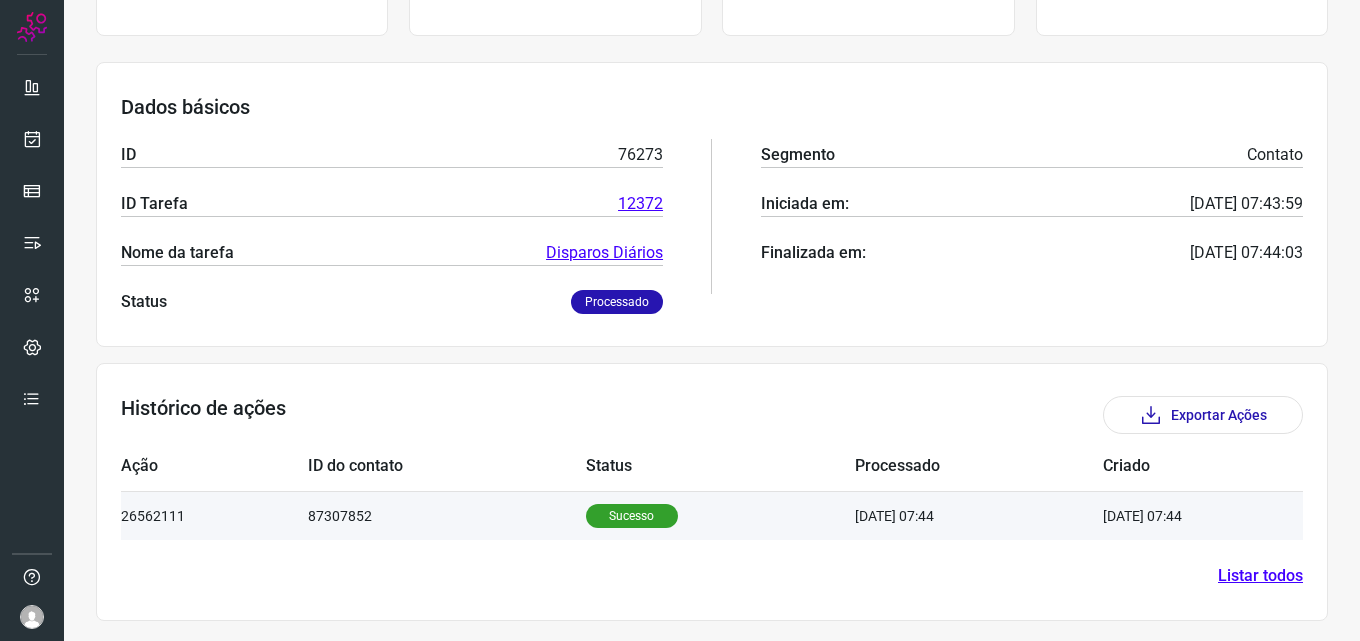 click on "Sucesso" at bounding box center [632, 516] 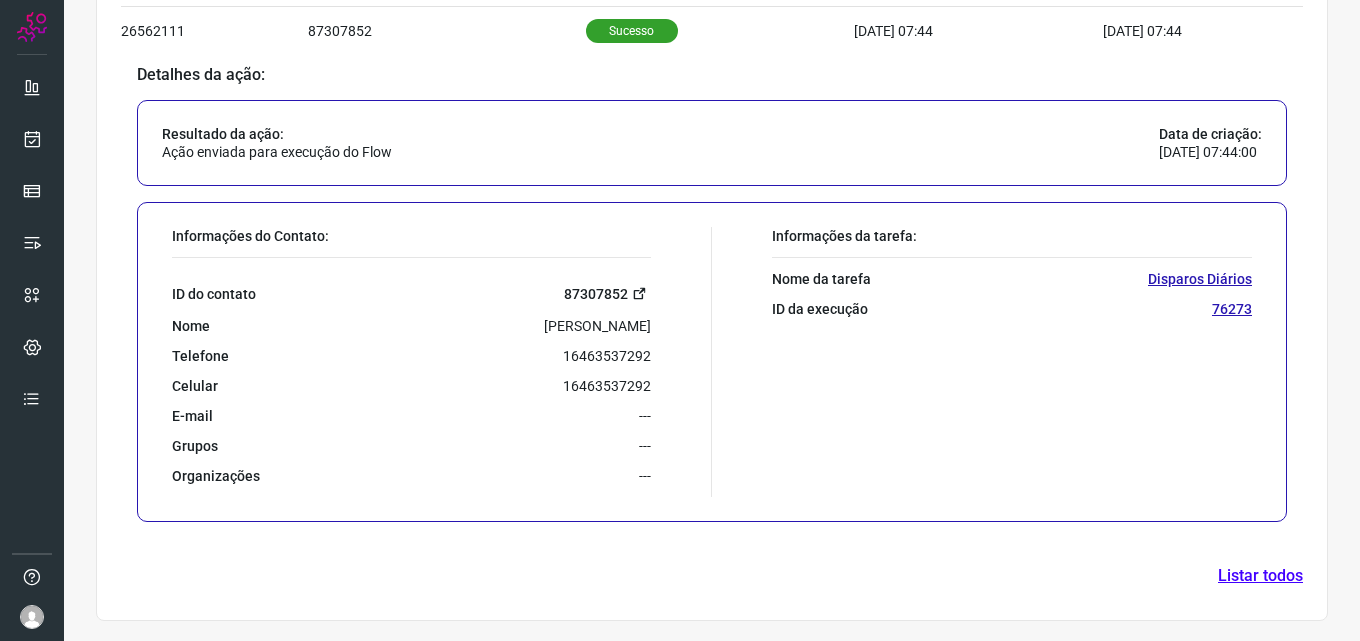scroll, scrollTop: 718, scrollLeft: 0, axis: vertical 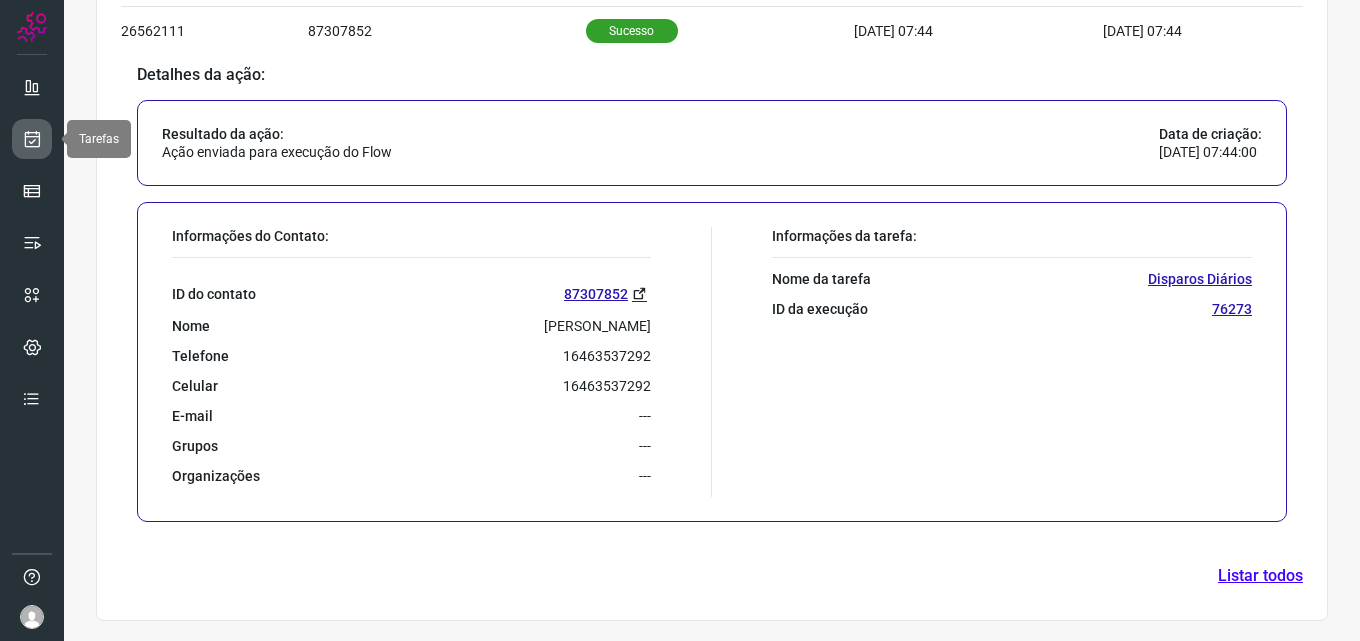 click at bounding box center (32, 139) 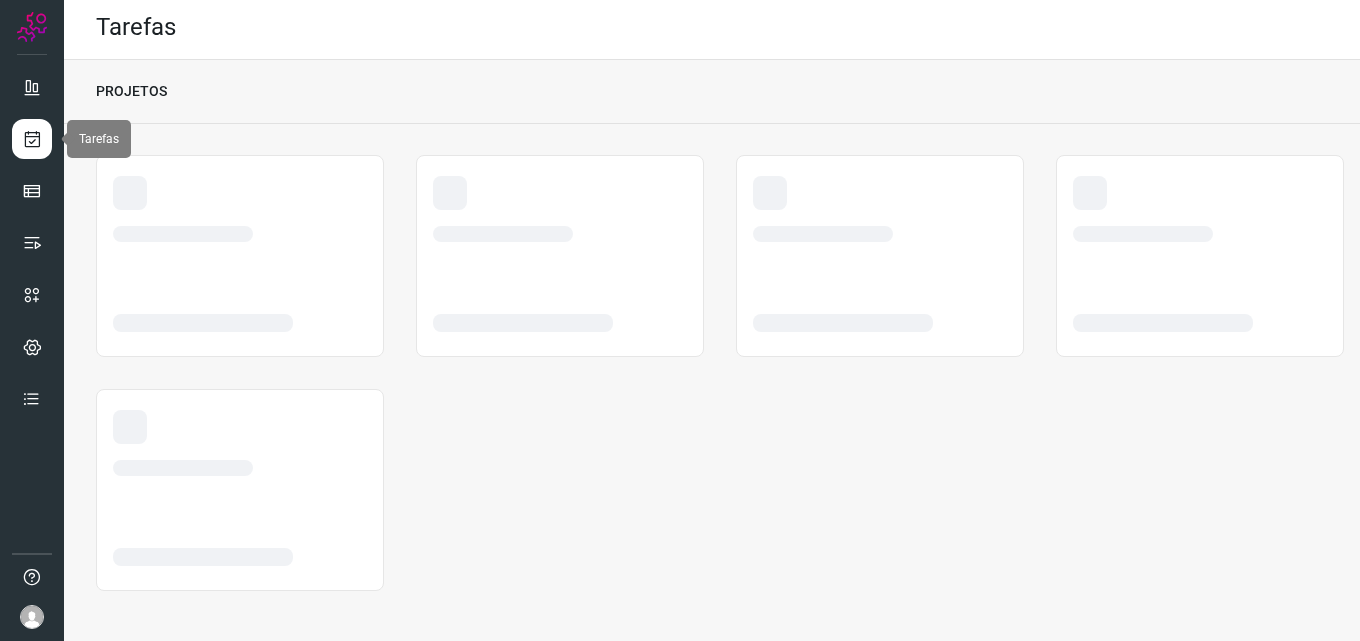 scroll, scrollTop: 4, scrollLeft: 0, axis: vertical 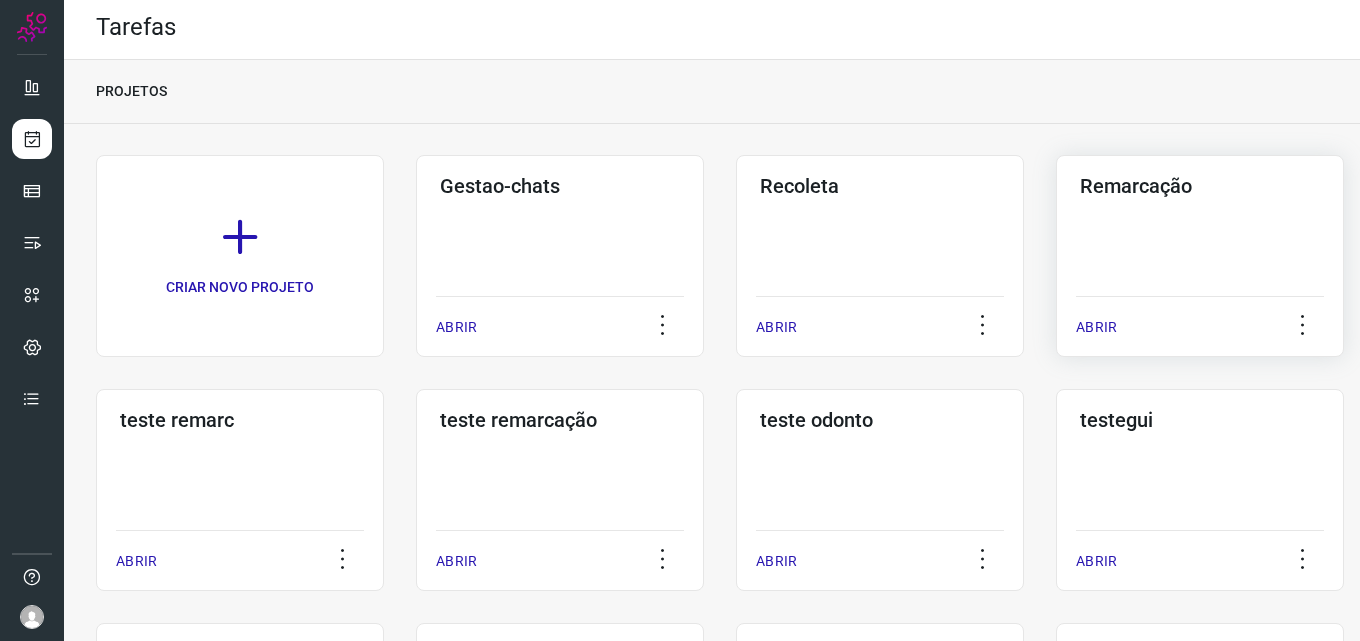 click on "Remarcação" at bounding box center [1200, 186] 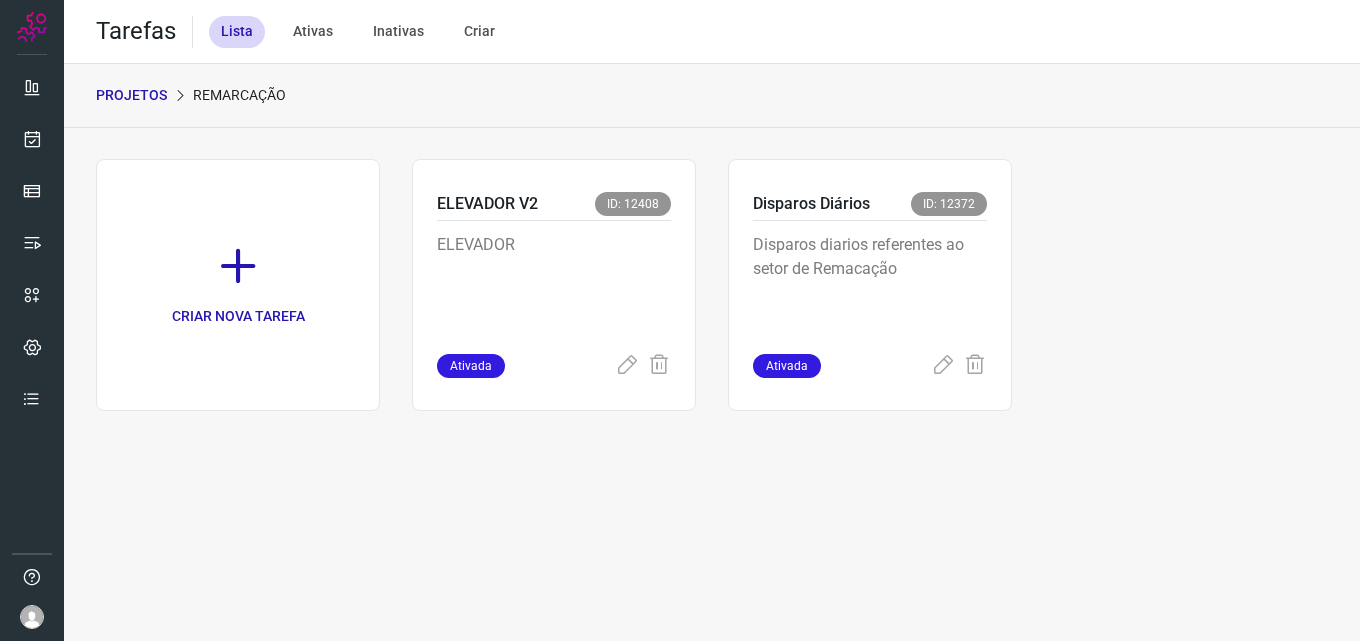 scroll, scrollTop: 0, scrollLeft: 0, axis: both 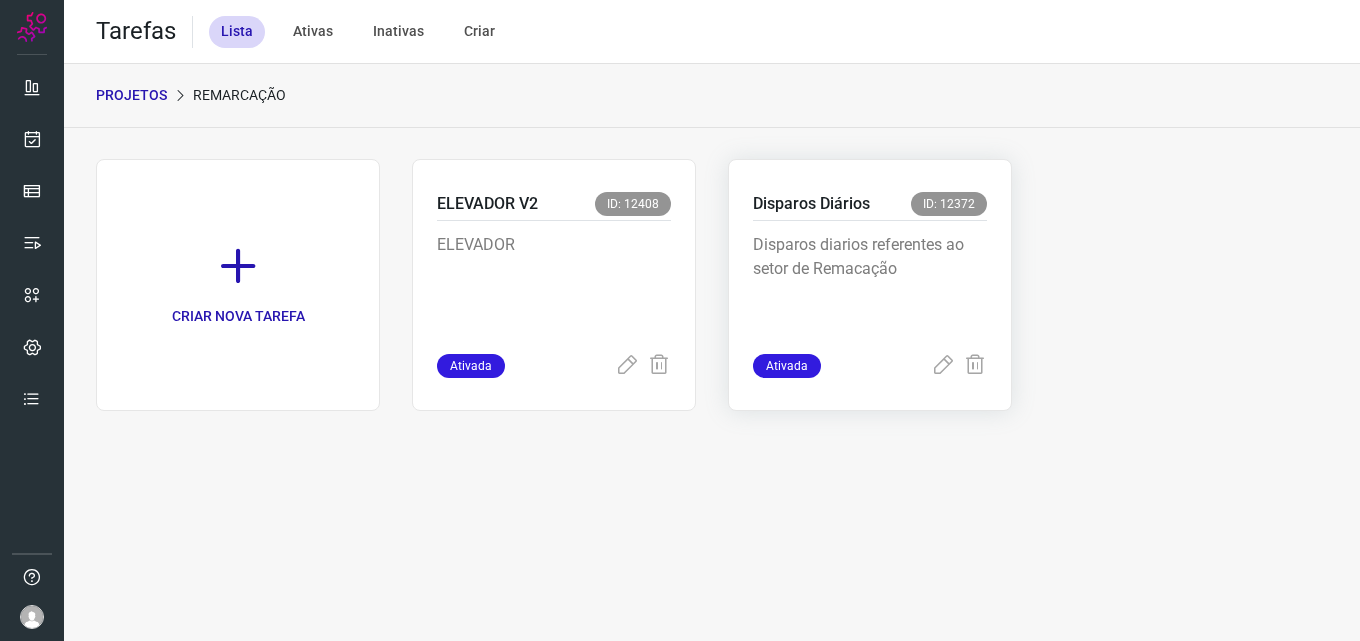 click on "Disparos diarios referentes ao setor de Remacação" at bounding box center [870, 283] 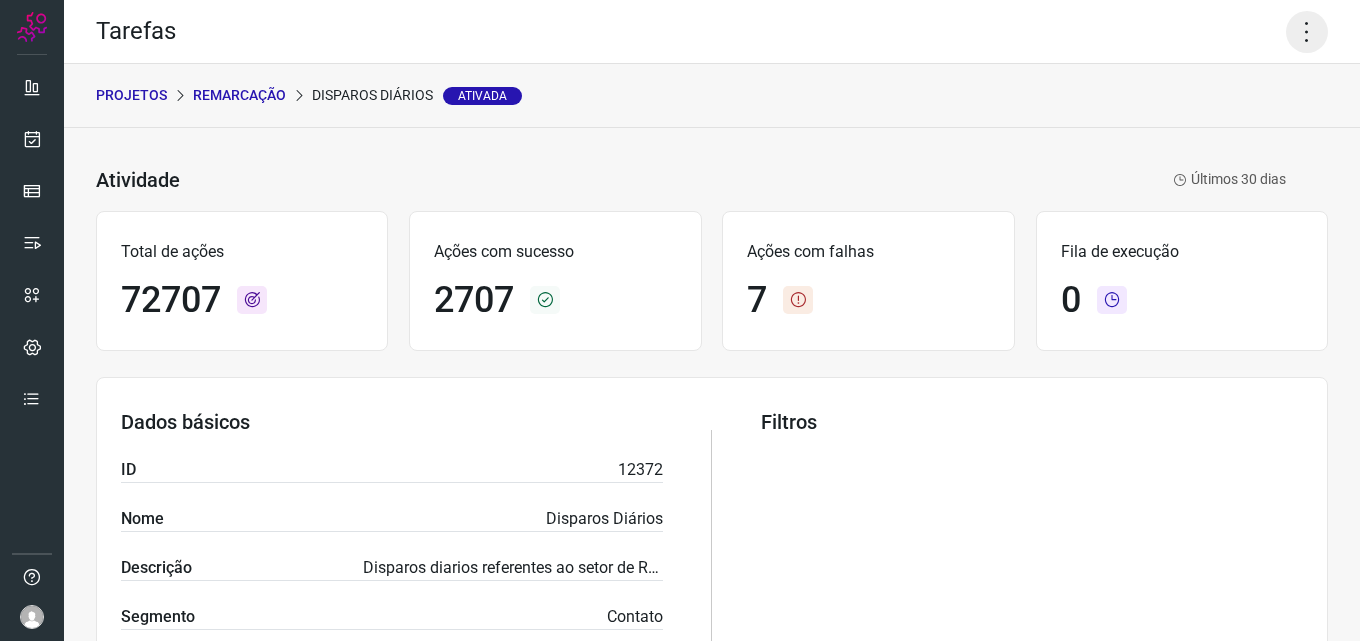 click 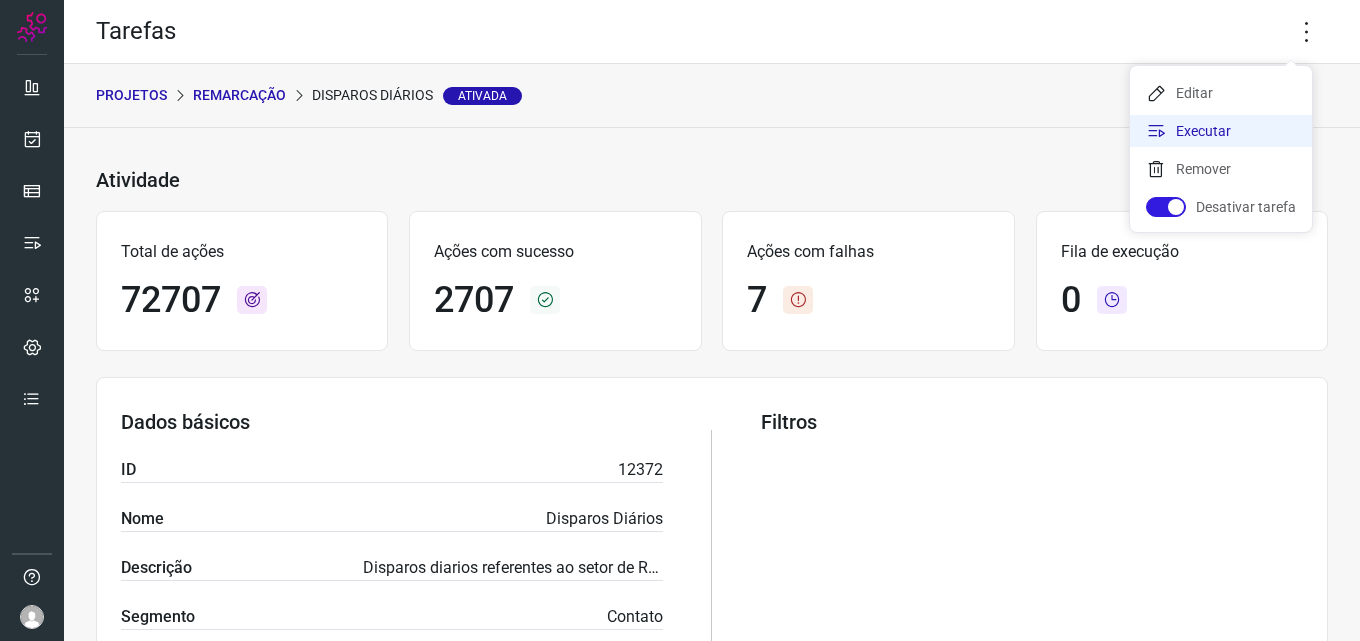 click on "Executar" 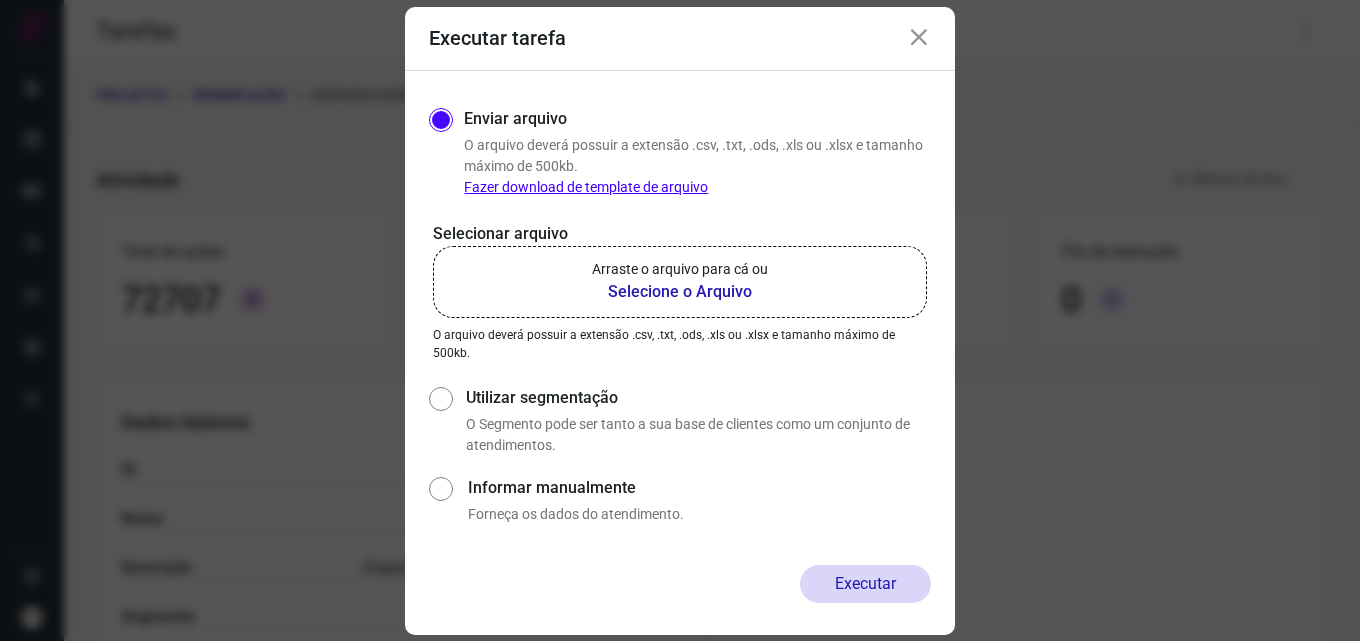 click on "Selecione o Arquivo" at bounding box center (680, 292) 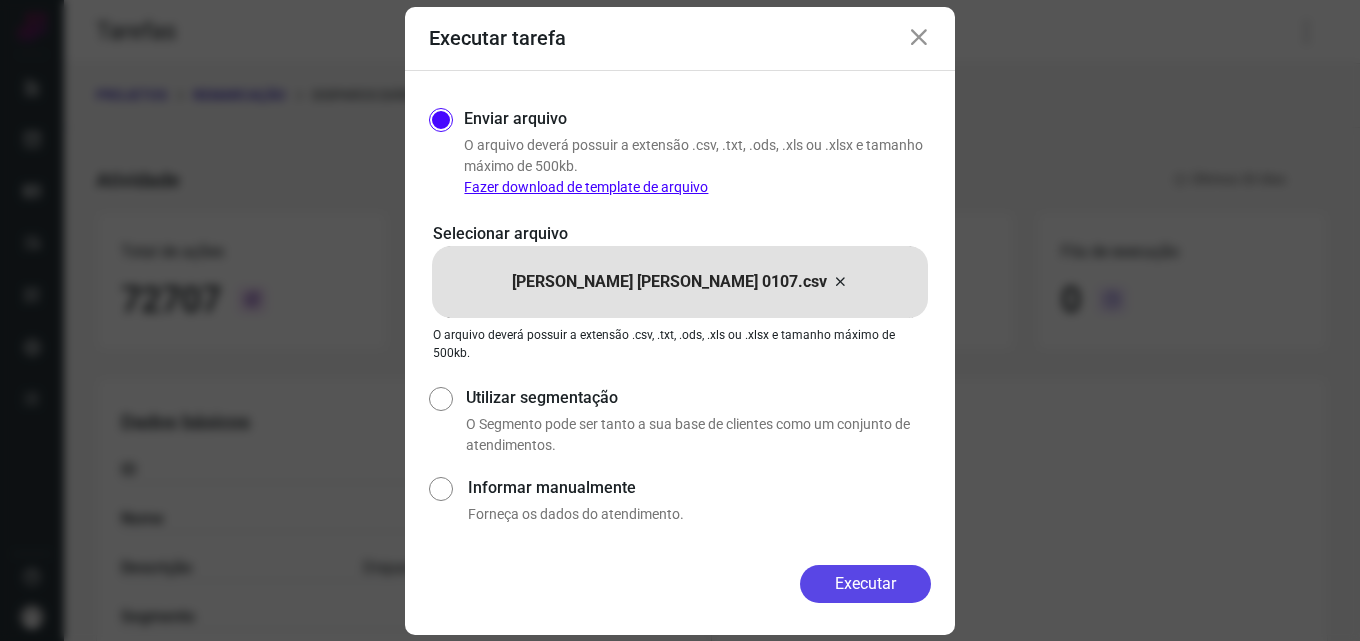 click on "Executar" at bounding box center [865, 584] 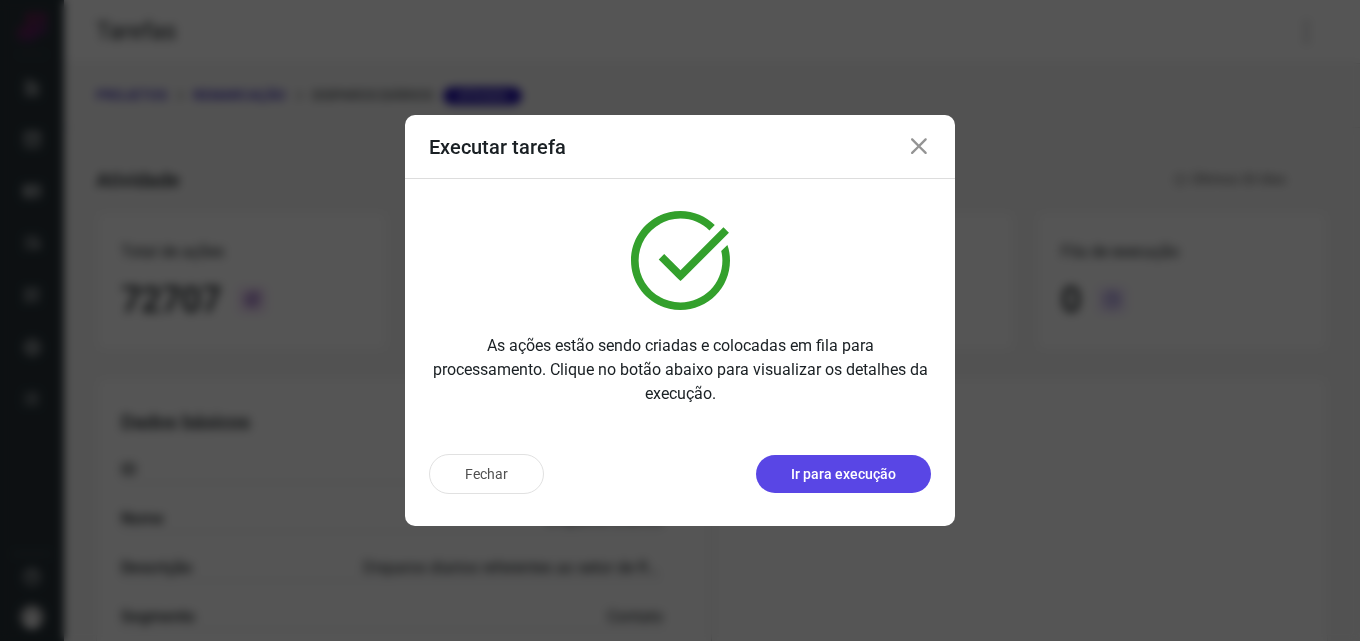 click on "Ir para execução" at bounding box center (843, 474) 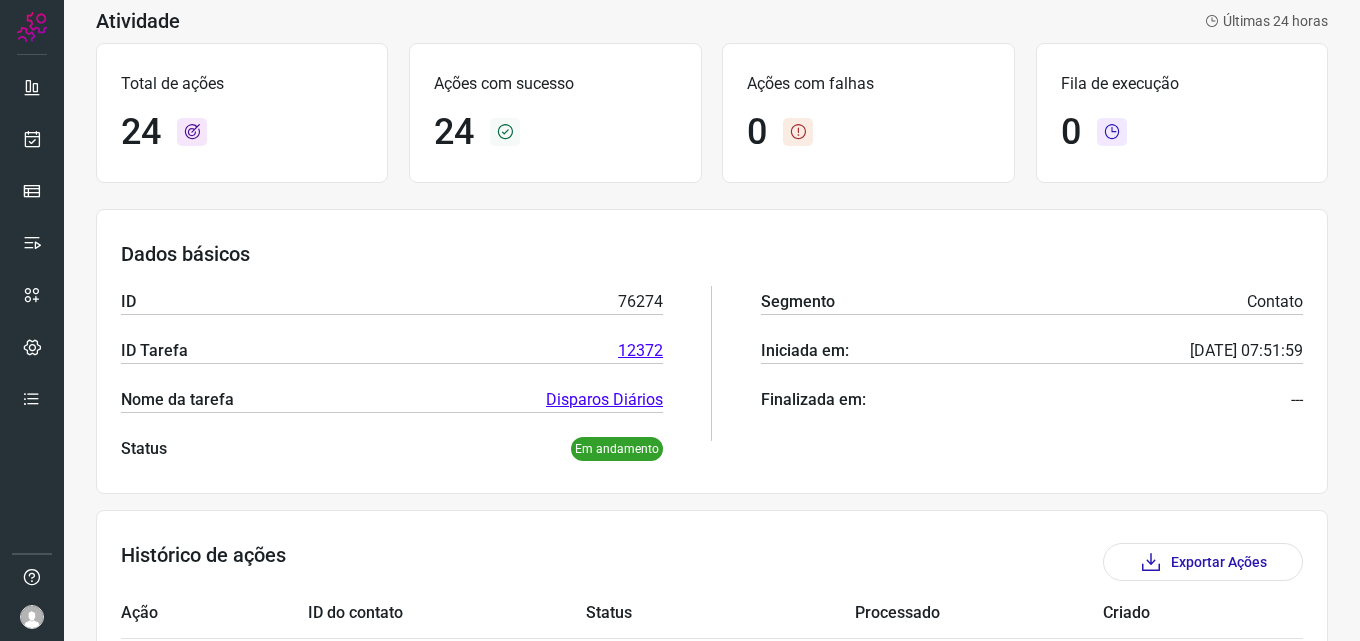 scroll, scrollTop: 397, scrollLeft: 0, axis: vertical 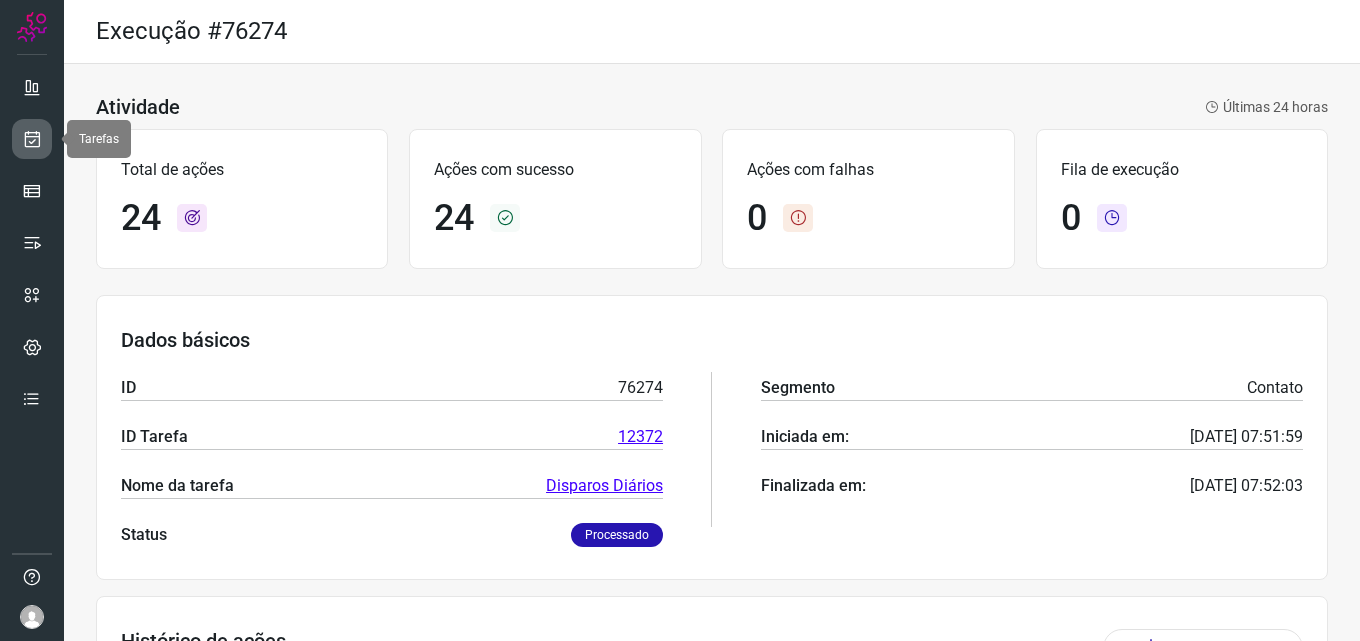 click at bounding box center [32, 139] 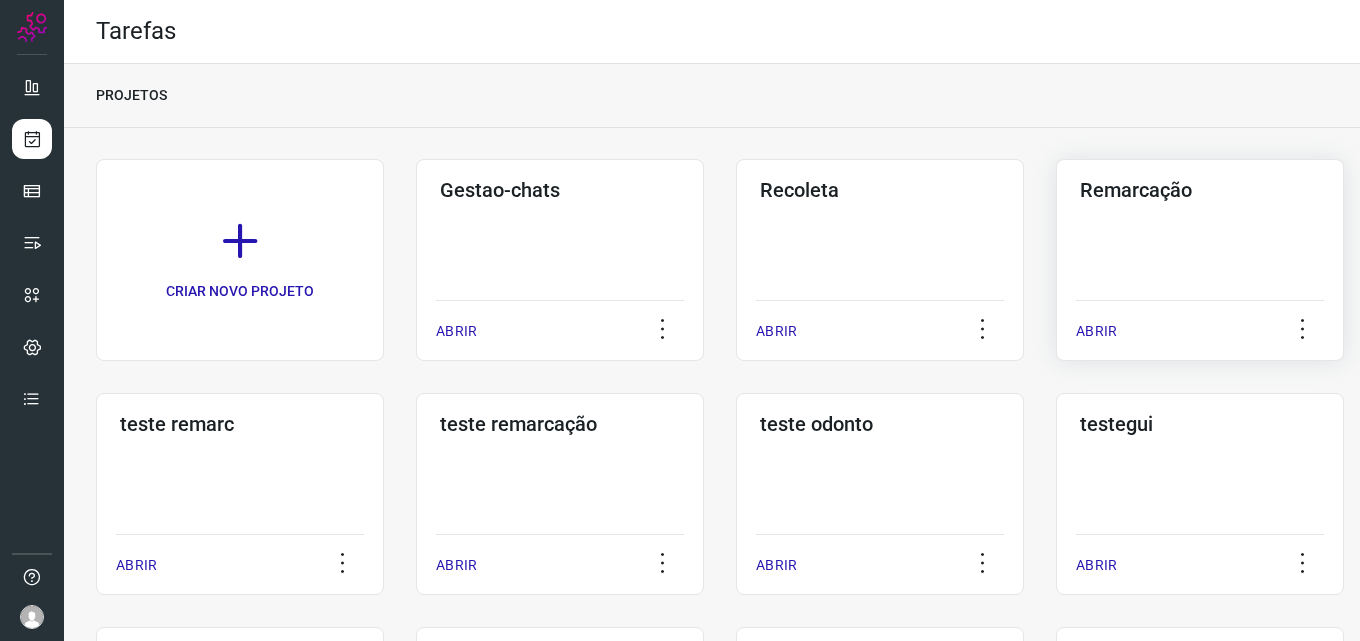 click on "Remarcação  ABRIR" 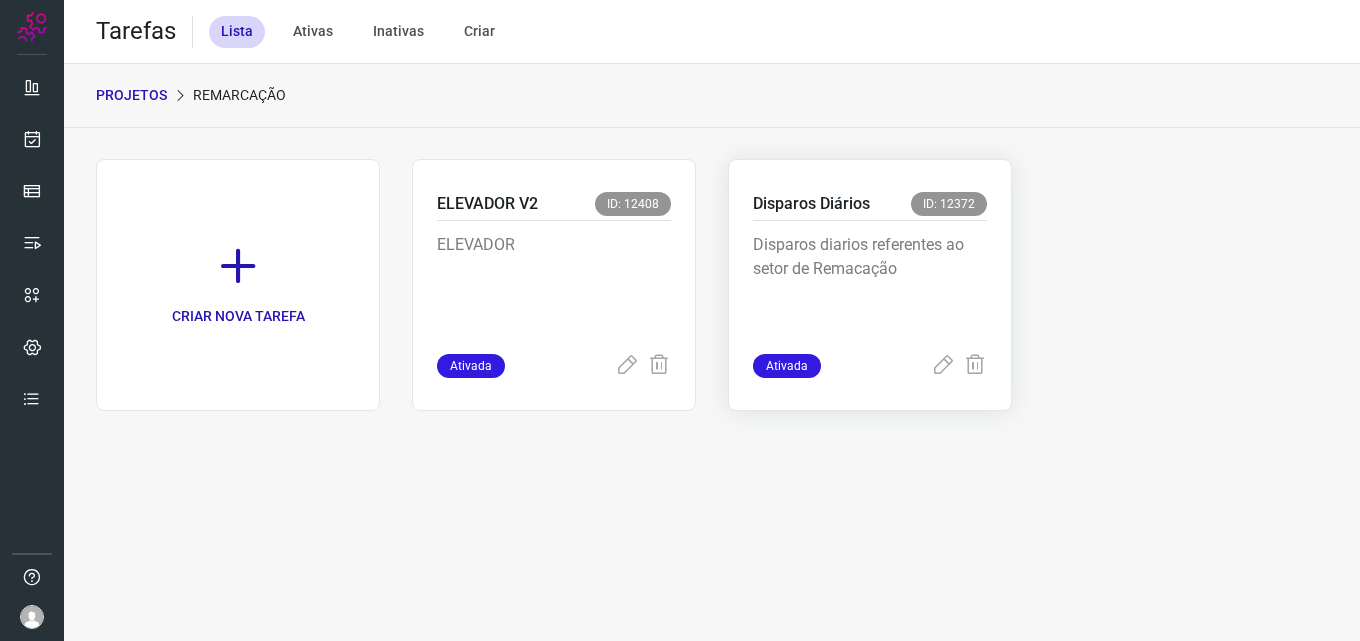 click on "Disparos diarios referentes ao setor de Remacação" at bounding box center (870, 283) 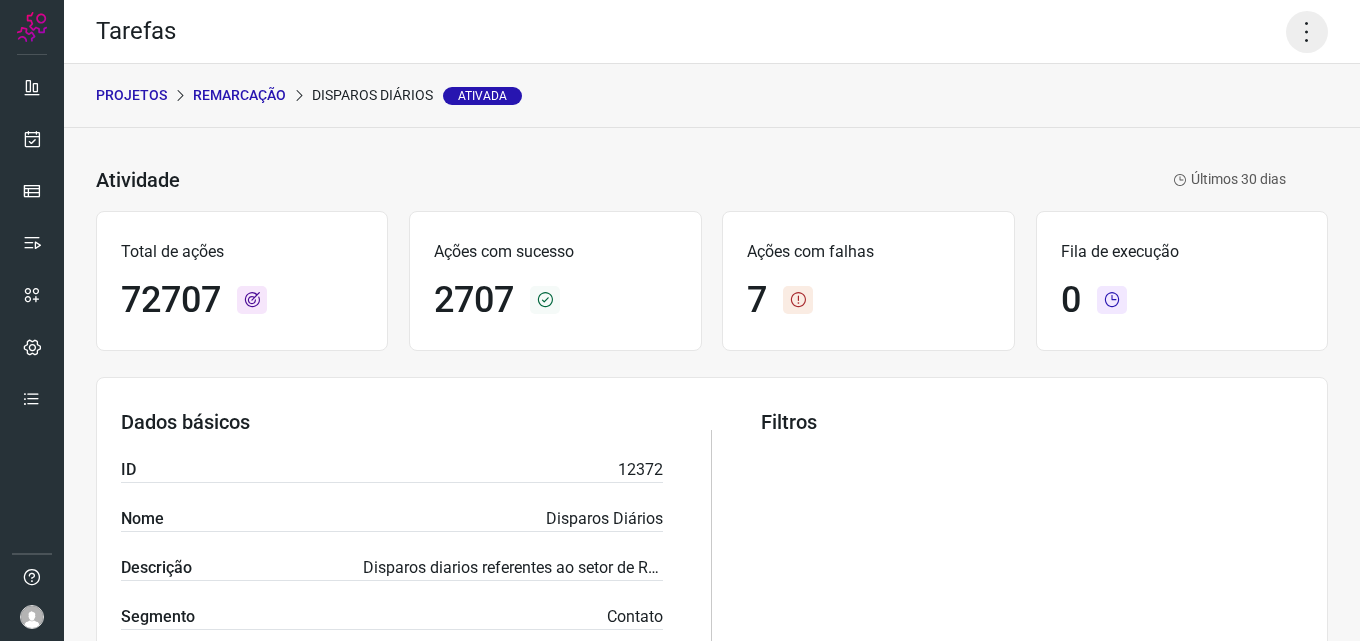 click 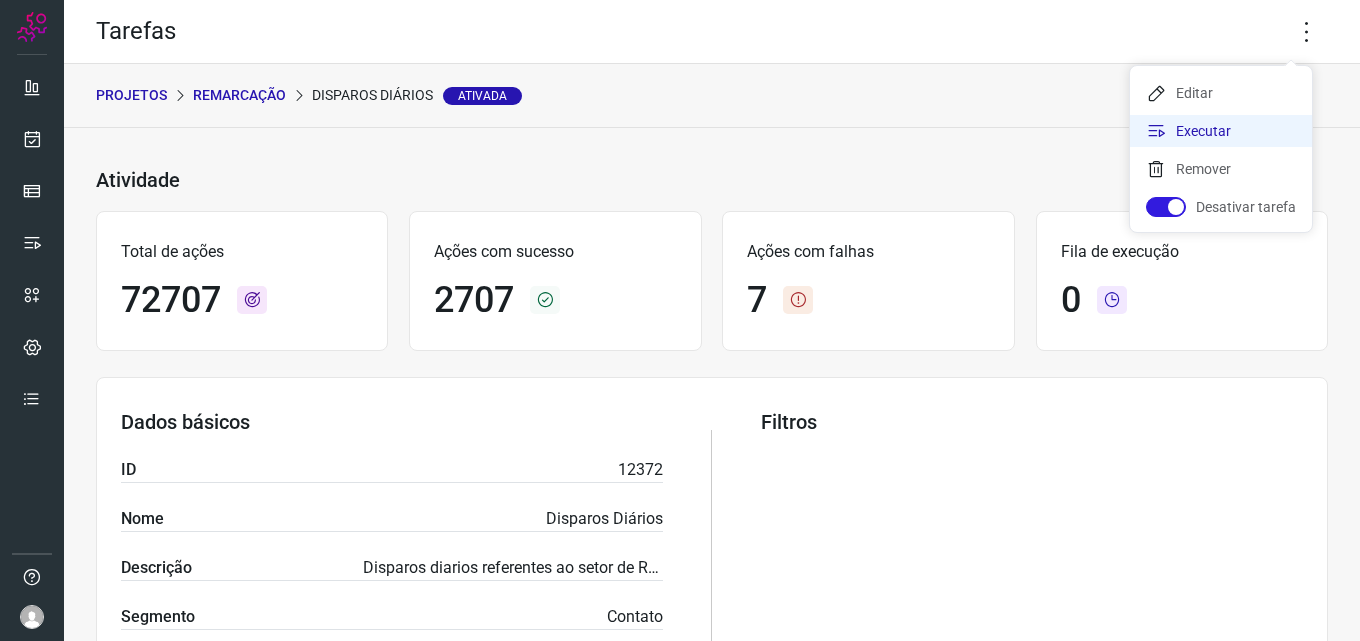 click on "Executar" 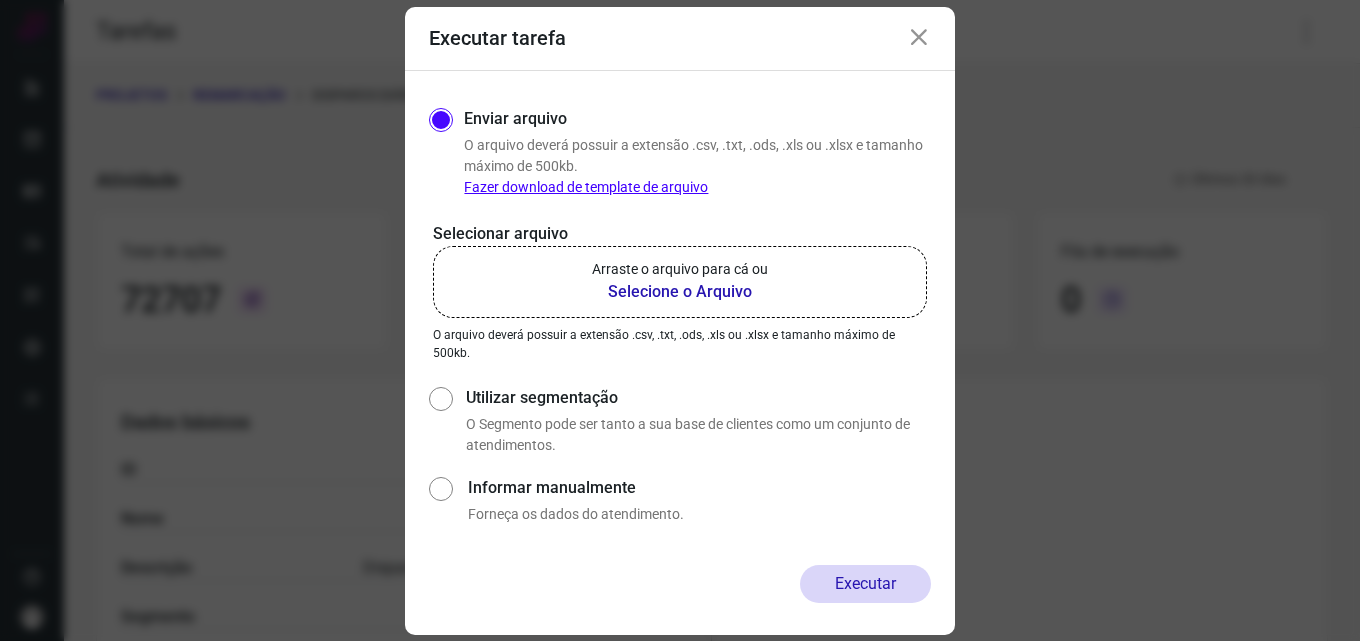 click on "Selecione o Arquivo" at bounding box center (680, 292) 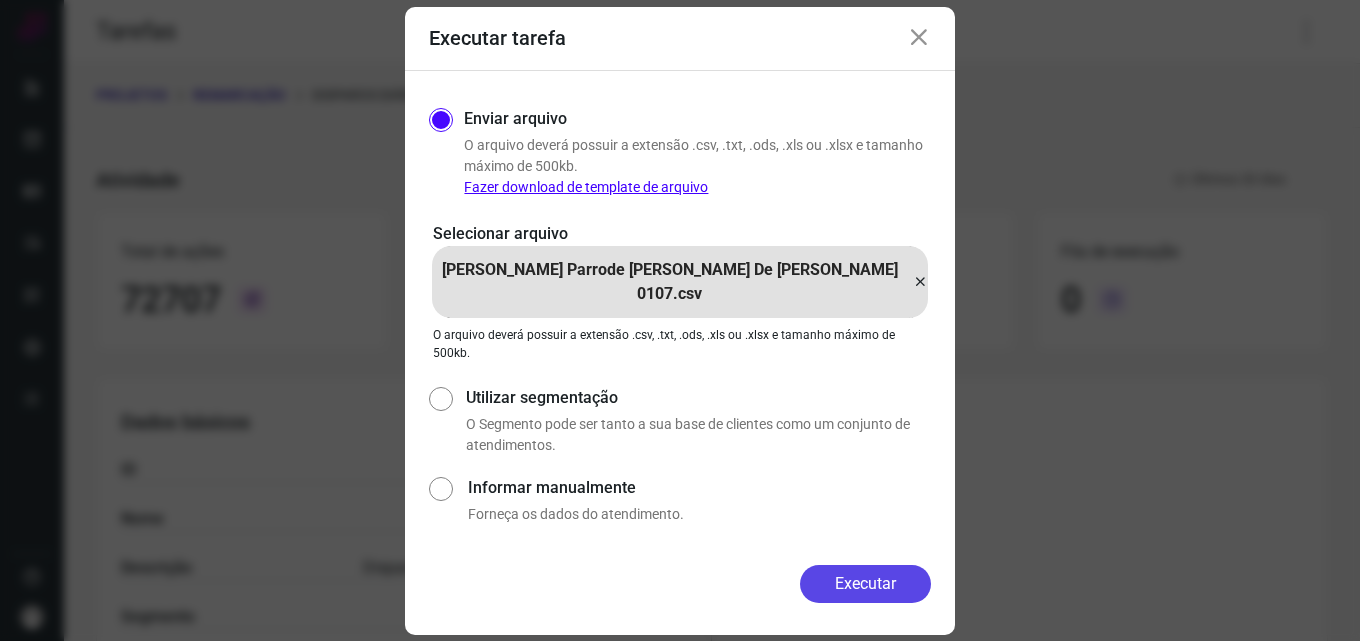 click on "Executar" at bounding box center [865, 584] 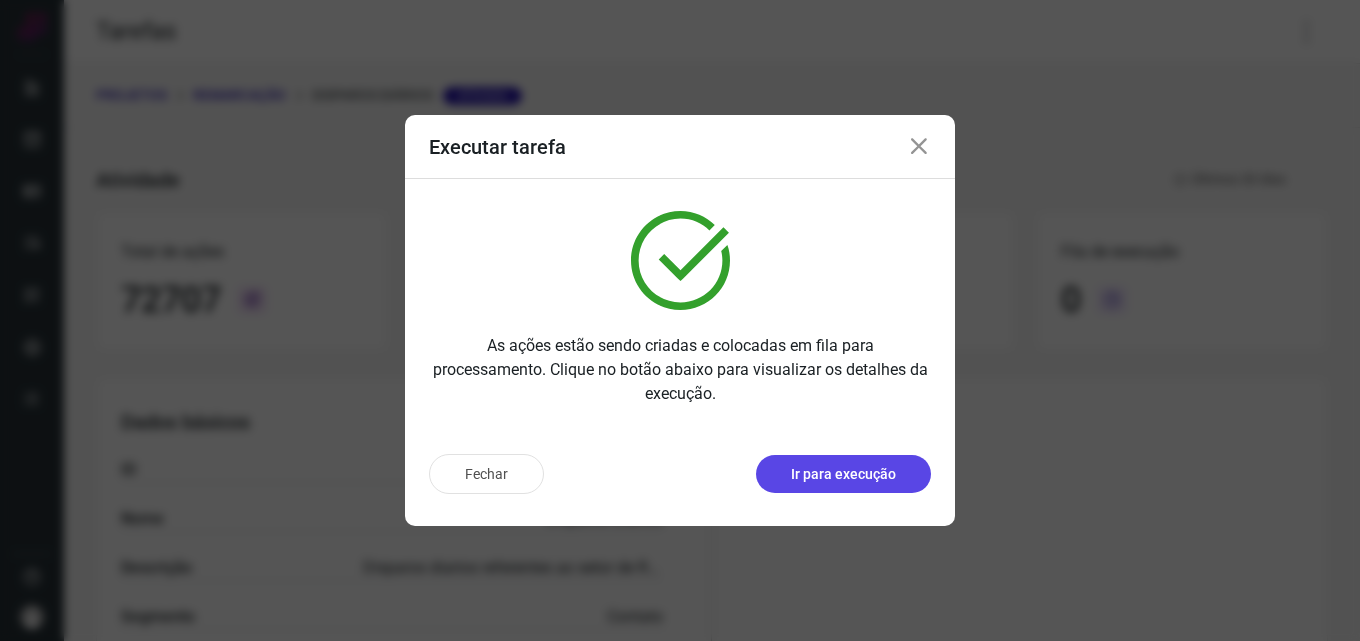 click on "Ir para execução" at bounding box center (843, 474) 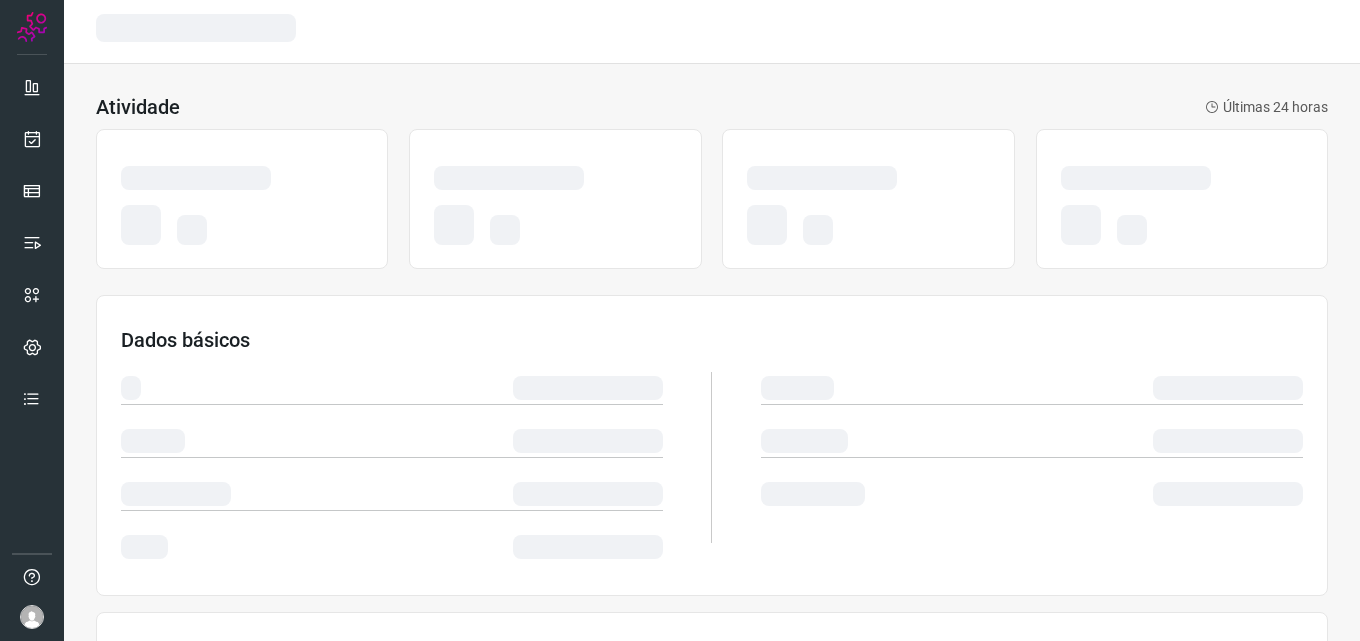 scroll, scrollTop: 0, scrollLeft: 0, axis: both 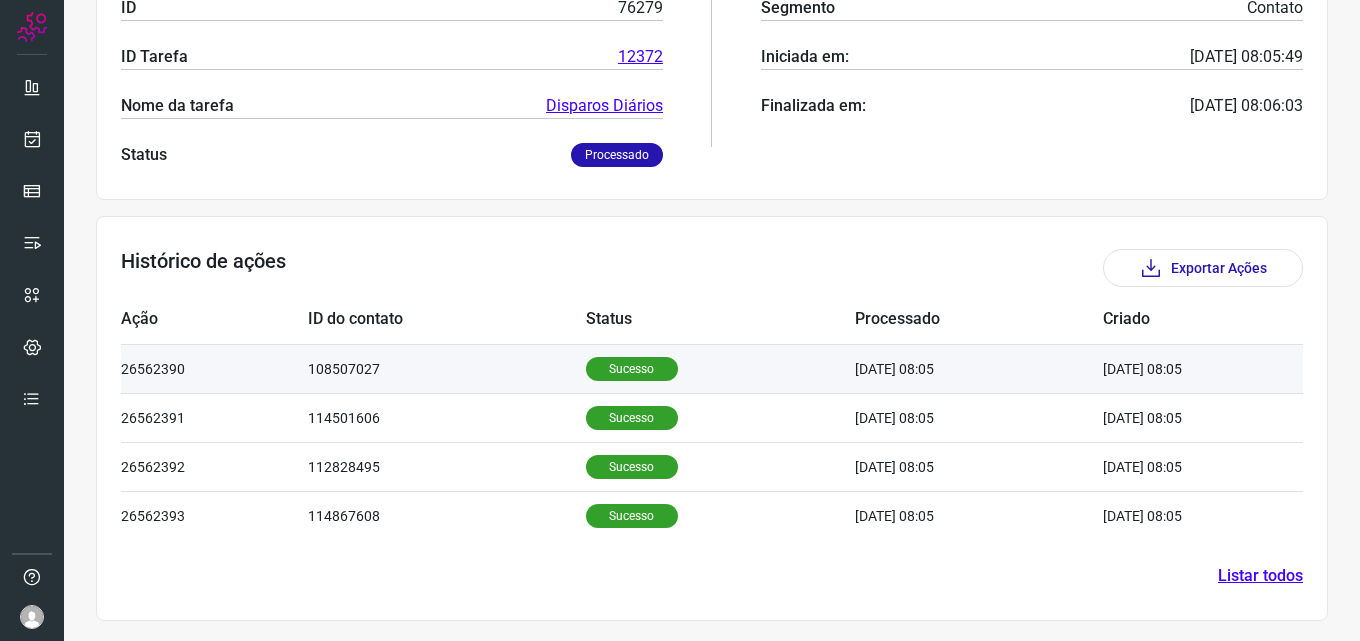 click on "Sucesso" at bounding box center [632, 369] 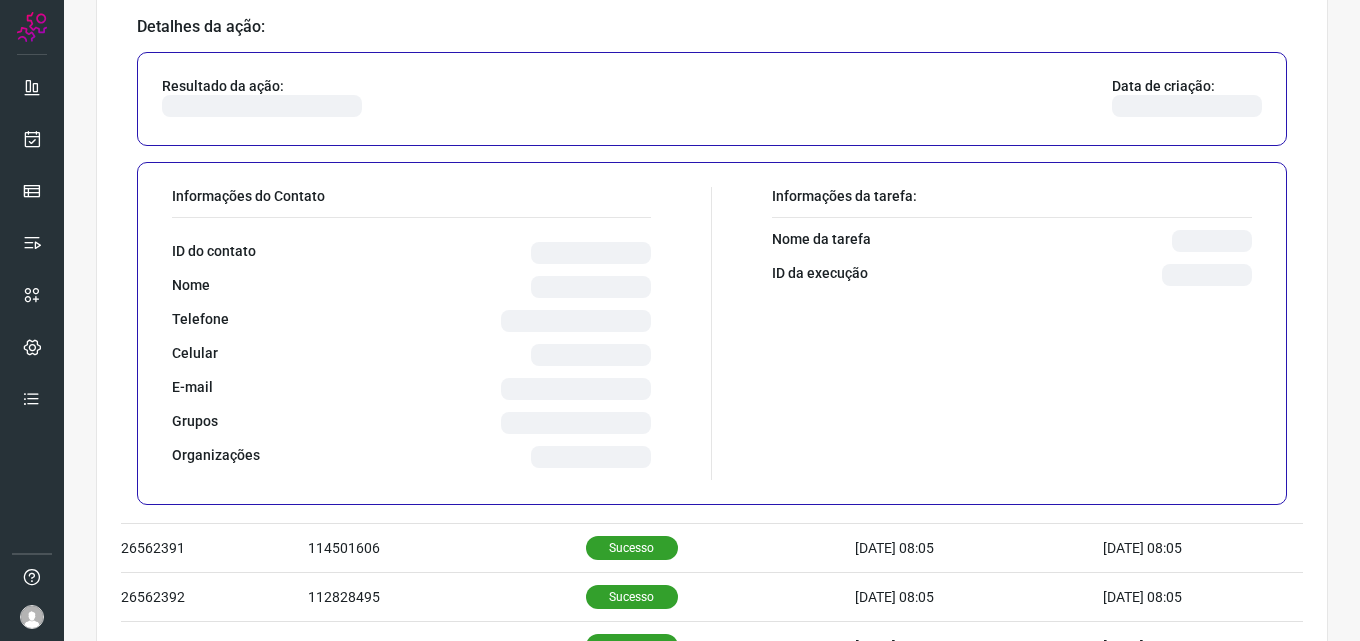 scroll, scrollTop: 780, scrollLeft: 0, axis: vertical 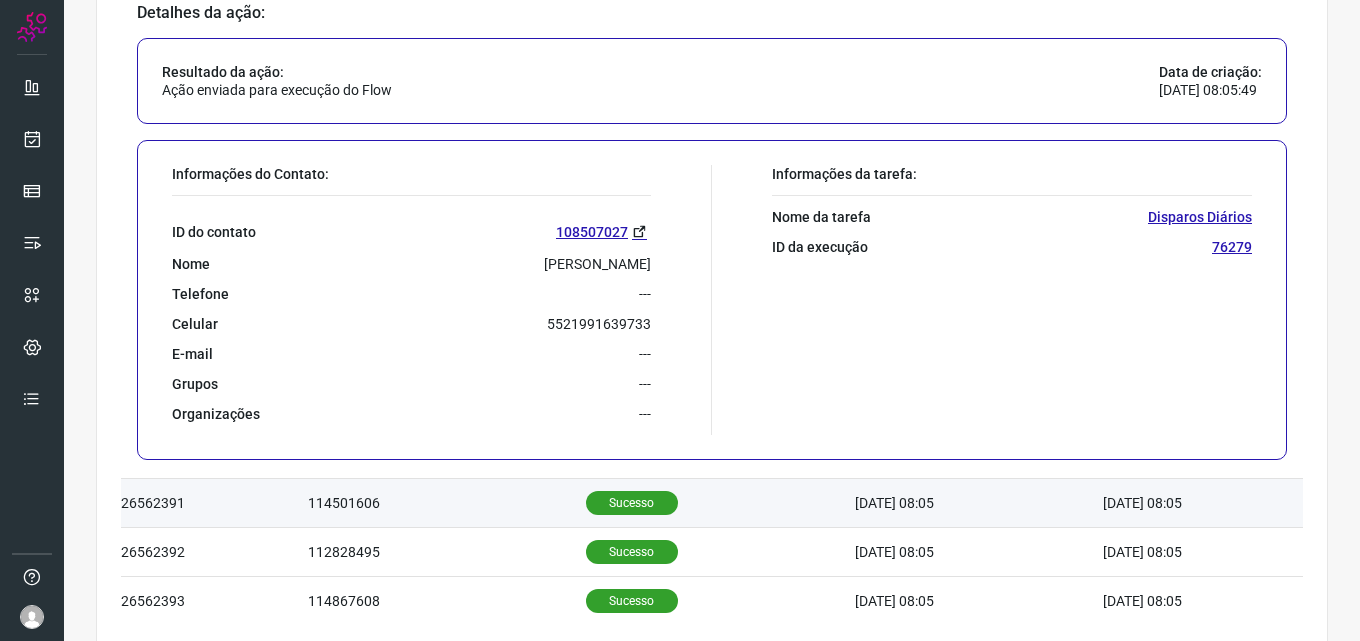 click on "Sucesso" at bounding box center (720, 503) 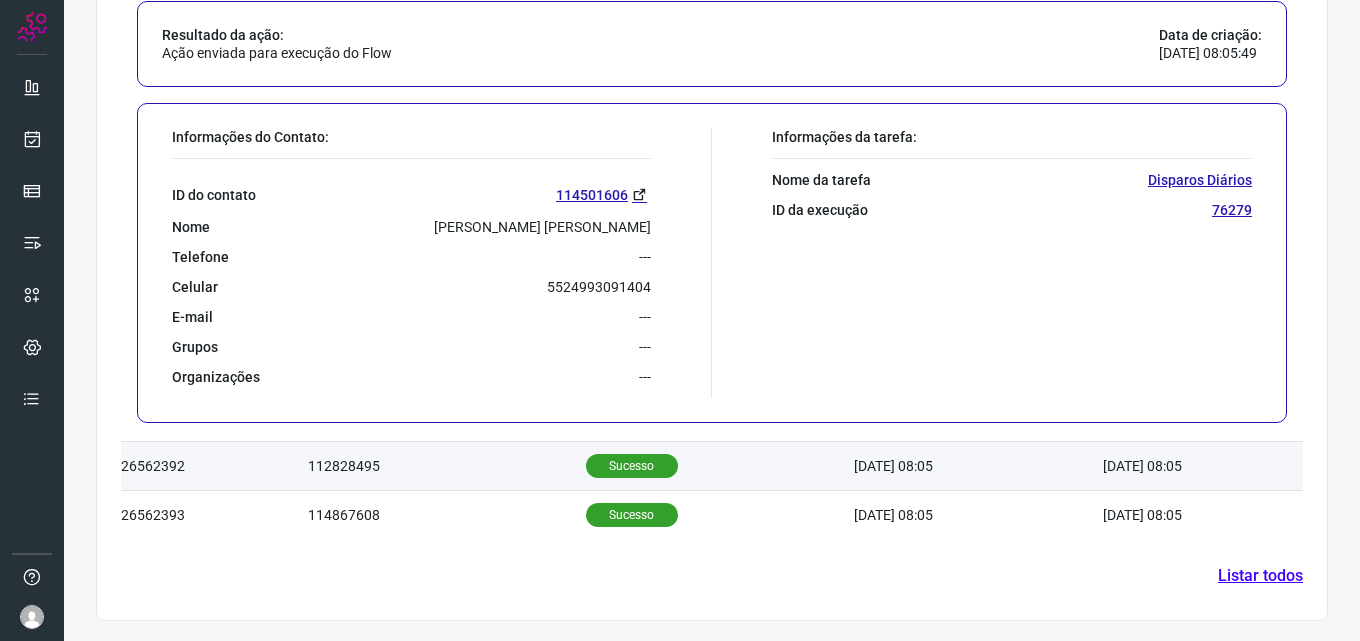 click on "Sucesso" at bounding box center [632, 466] 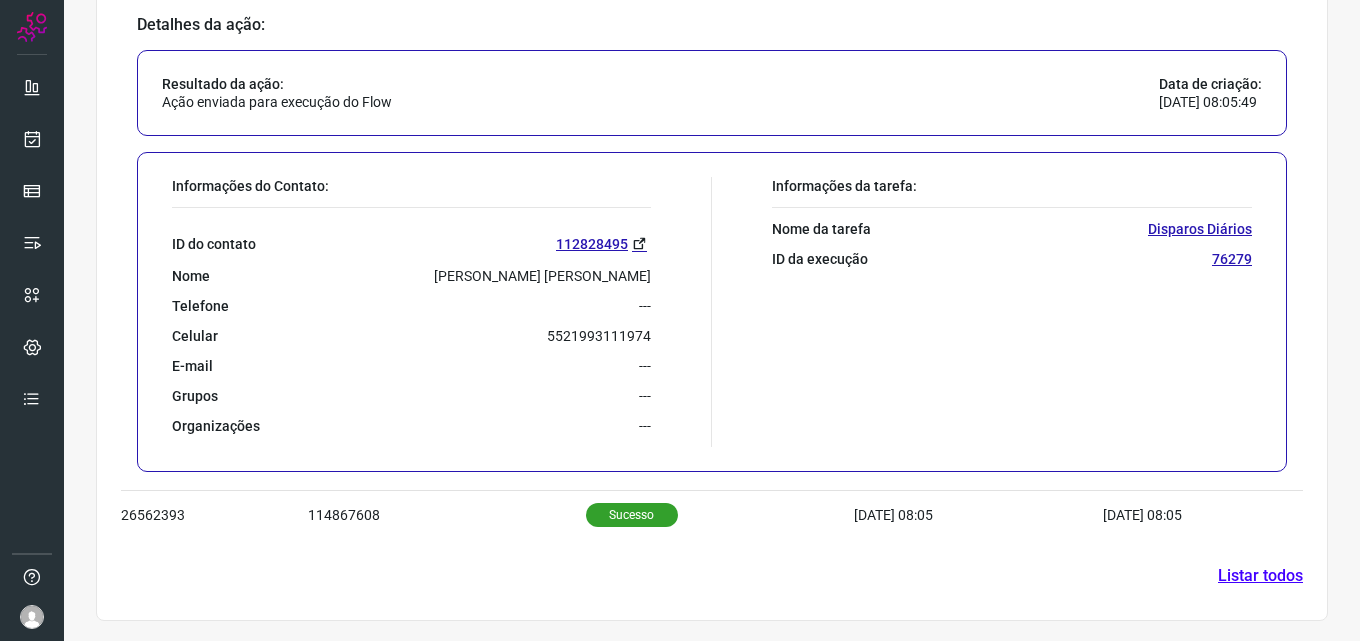scroll, scrollTop: 866, scrollLeft: 0, axis: vertical 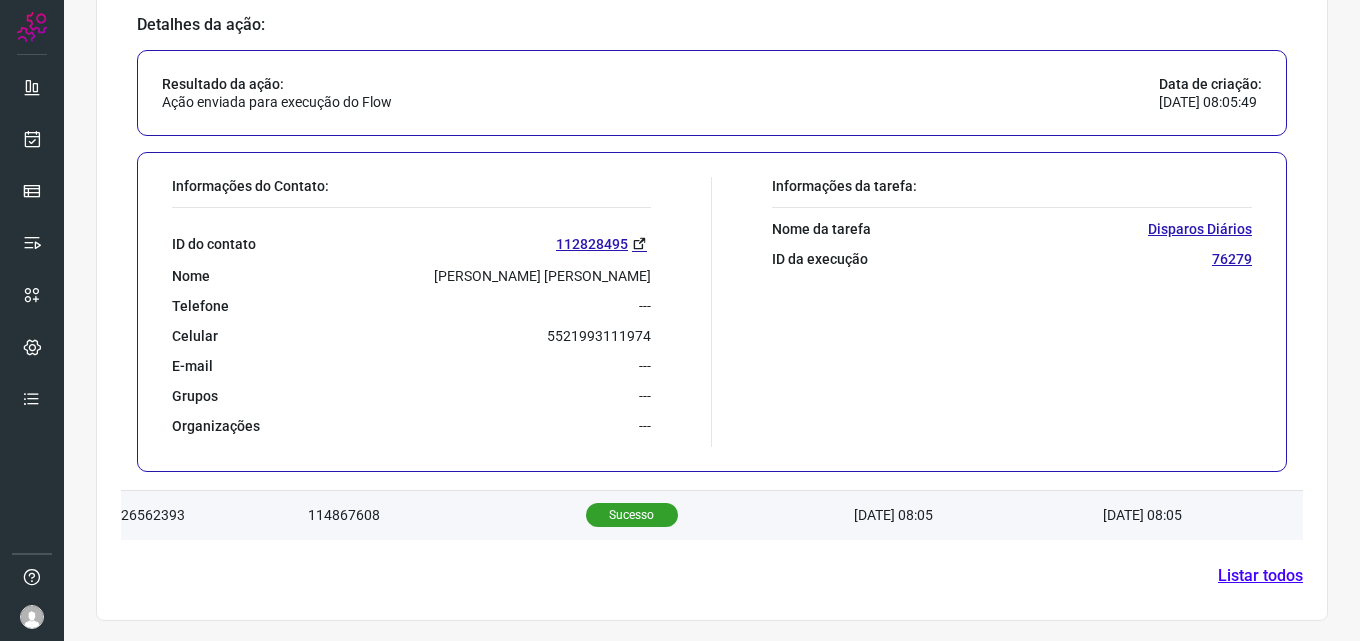 click on "Sucesso" at bounding box center [632, 515] 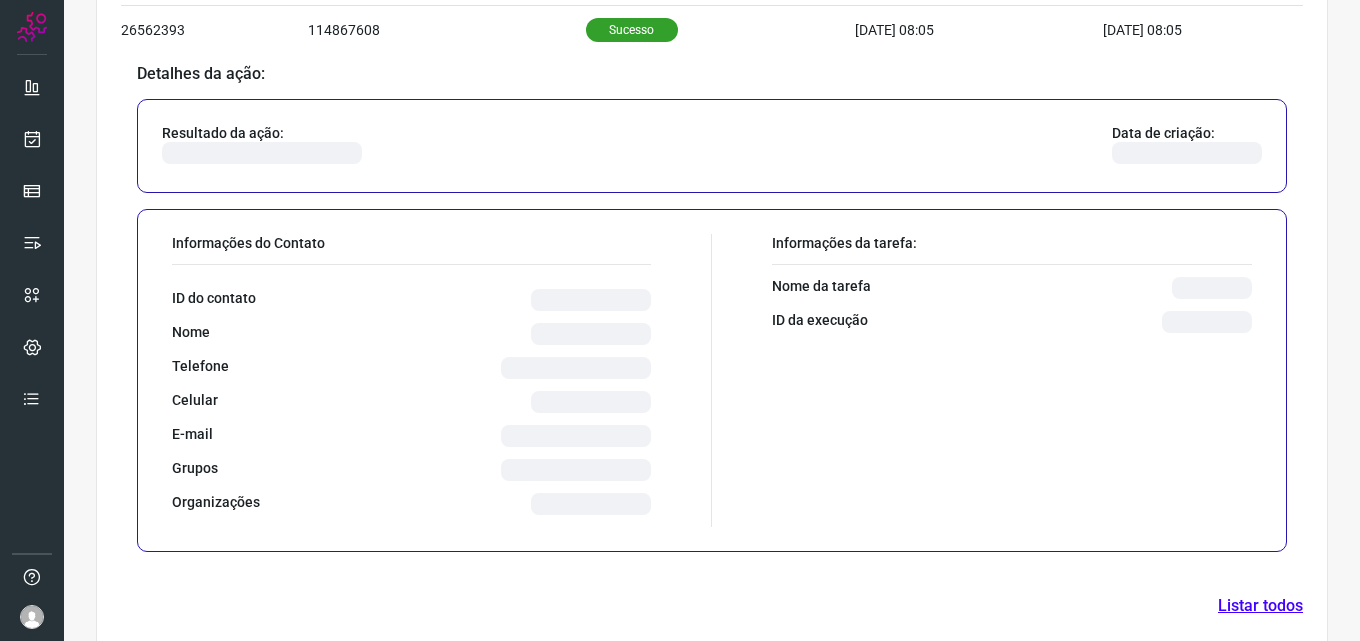 scroll, scrollTop: 865, scrollLeft: 0, axis: vertical 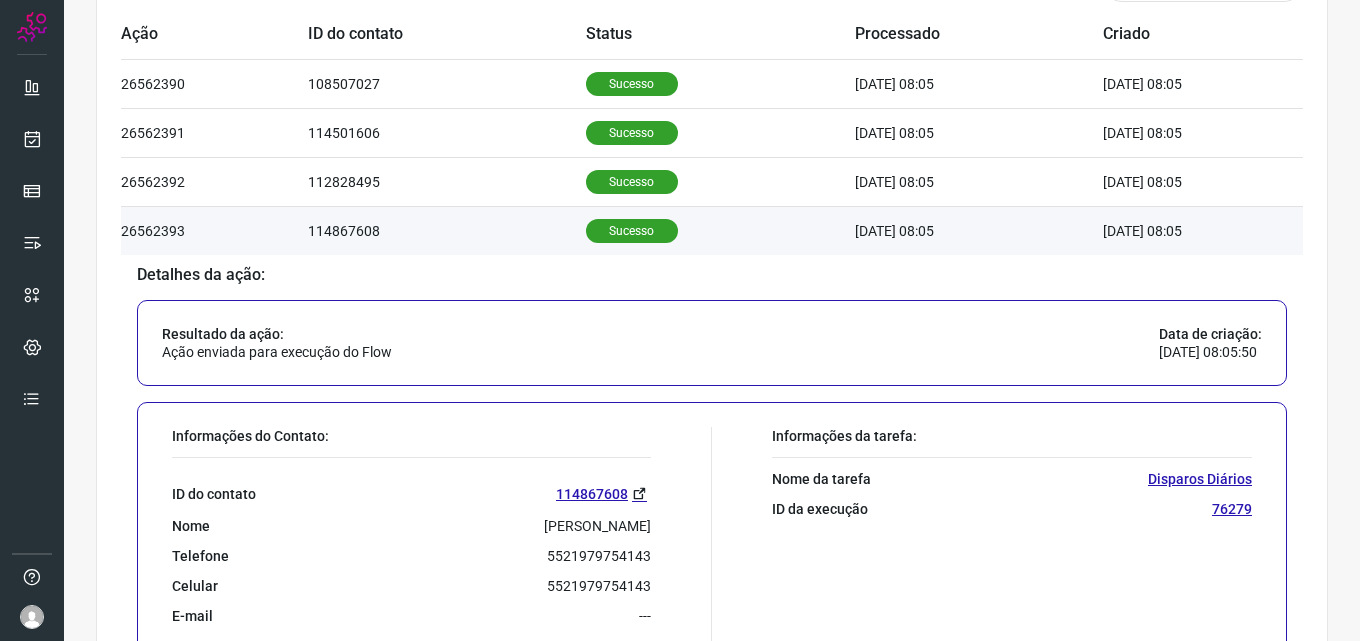 click on "Sucesso" at bounding box center [632, 231] 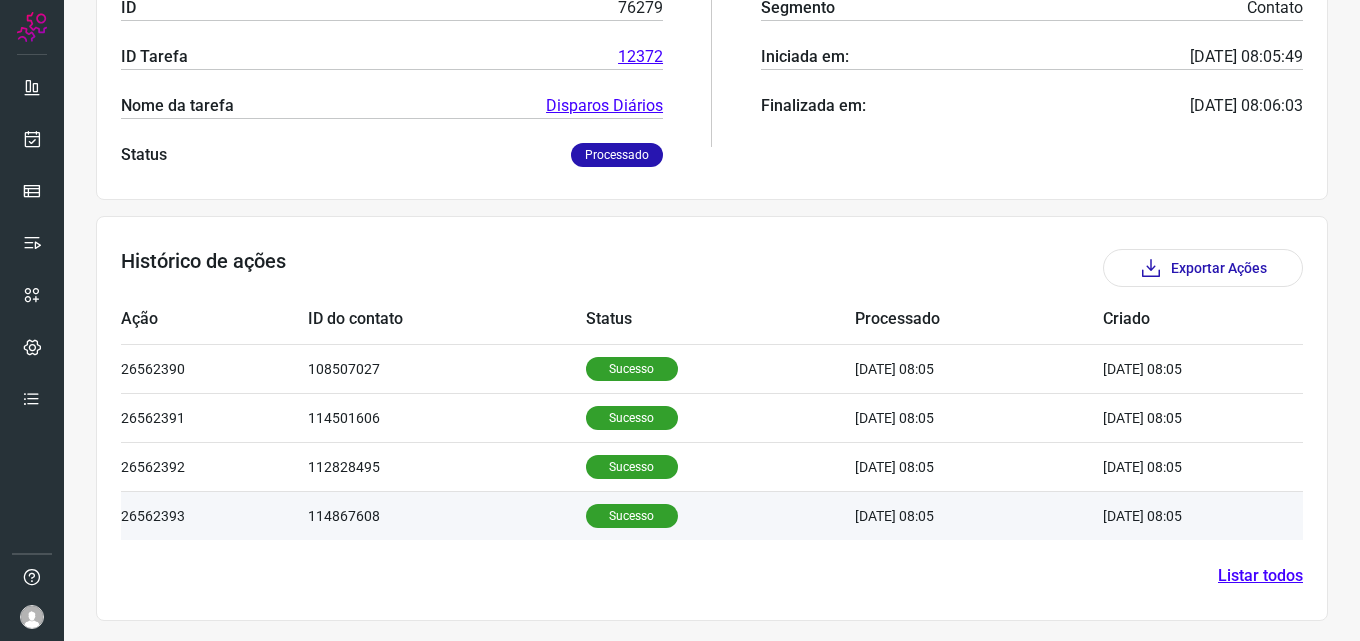 scroll, scrollTop: 380, scrollLeft: 0, axis: vertical 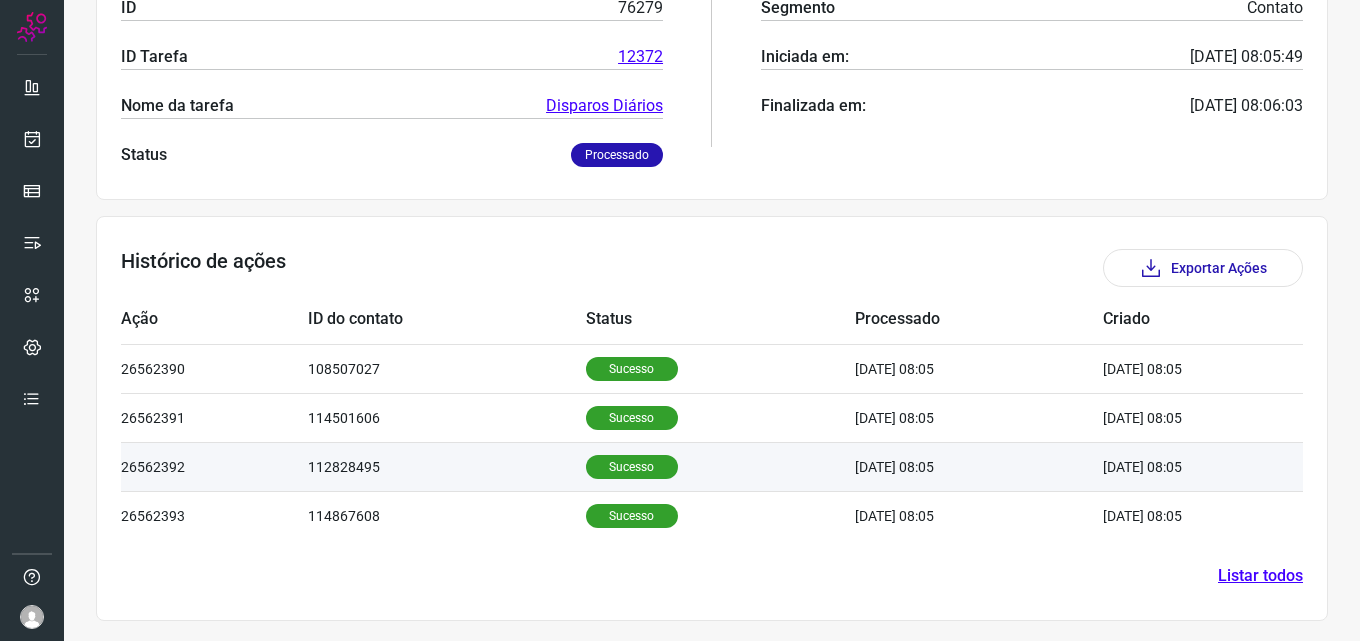 click on "Sucesso" at bounding box center (632, 467) 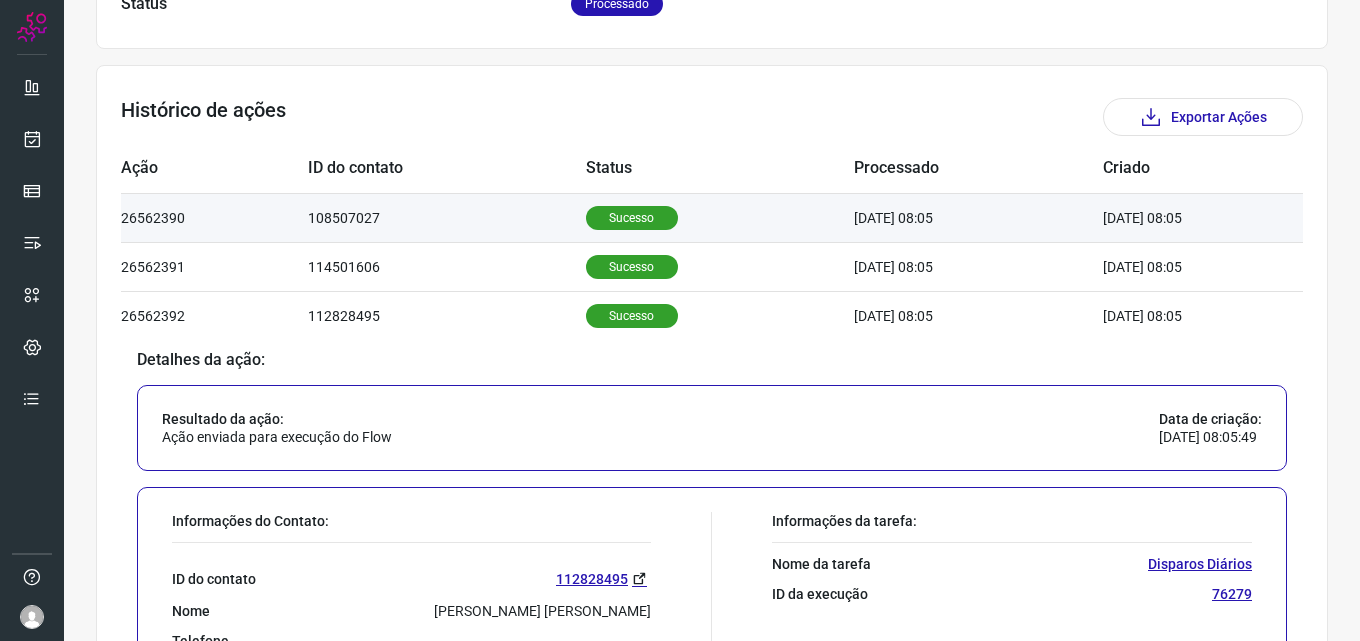 scroll, scrollTop: 466, scrollLeft: 0, axis: vertical 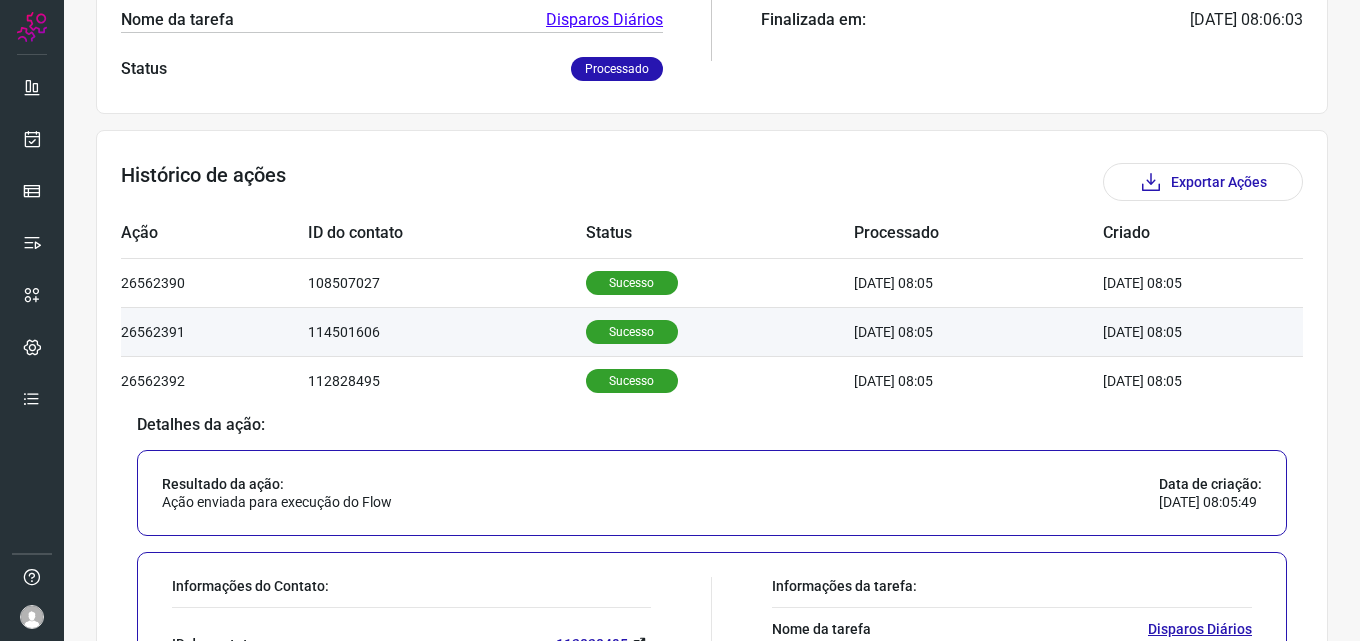 click on "Sucesso" at bounding box center [632, 332] 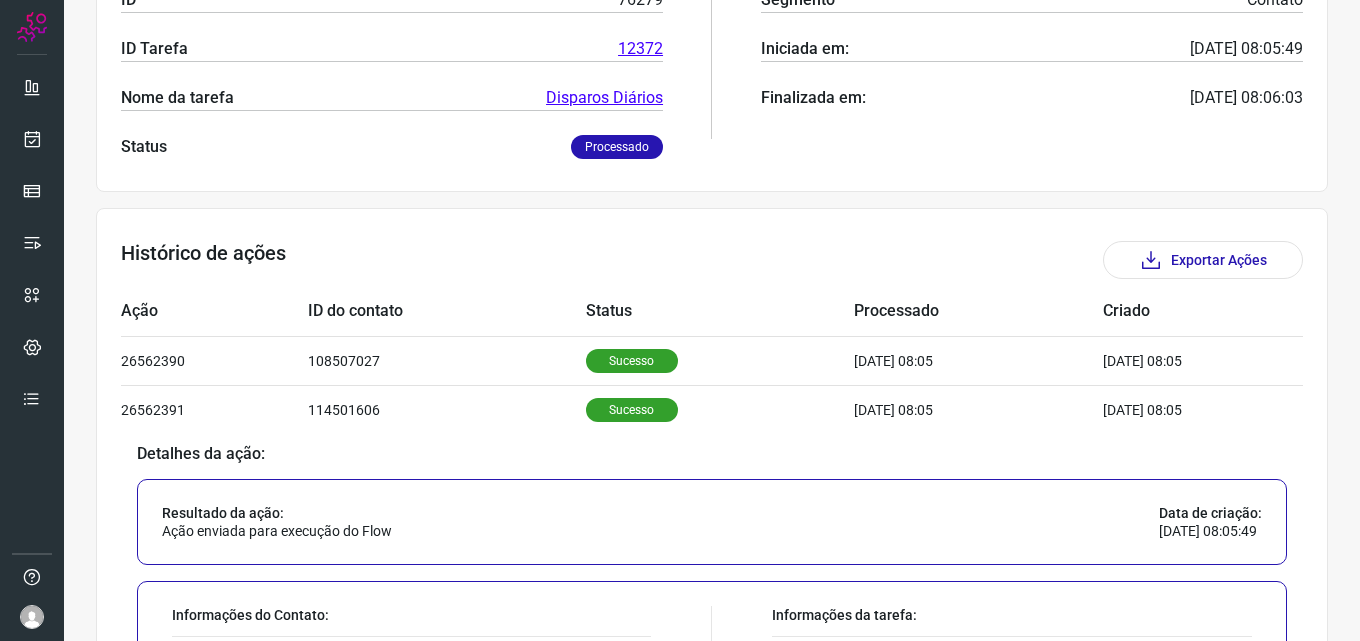 scroll, scrollTop: 366, scrollLeft: 0, axis: vertical 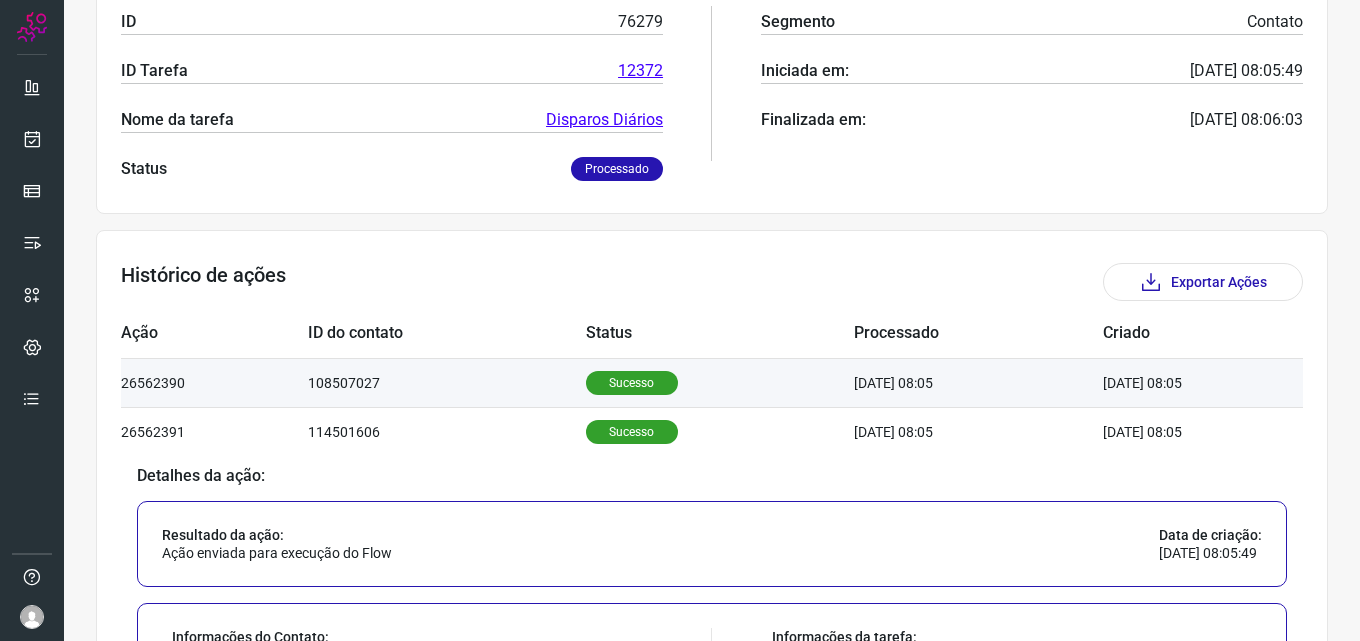click on "Sucesso" at bounding box center (632, 383) 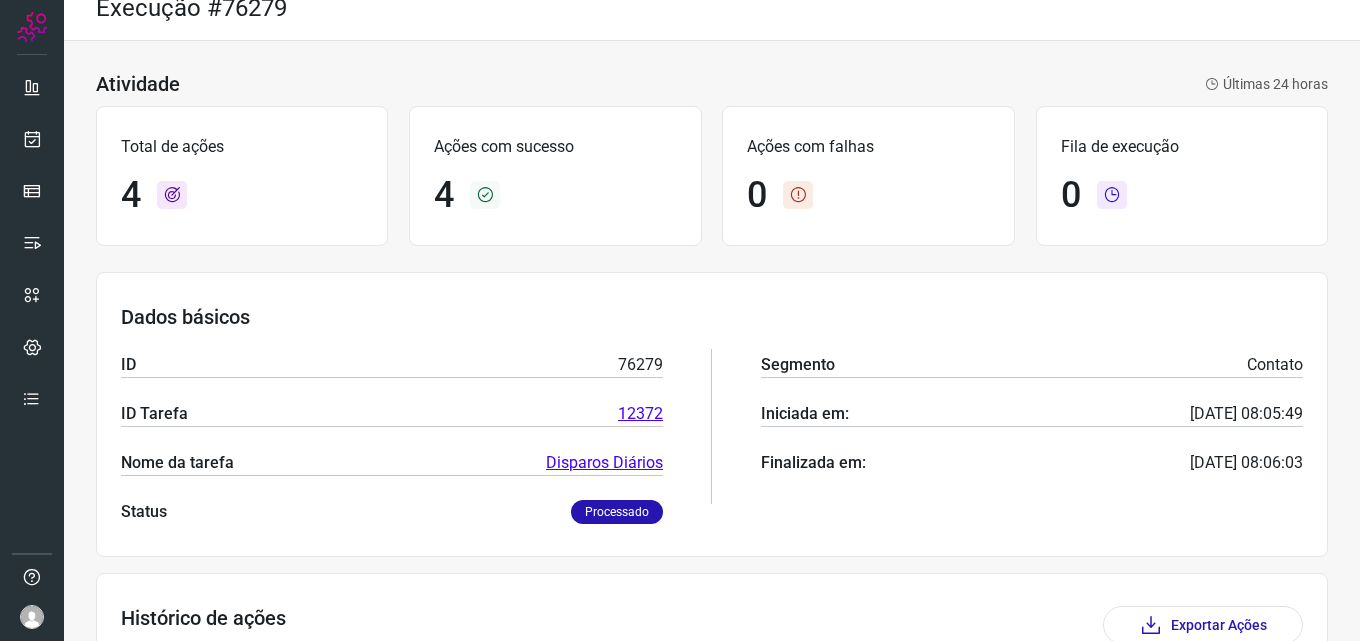 scroll, scrollTop: 0, scrollLeft: 0, axis: both 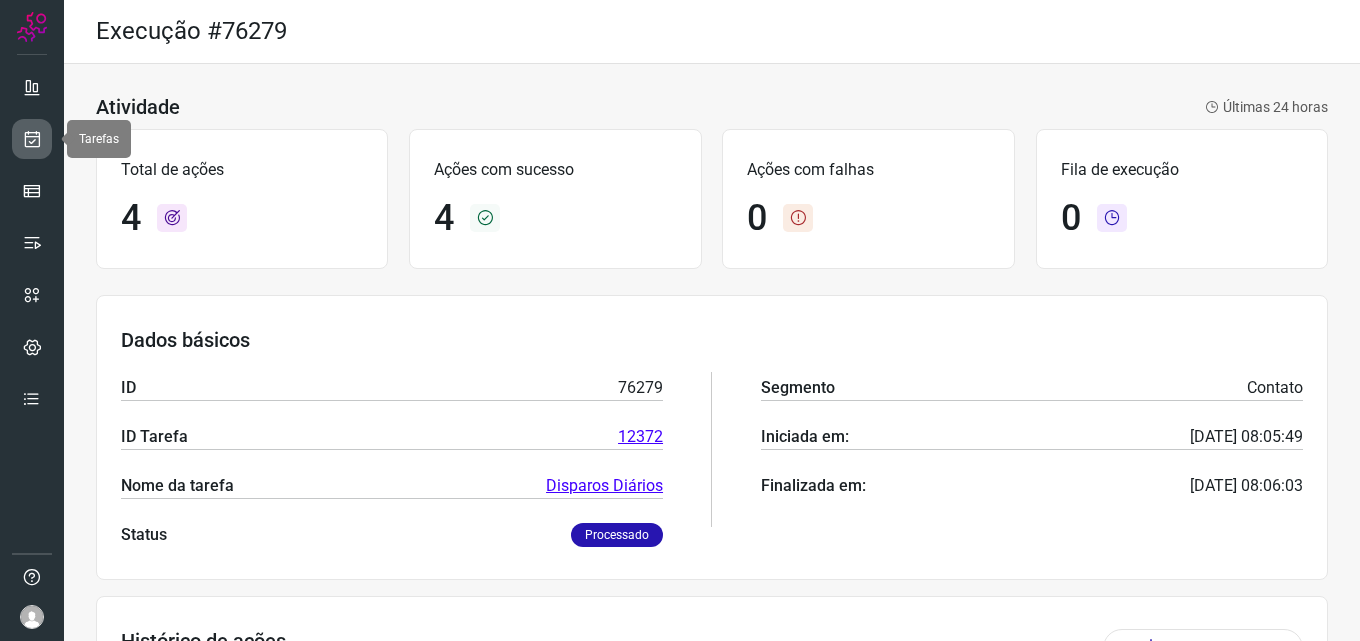 click at bounding box center [32, 139] 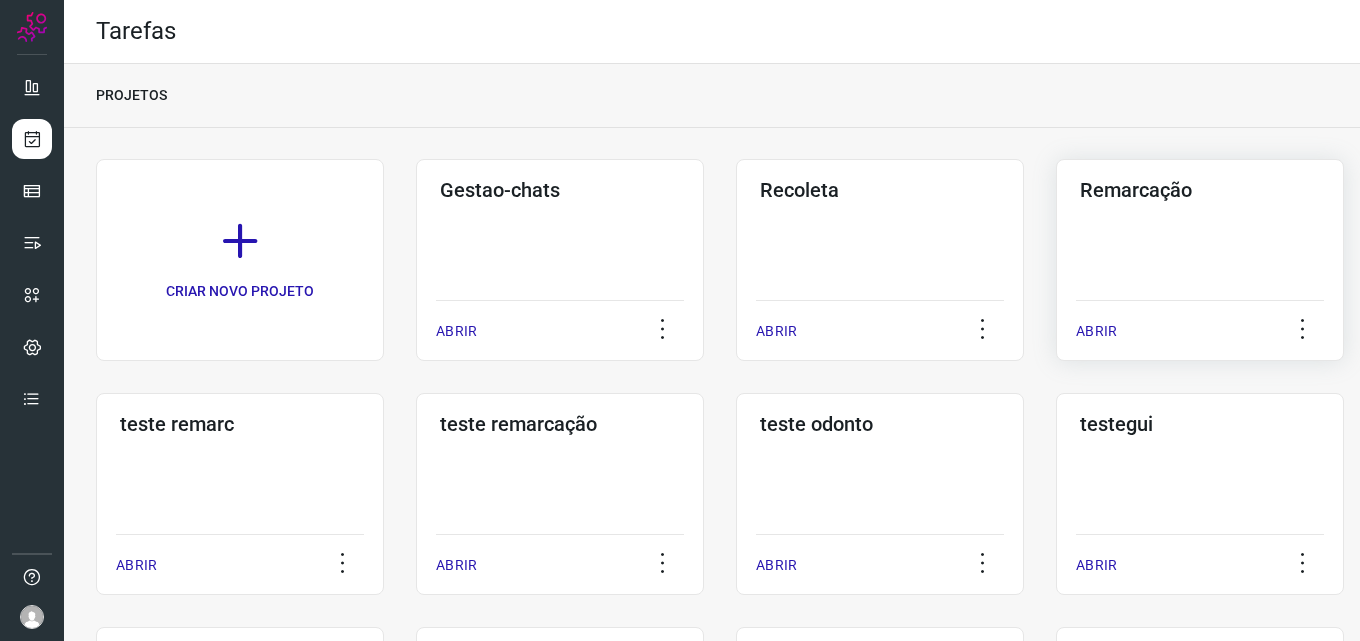 click on "Remarcação  ABRIR" 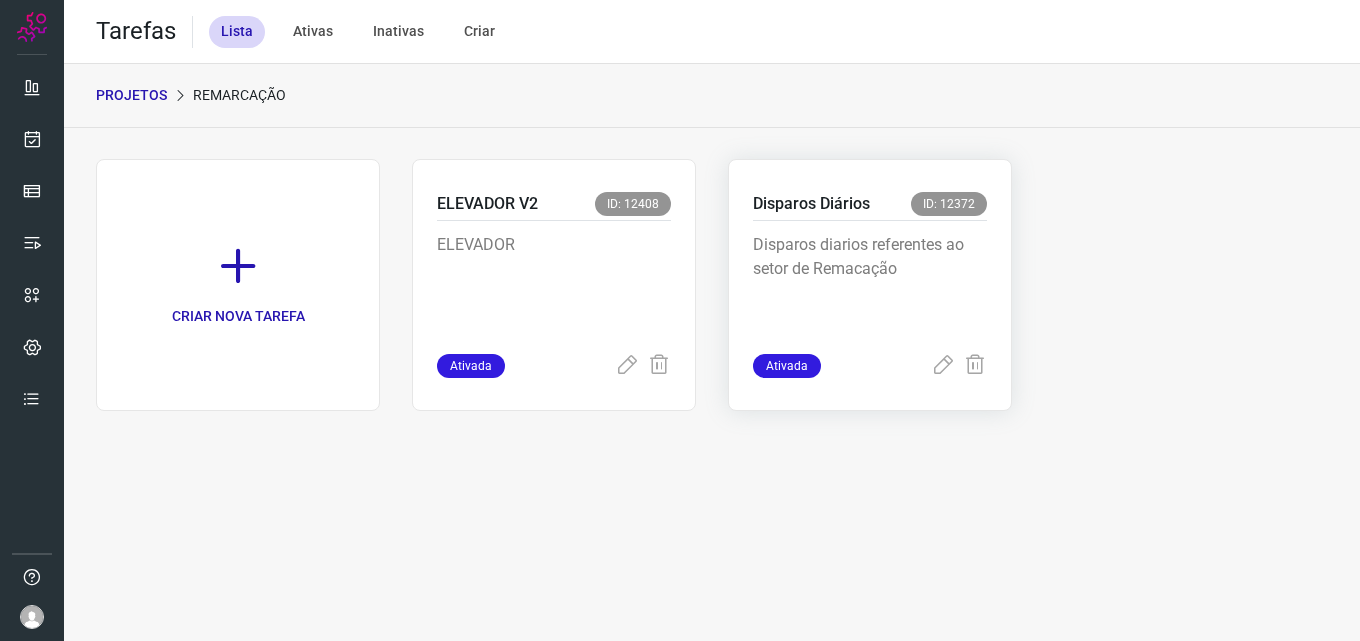 click on "Disparos diarios referentes ao setor de Remacação" at bounding box center [870, 283] 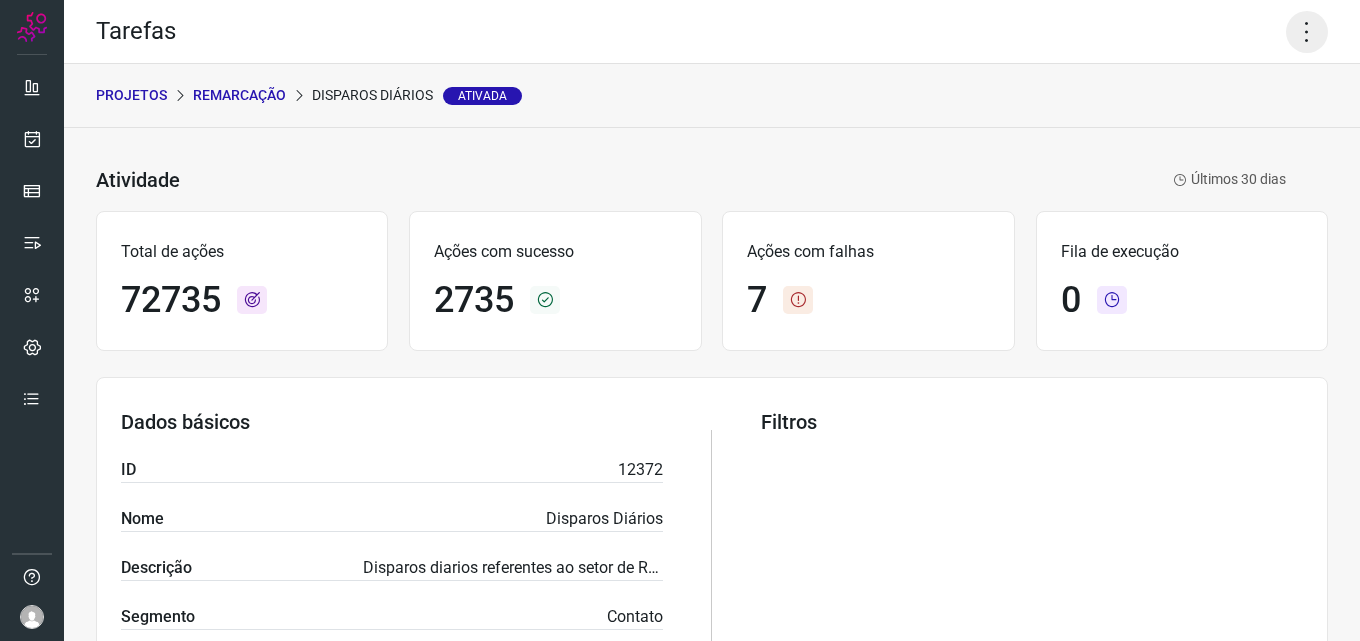 click 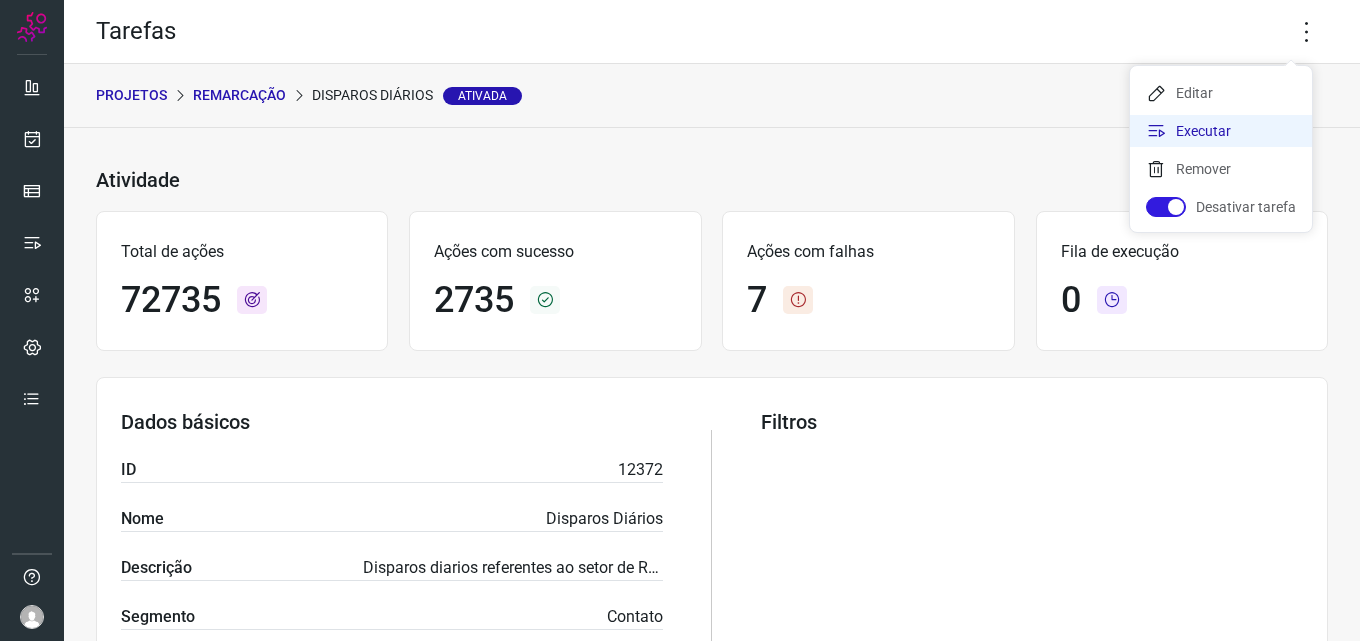 click on "Executar" 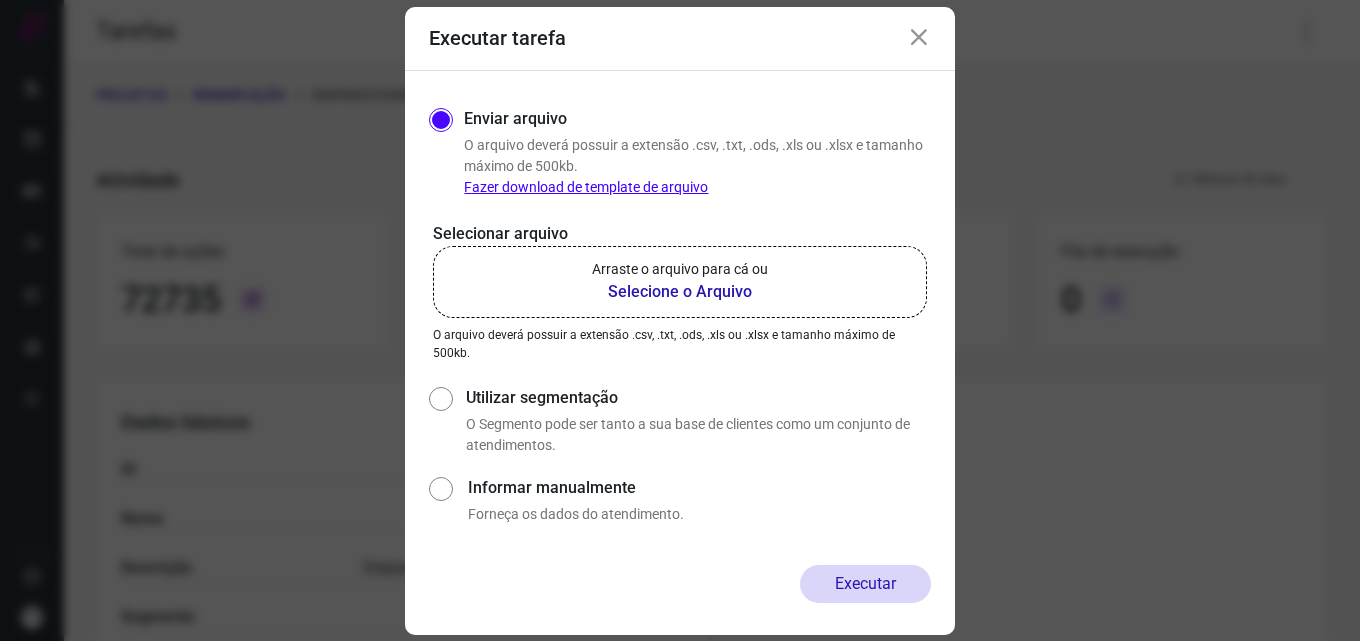 click on "Arraste o arquivo para cá ou Selecione o Arquivo" 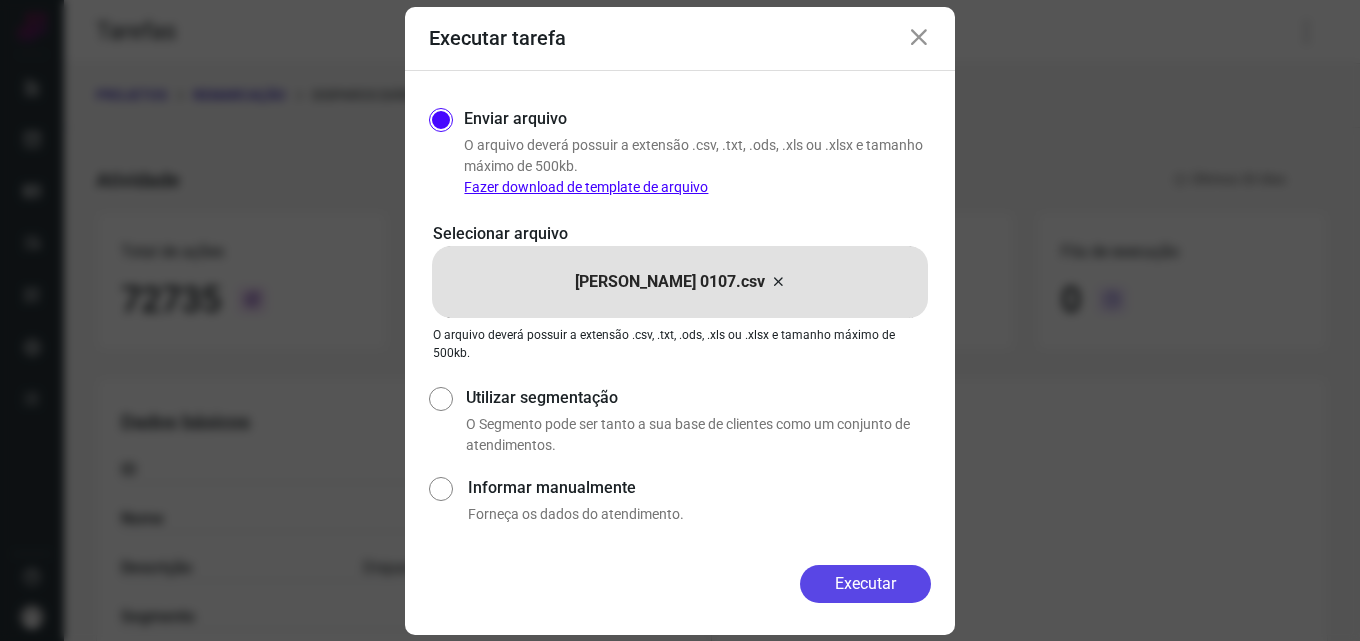 click on "Executar" at bounding box center [865, 584] 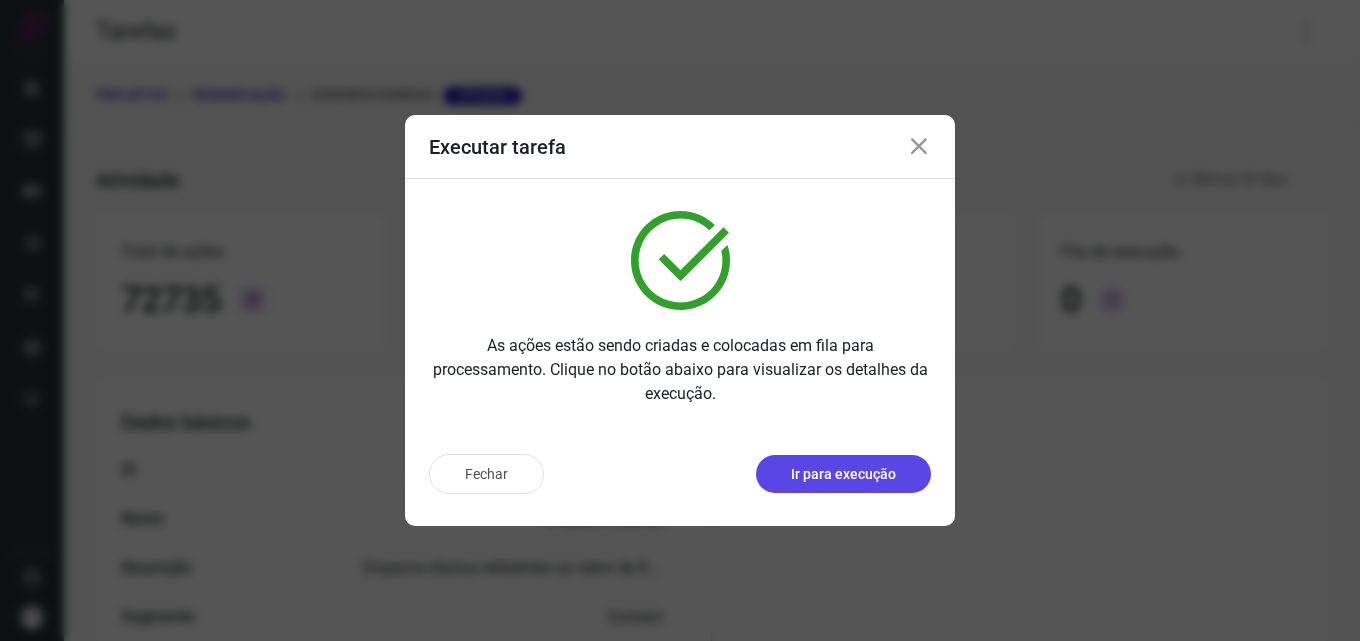 click on "Ir para execução" at bounding box center [843, 474] 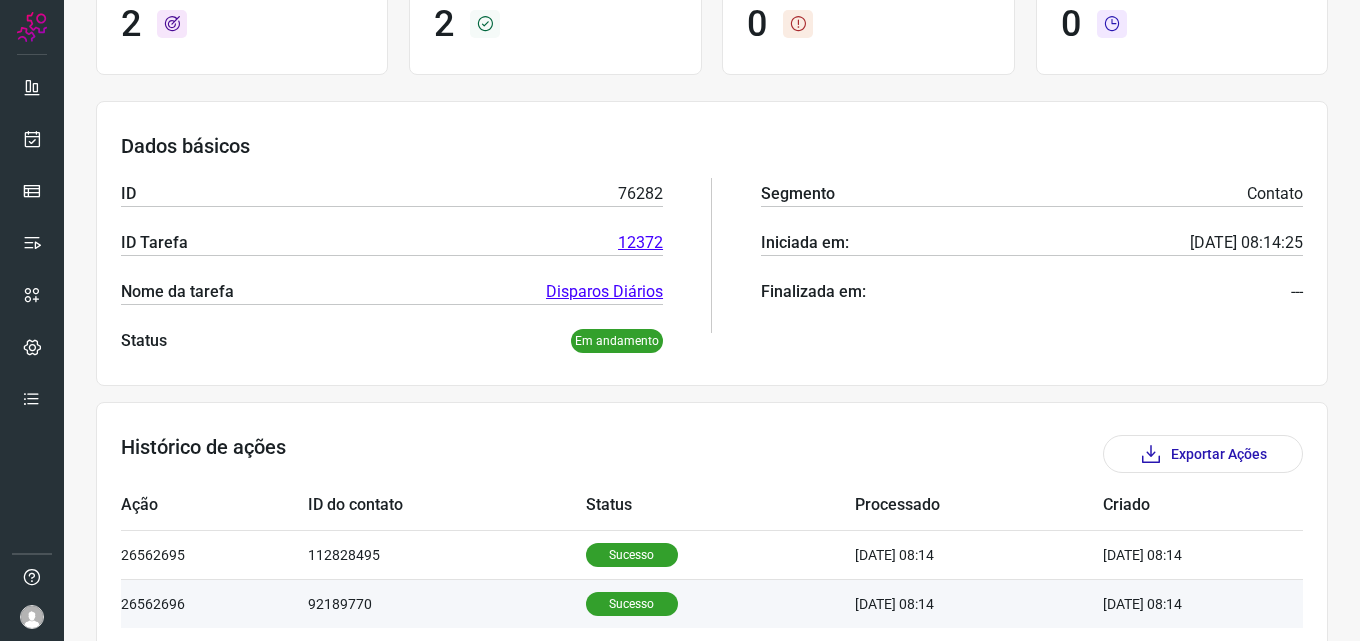 scroll, scrollTop: 282, scrollLeft: 0, axis: vertical 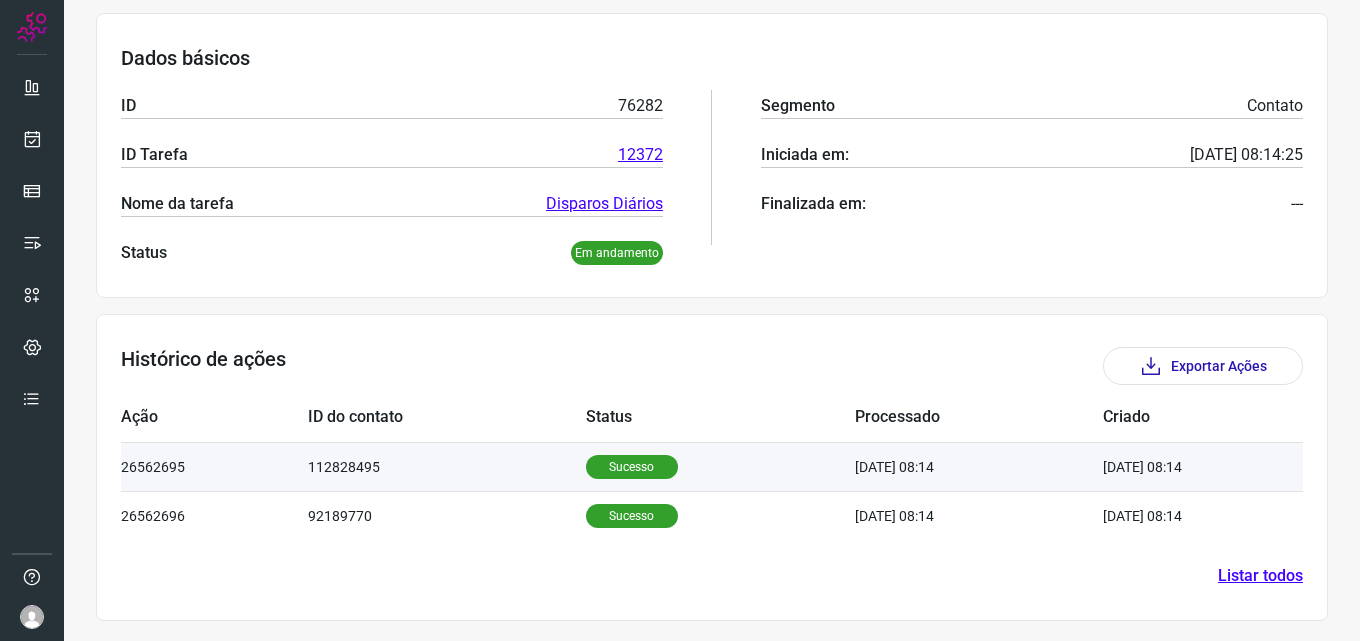 click on "Sucesso" at bounding box center [632, 467] 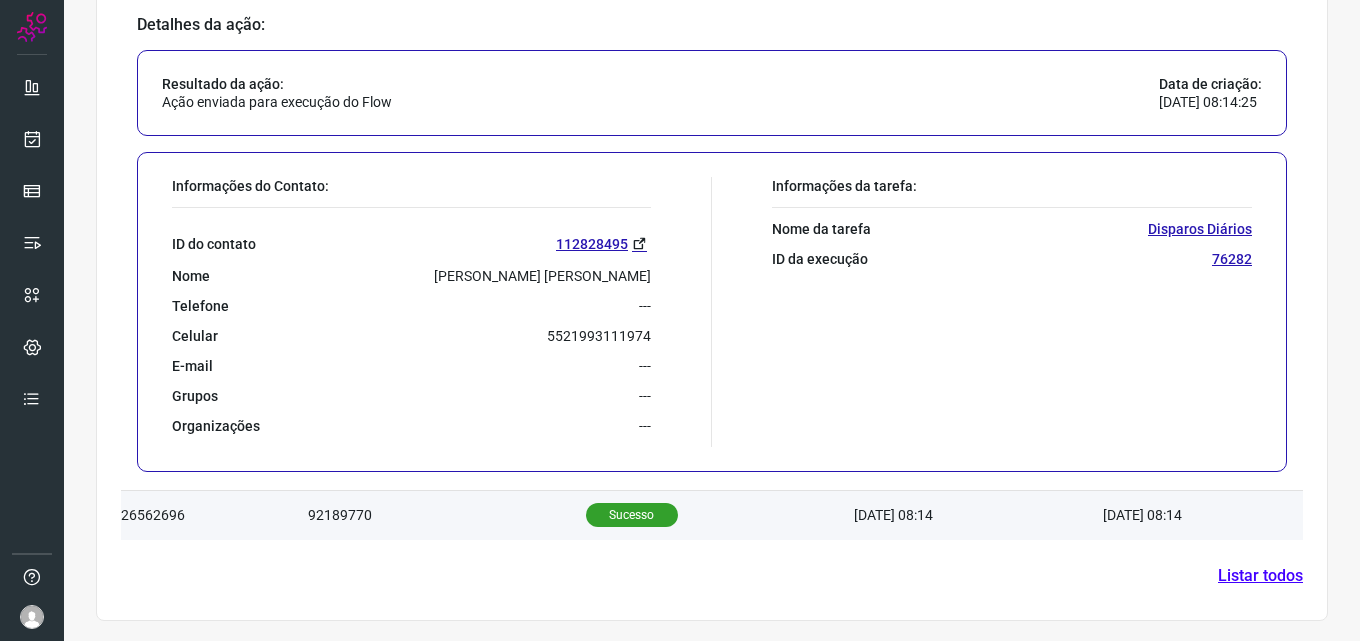 scroll, scrollTop: 768, scrollLeft: 0, axis: vertical 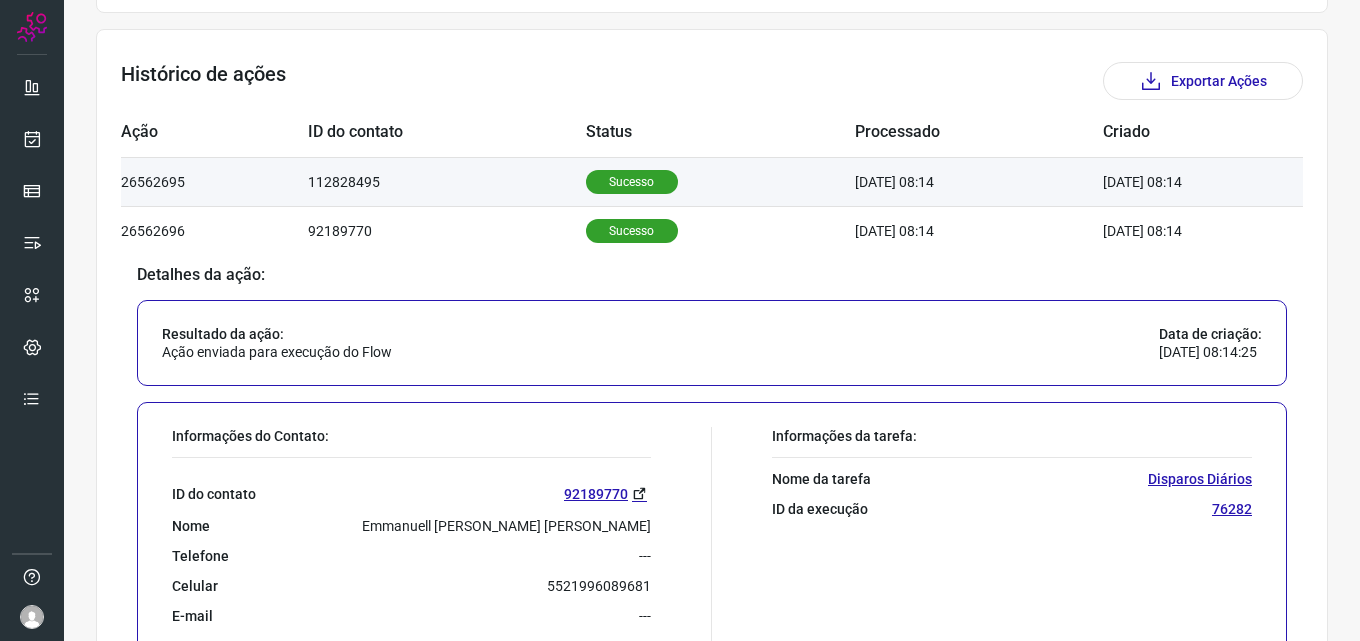 click on "Sucesso" at bounding box center [632, 182] 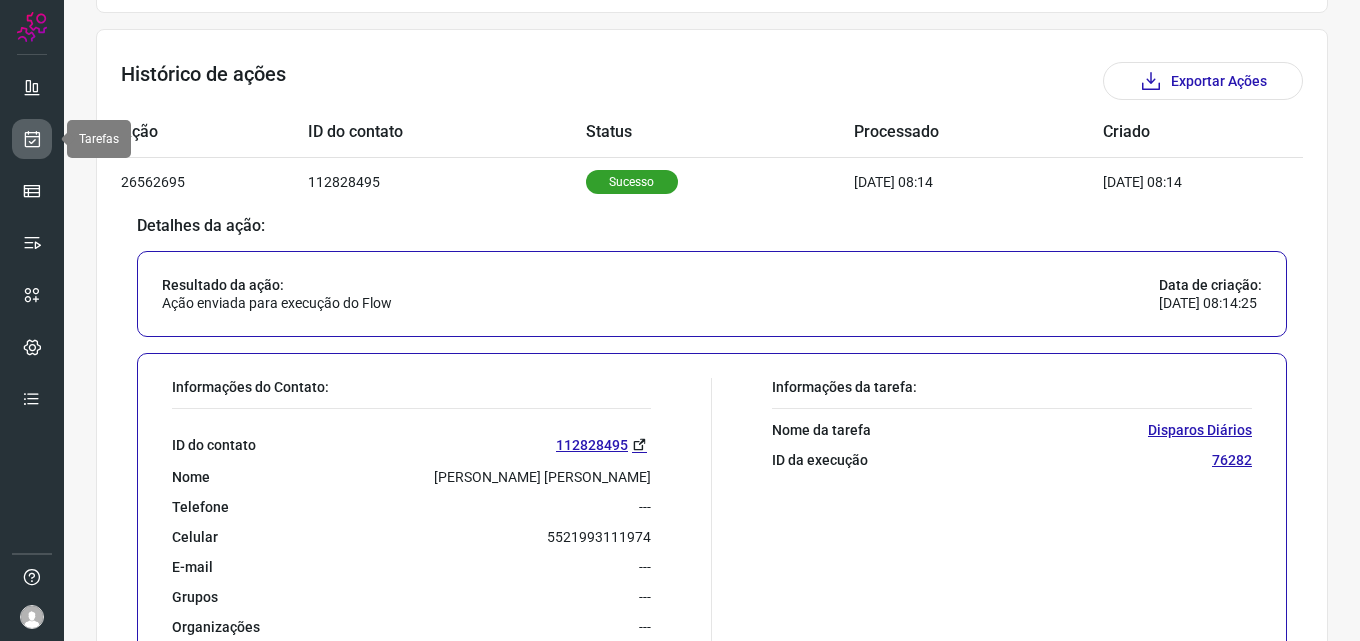 click at bounding box center (32, 139) 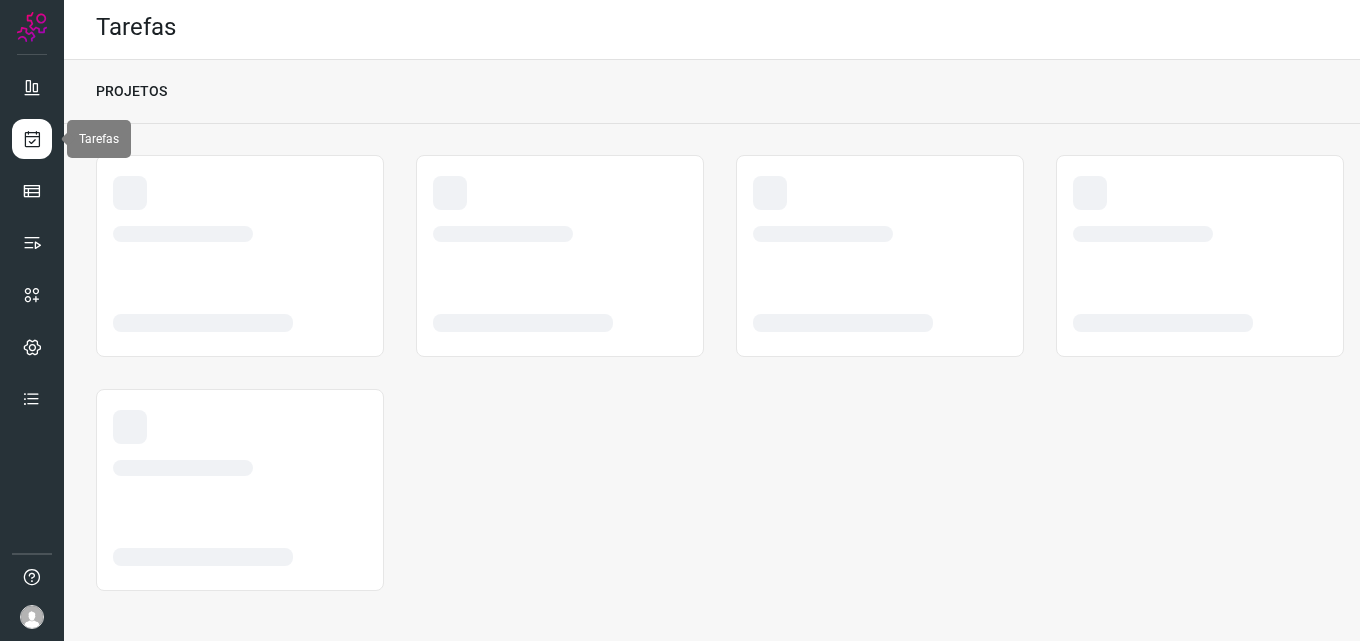 scroll, scrollTop: 4, scrollLeft: 0, axis: vertical 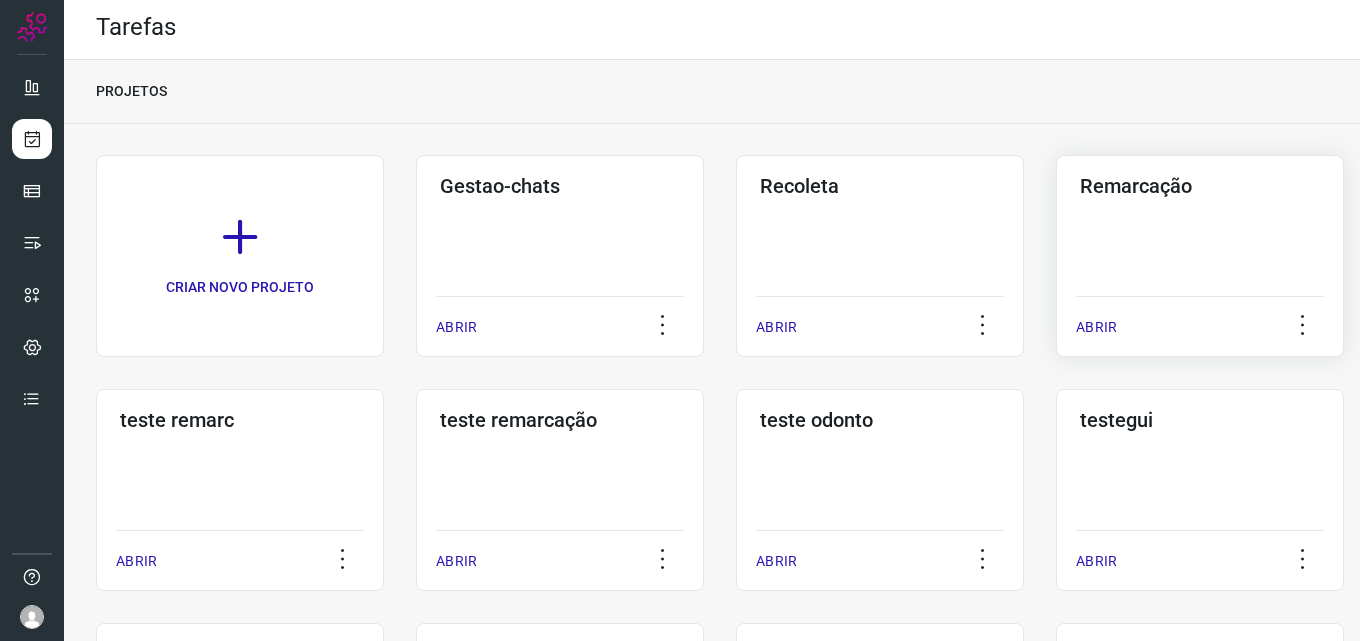 click on "Remarcação  ABRIR" 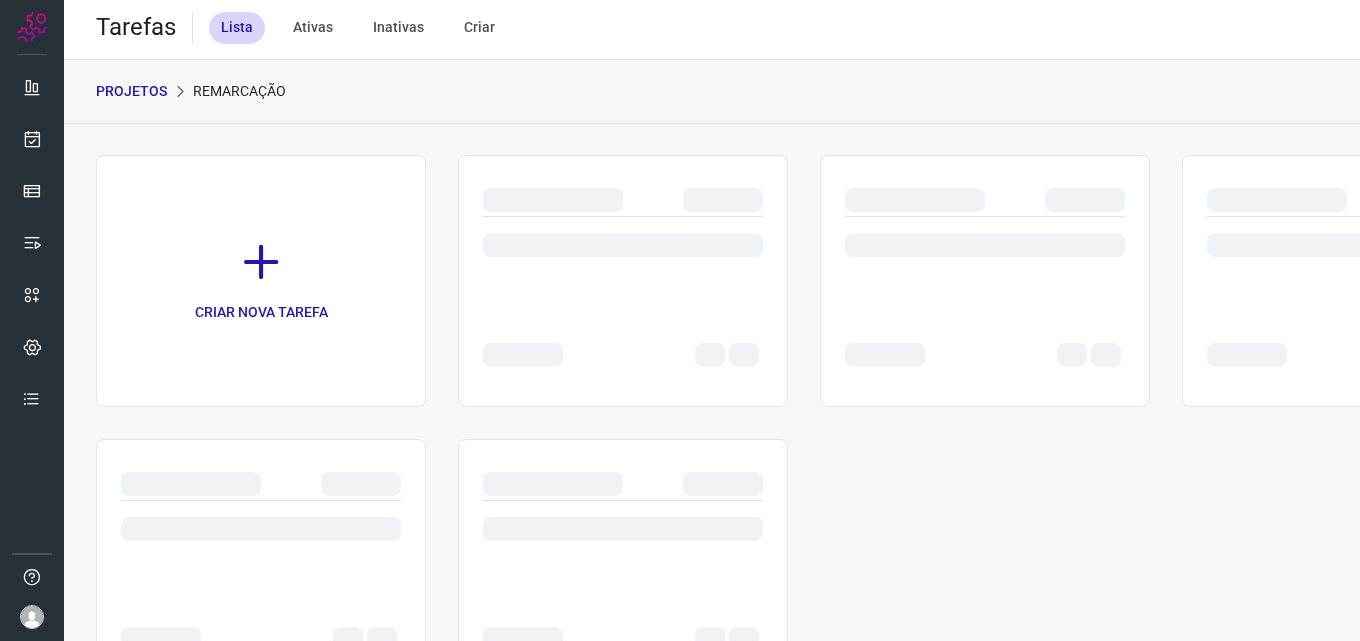 scroll, scrollTop: 0, scrollLeft: 0, axis: both 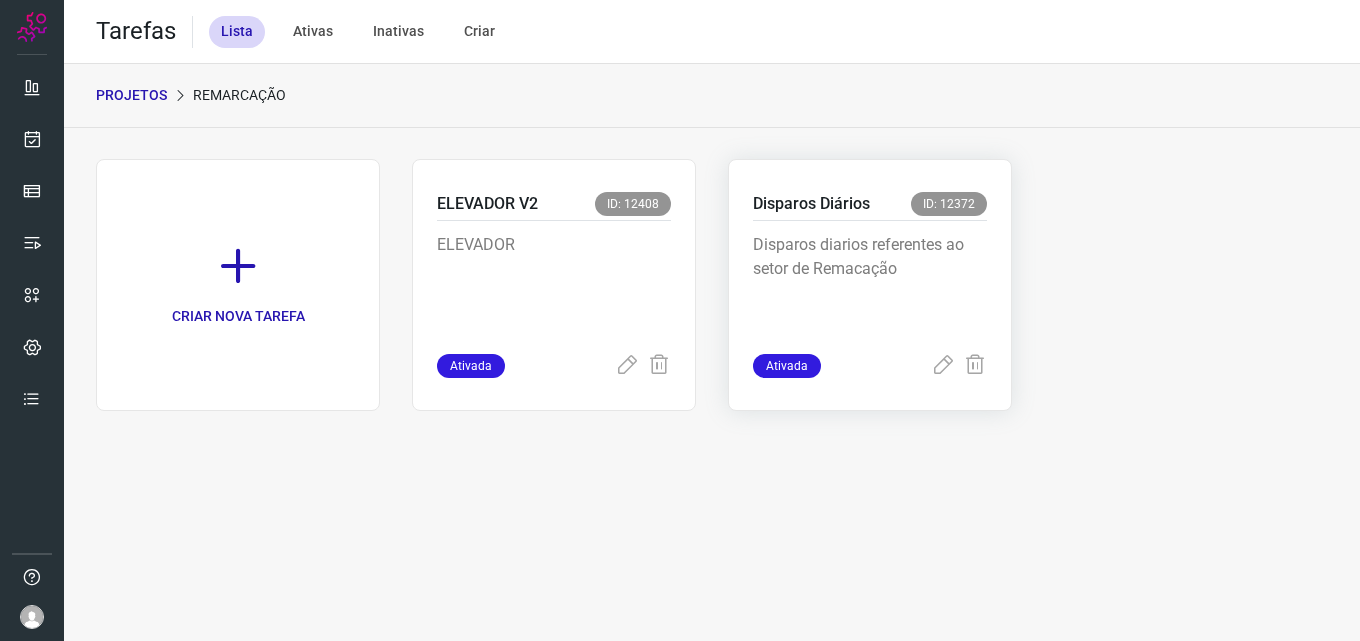 click on "Disparos diarios referentes ao setor de Remacação" at bounding box center (870, 283) 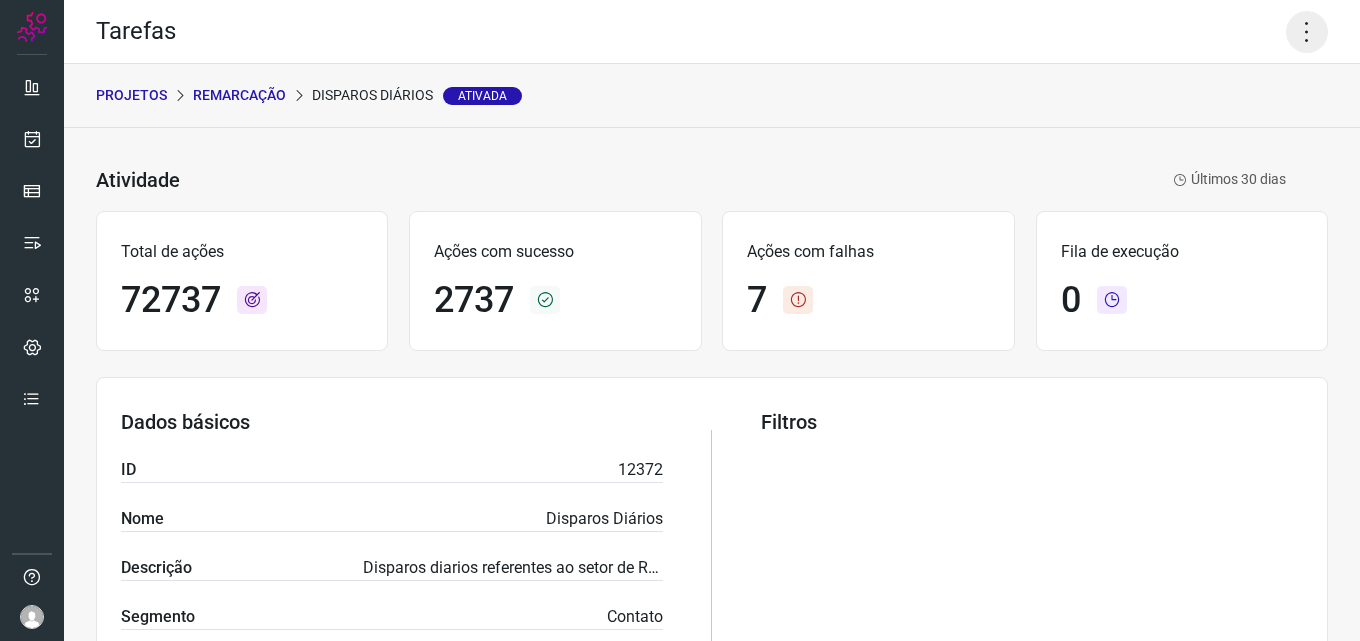 click 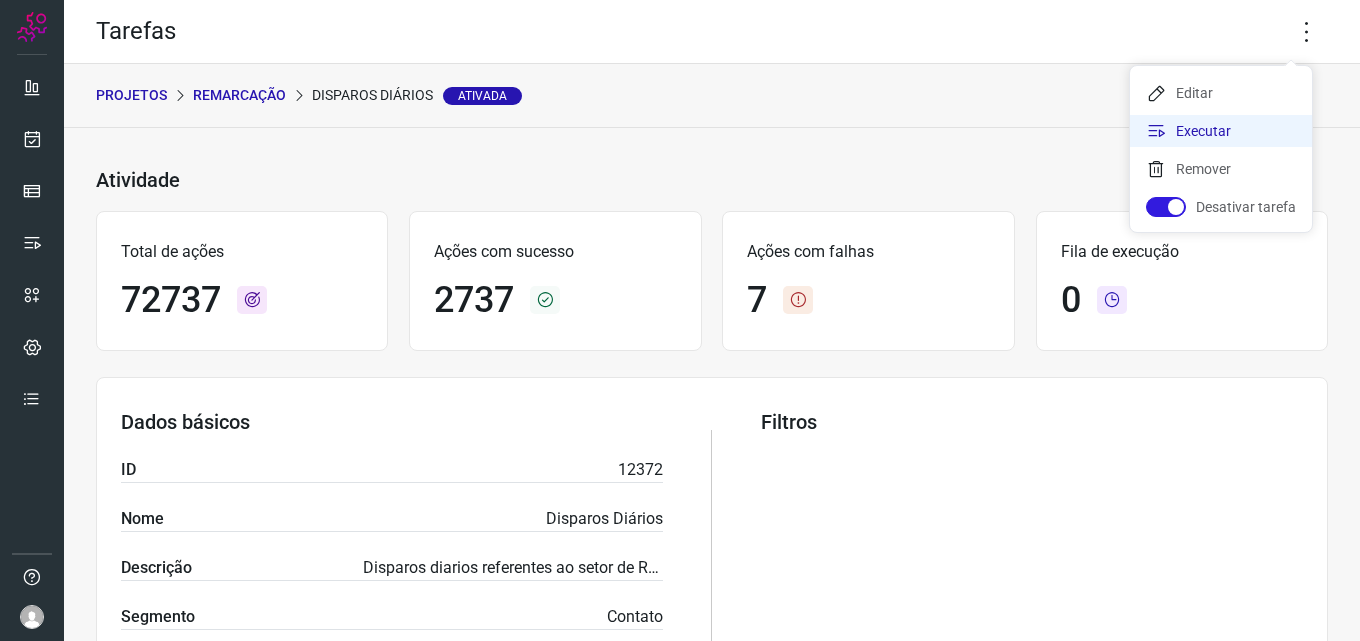 click on "Executar" 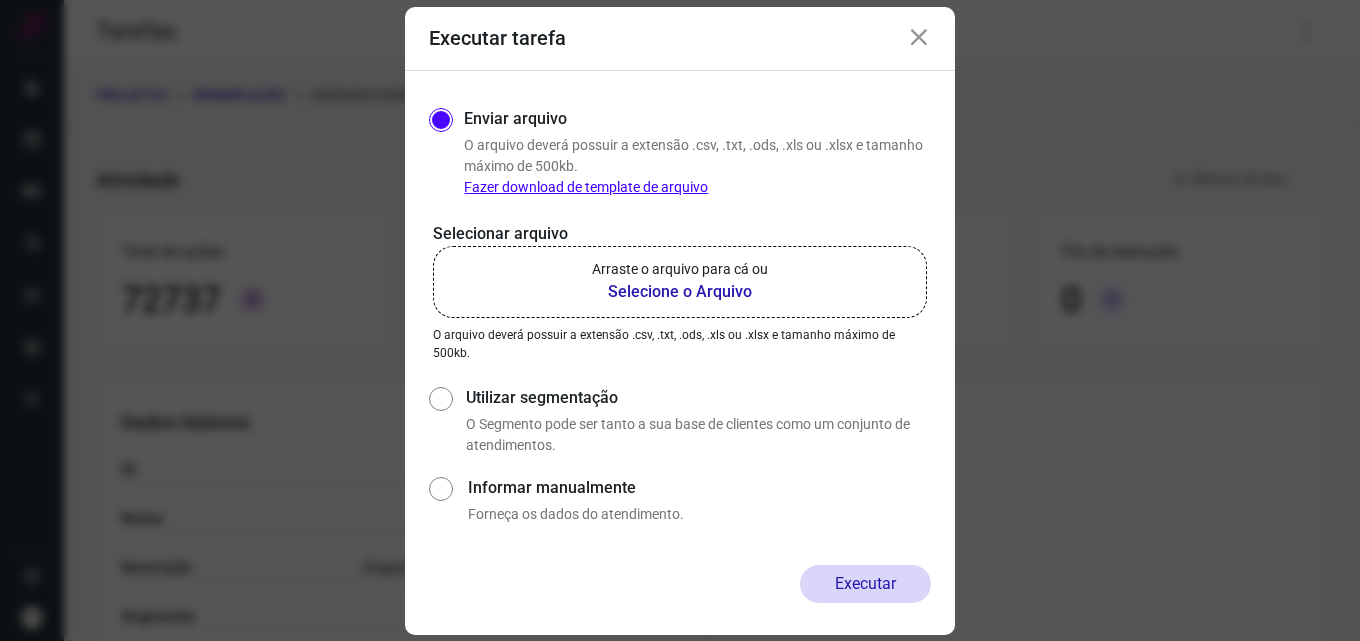 click on "Arraste o arquivo para cá ou" at bounding box center (680, 269) 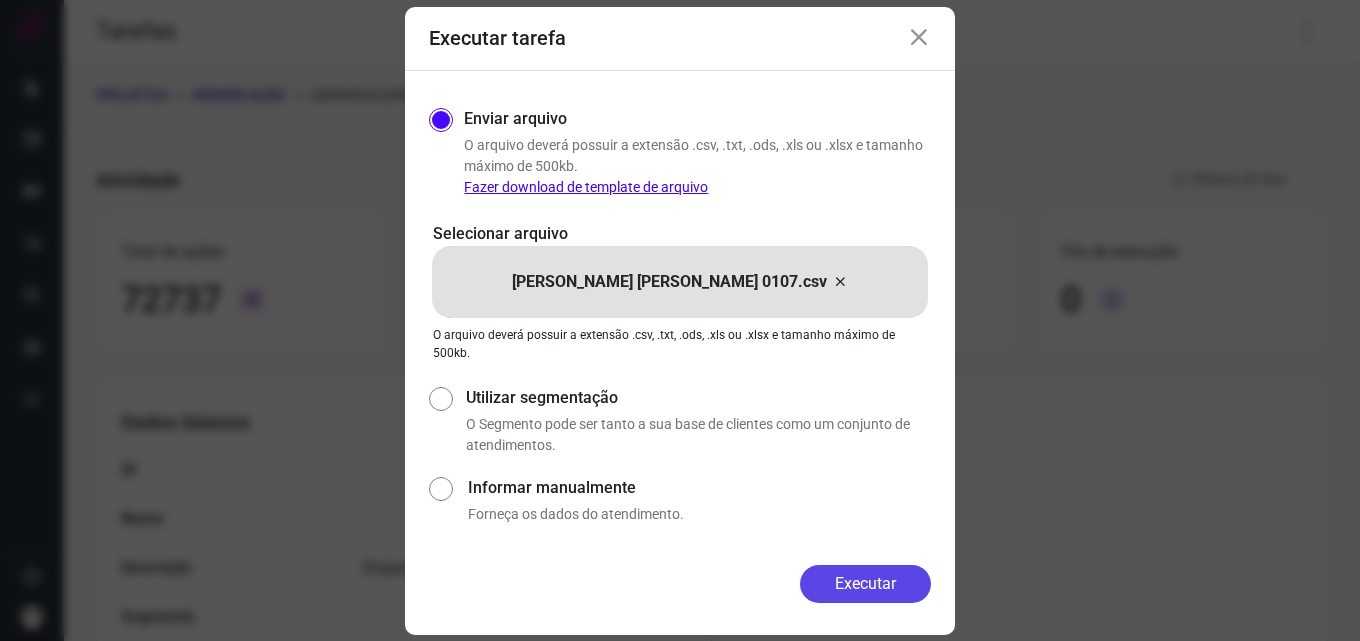 click on "Executar" at bounding box center [865, 584] 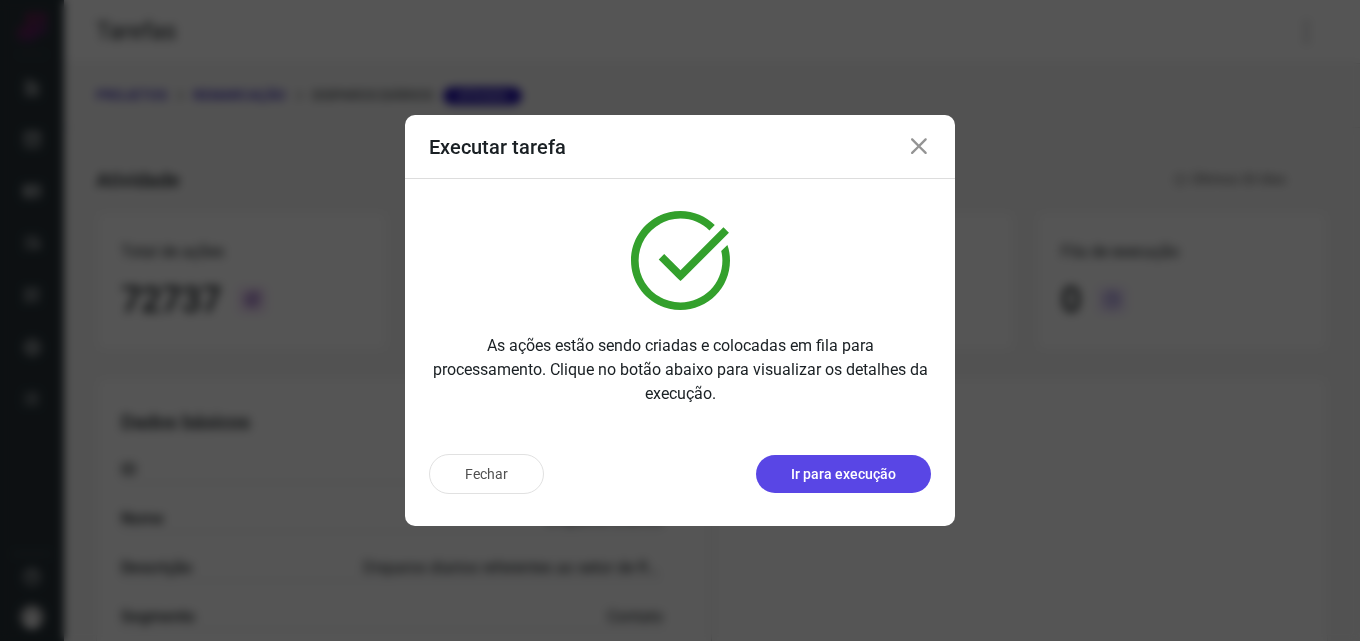 click on "Ir para execução" at bounding box center [843, 474] 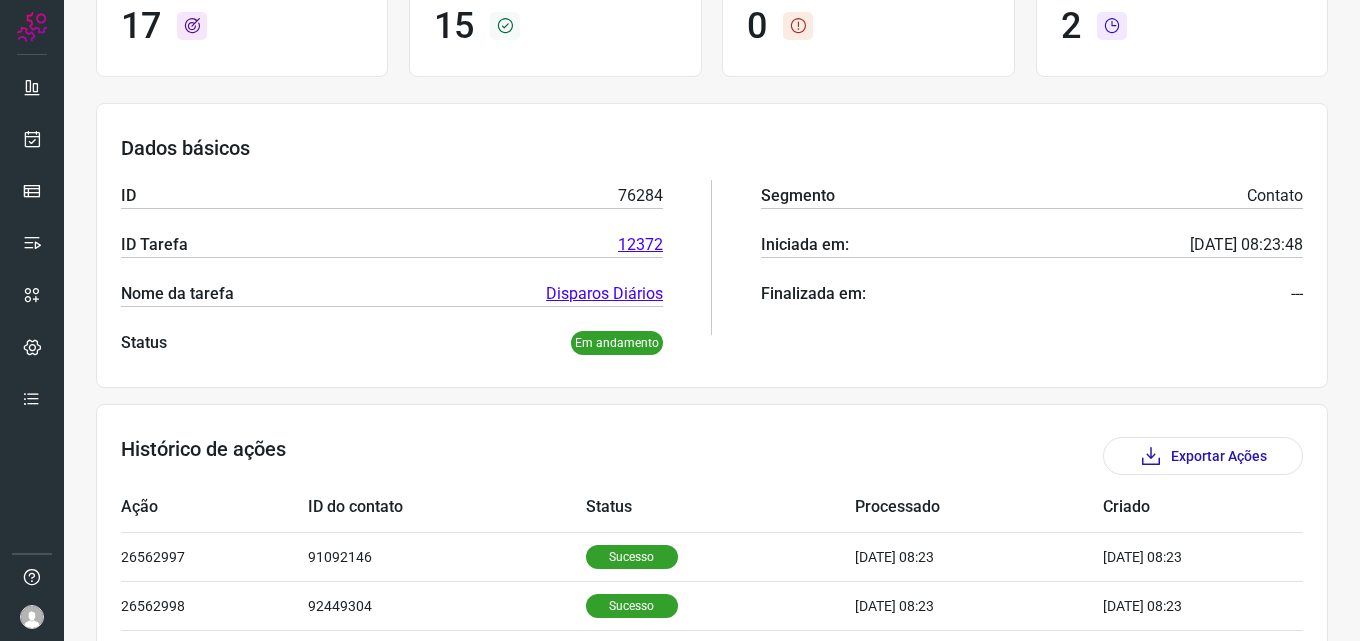 scroll, scrollTop: 674, scrollLeft: 0, axis: vertical 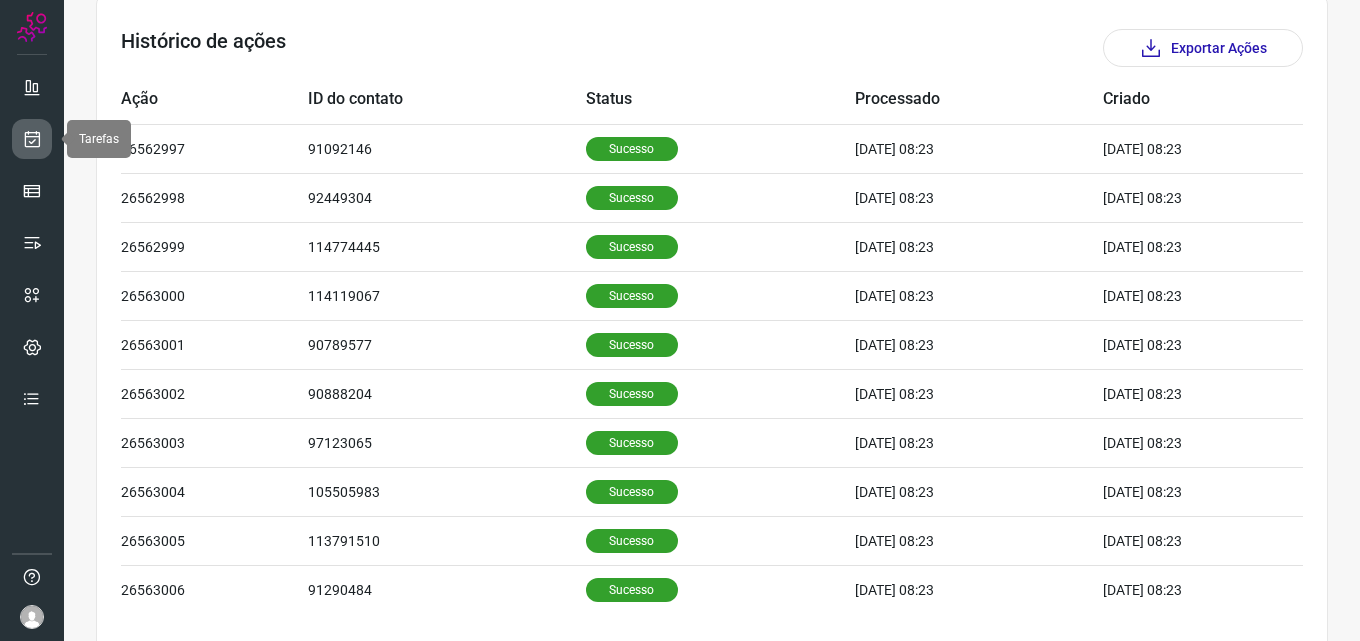 click at bounding box center (32, 139) 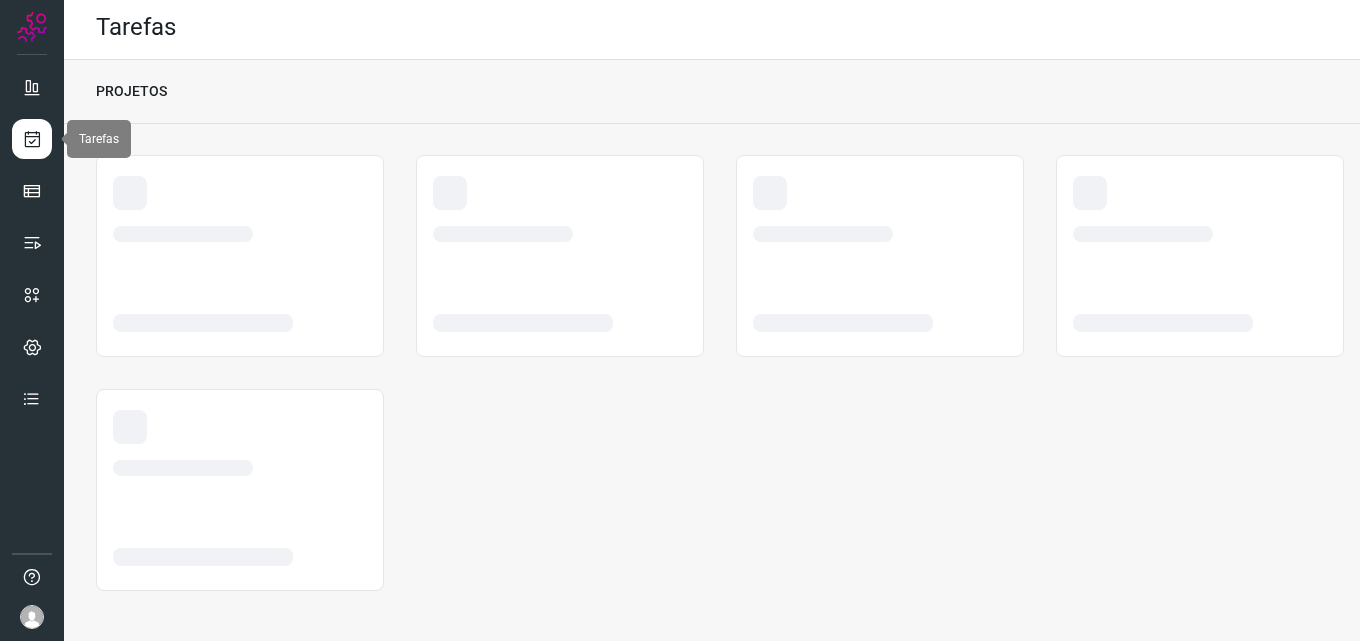 scroll, scrollTop: 4, scrollLeft: 0, axis: vertical 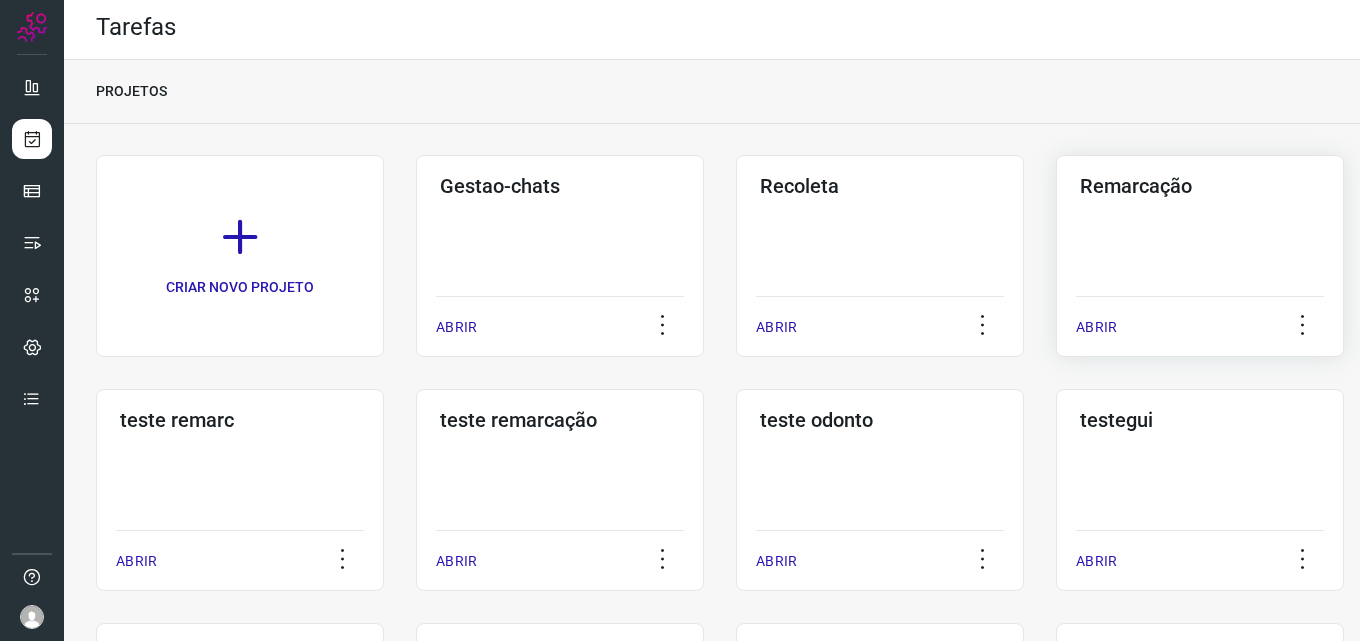 click on "Remarcação  ABRIR" 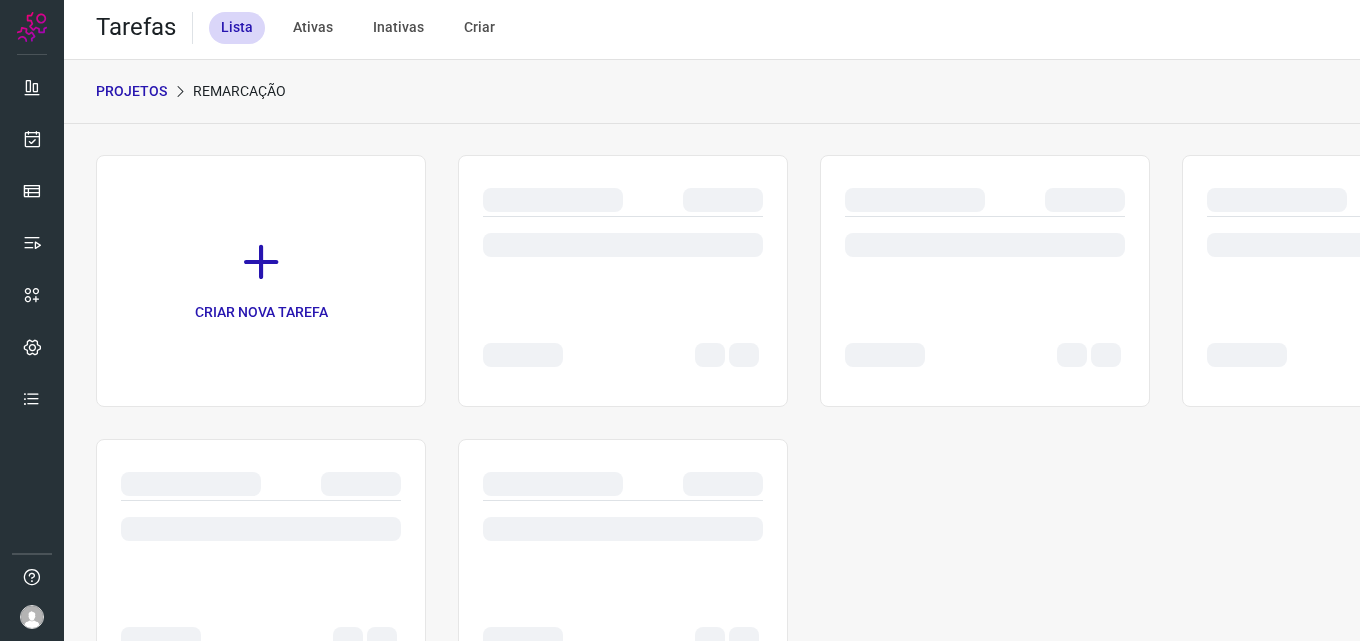 scroll, scrollTop: 0, scrollLeft: 0, axis: both 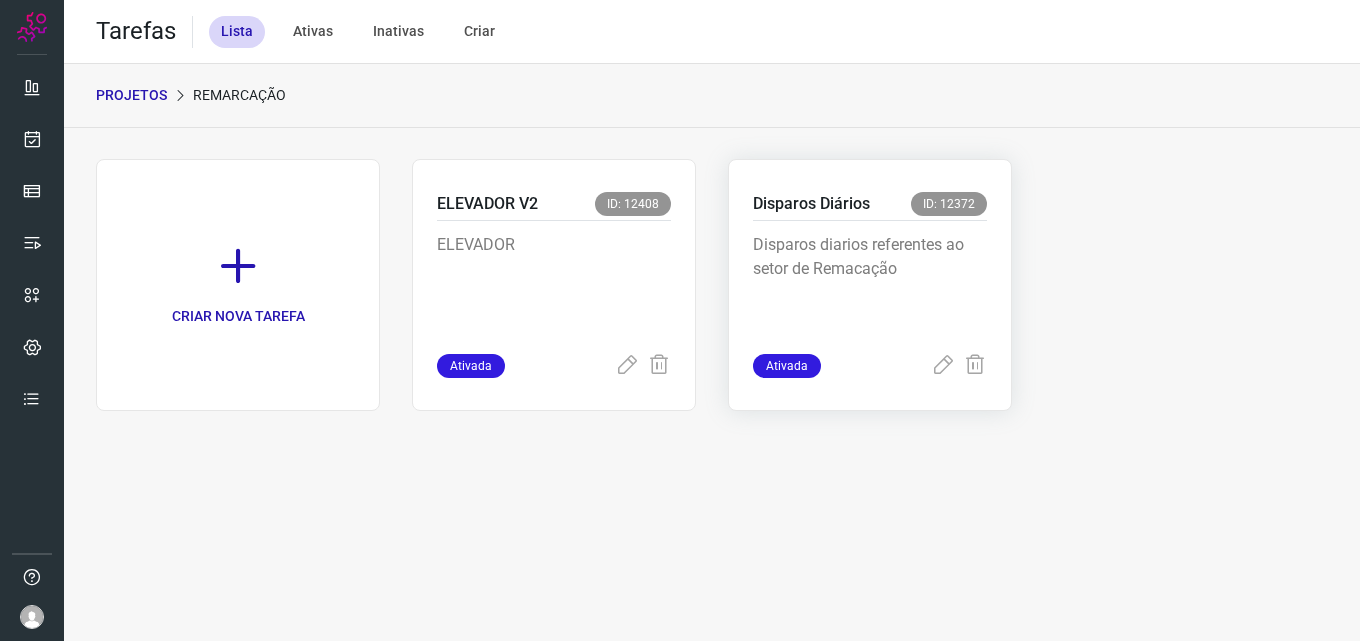 click on "Disparos diarios referentes ao setor de Remacação" at bounding box center [870, 283] 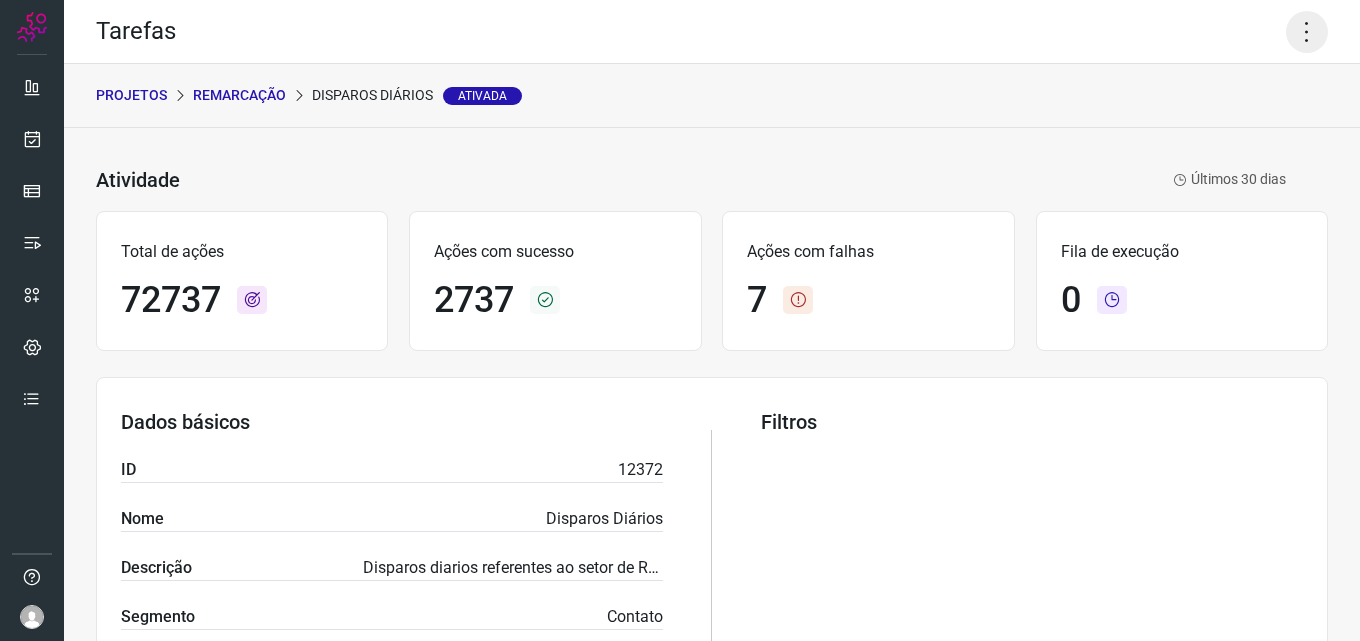 click 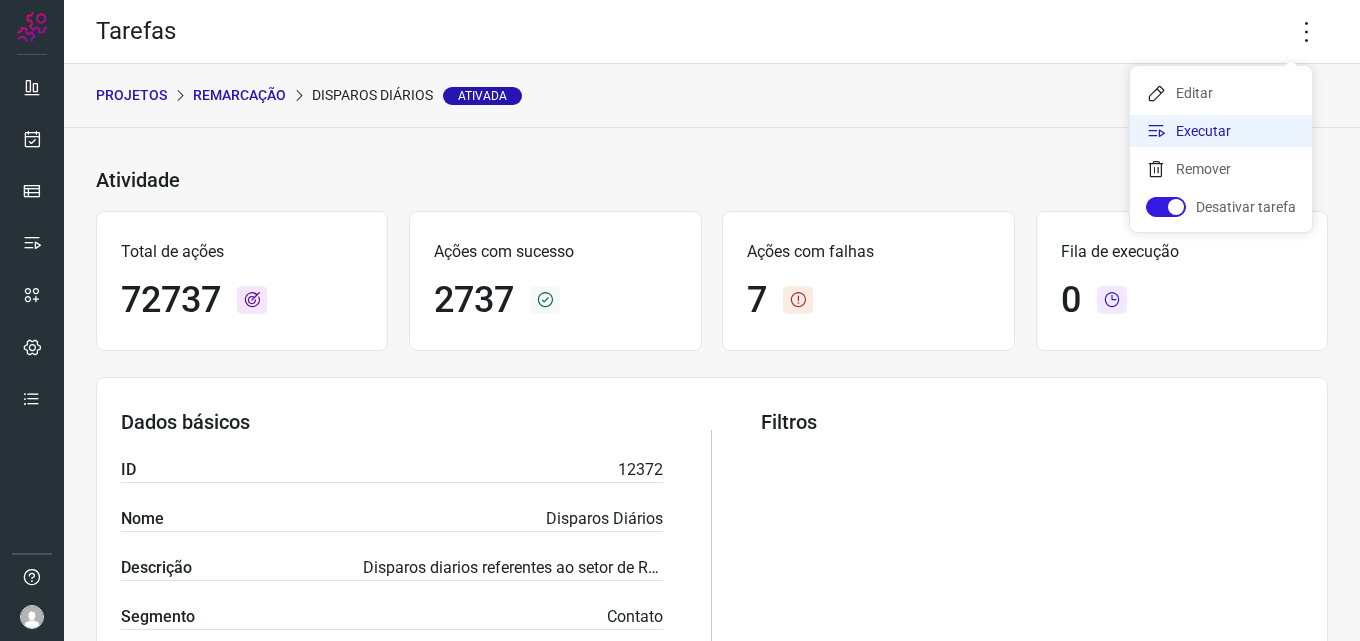 click on "Executar" 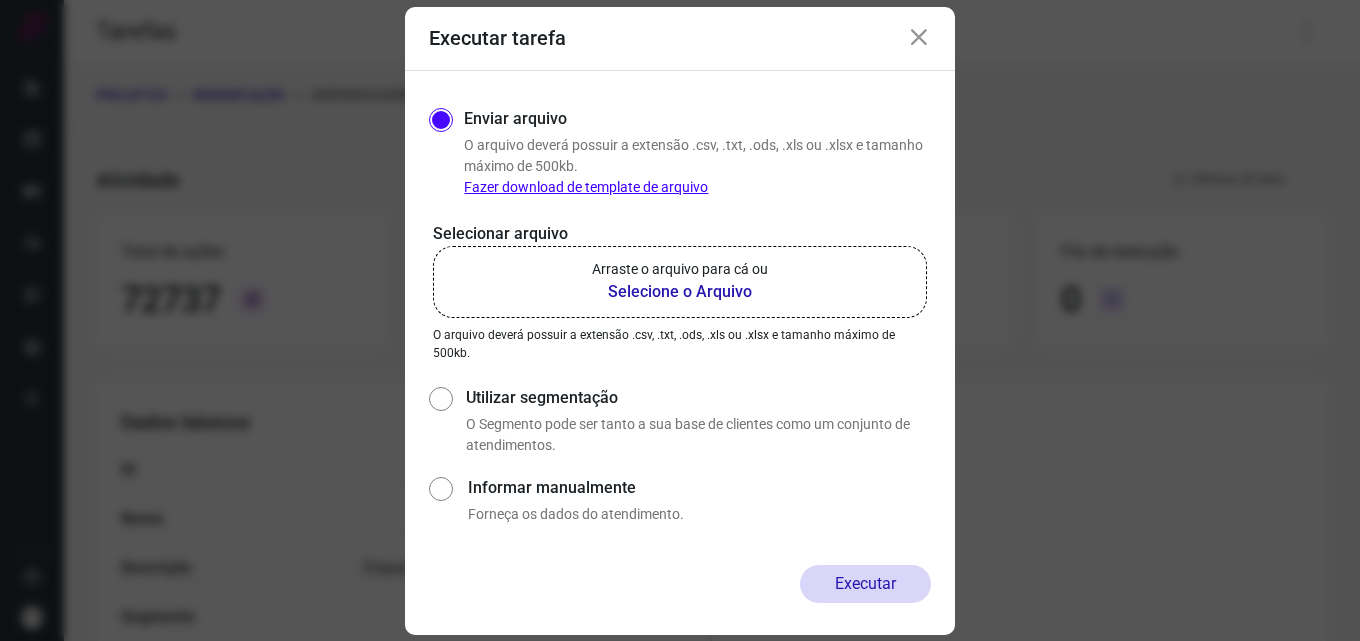 click on "Selecione o Arquivo" at bounding box center [680, 292] 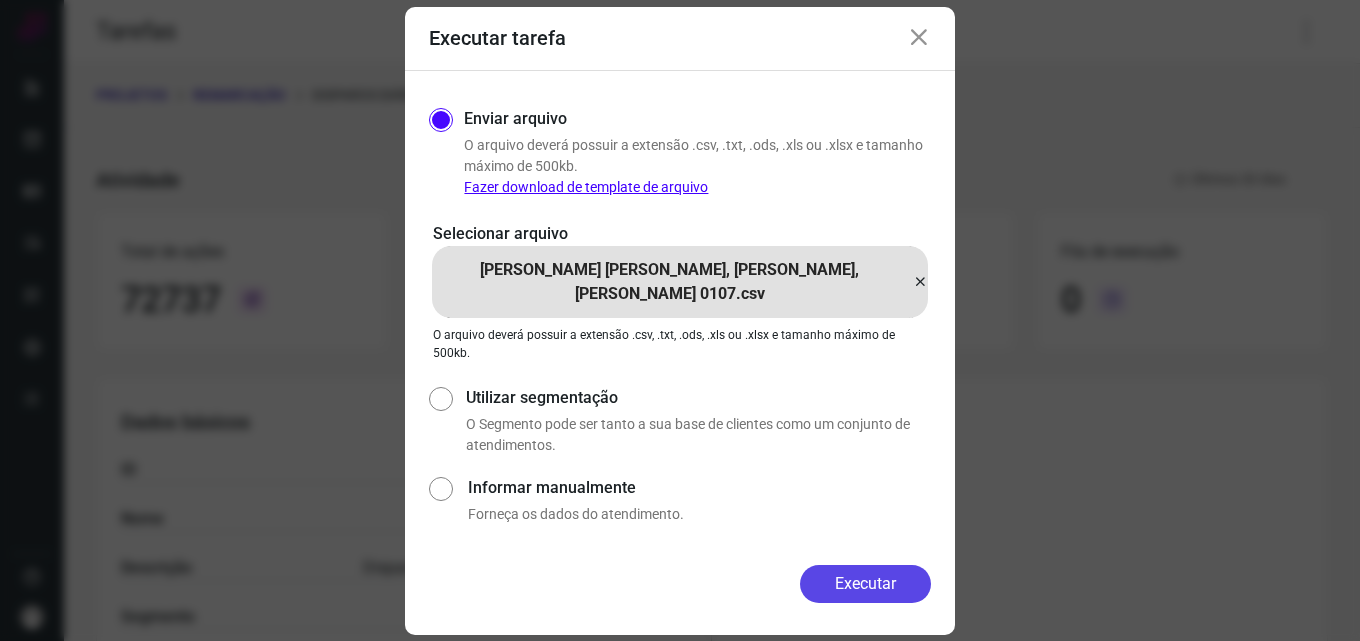 click on "Executar" at bounding box center (865, 584) 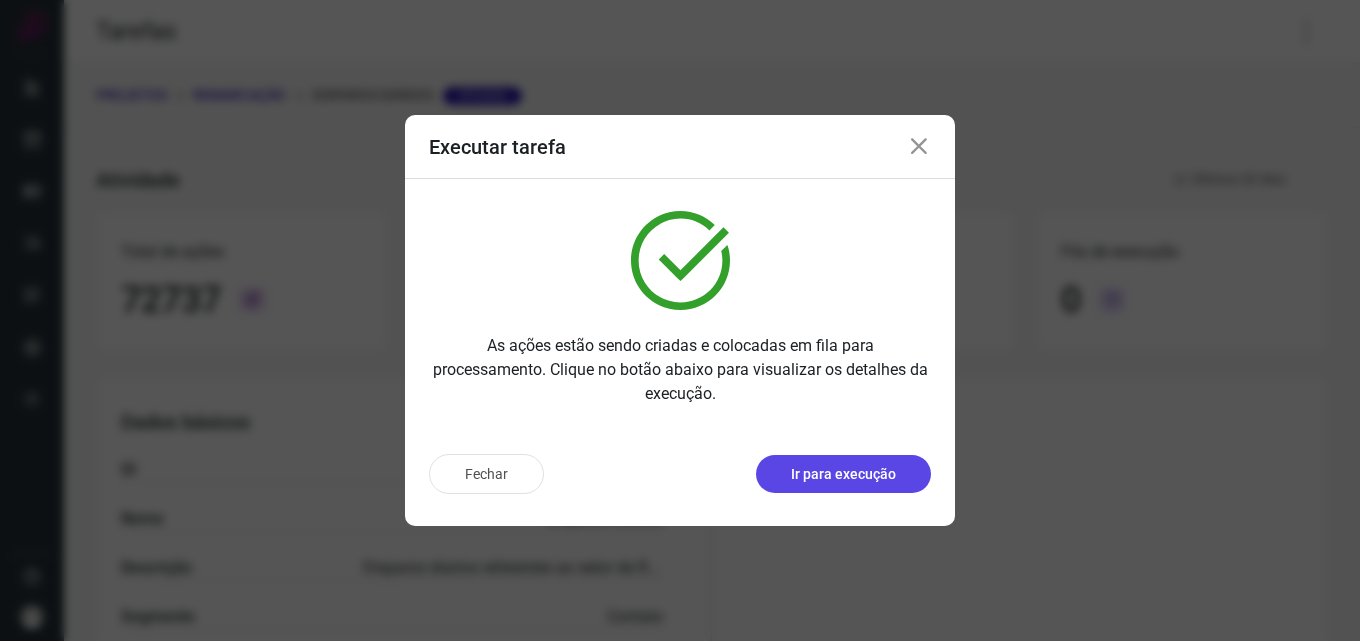 click on "Ir para execução" at bounding box center [843, 474] 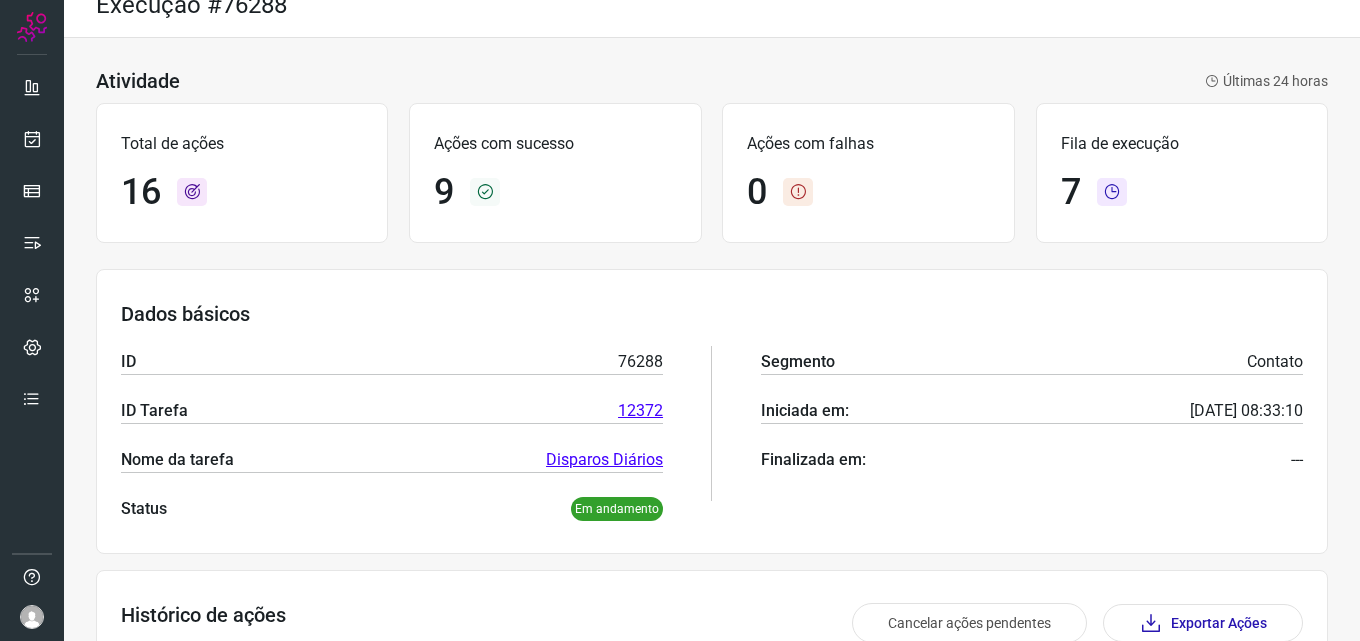 scroll, scrollTop: 0, scrollLeft: 0, axis: both 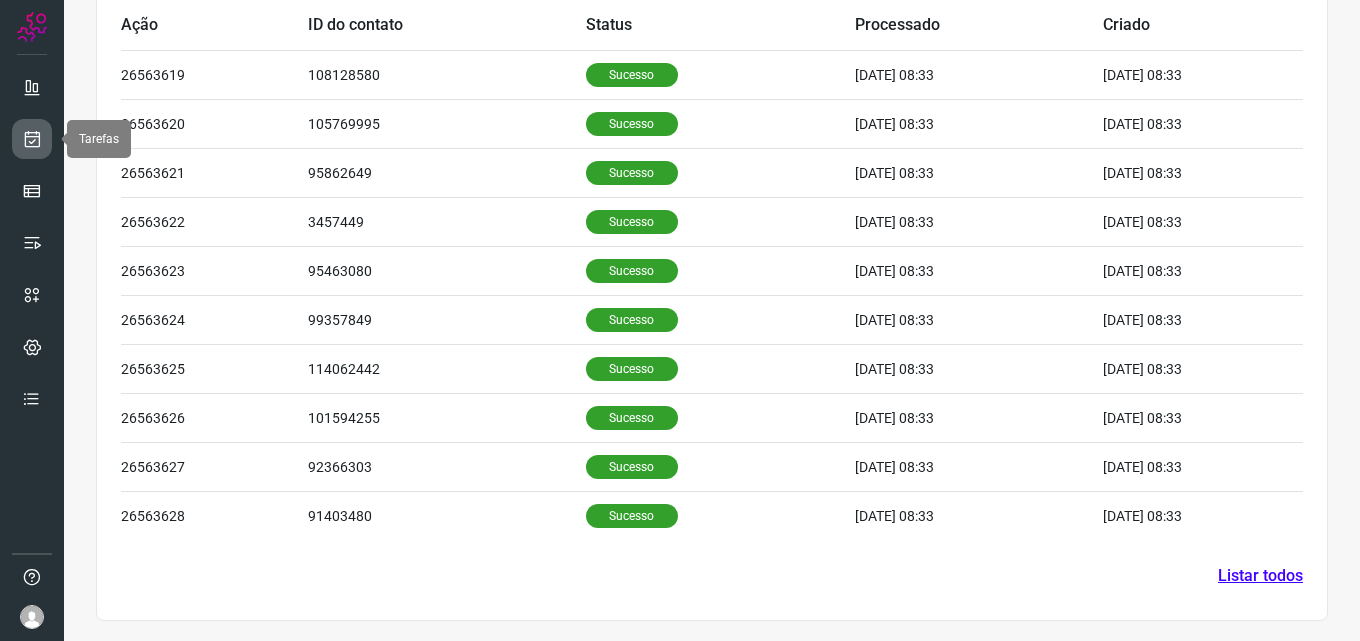 click at bounding box center [32, 139] 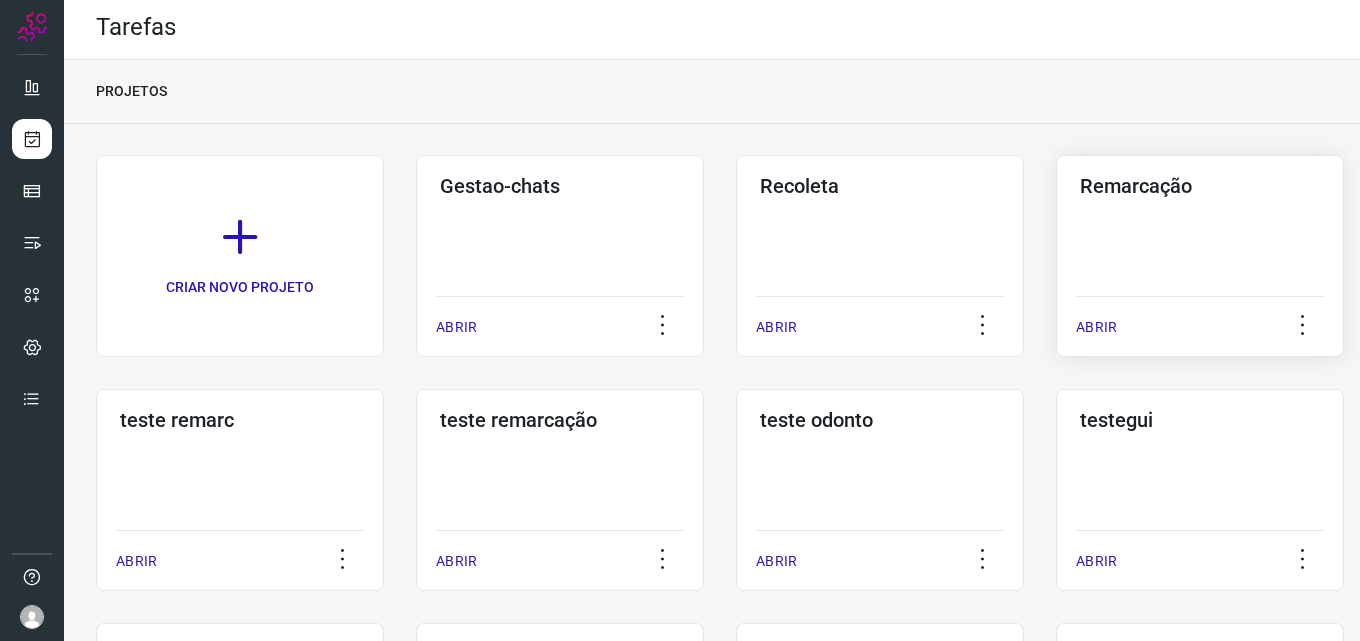 click on "Remarcação" at bounding box center [1200, 186] 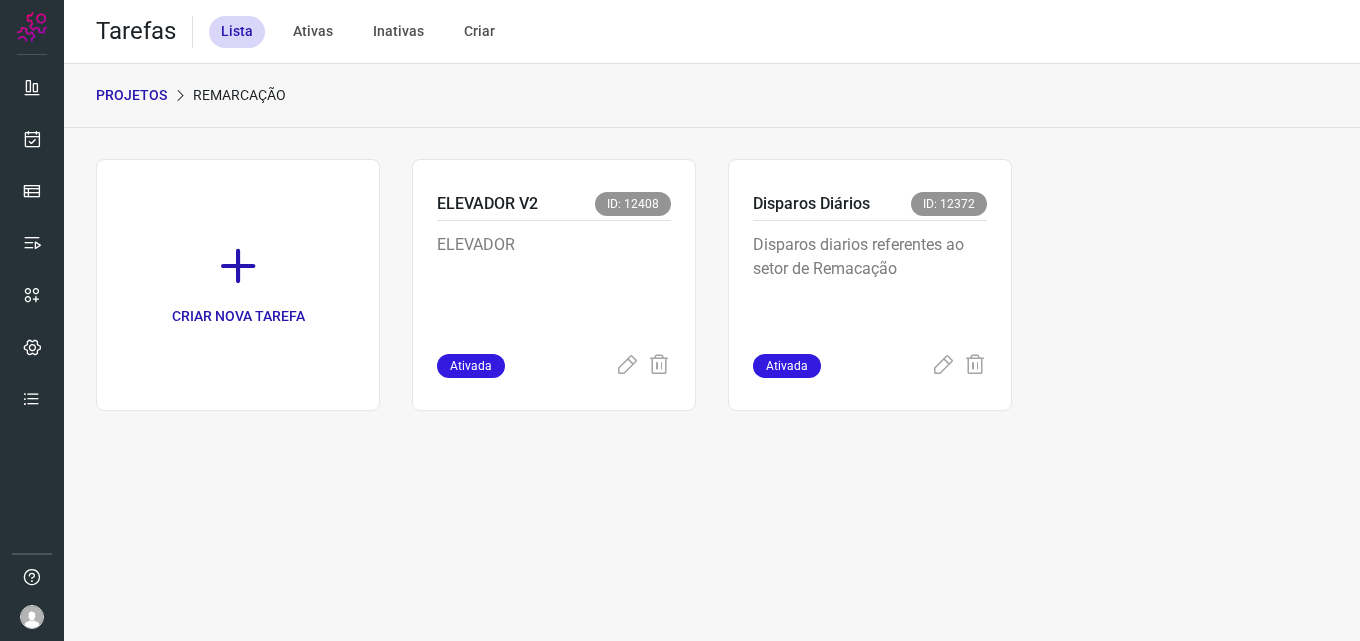 scroll, scrollTop: 0, scrollLeft: 0, axis: both 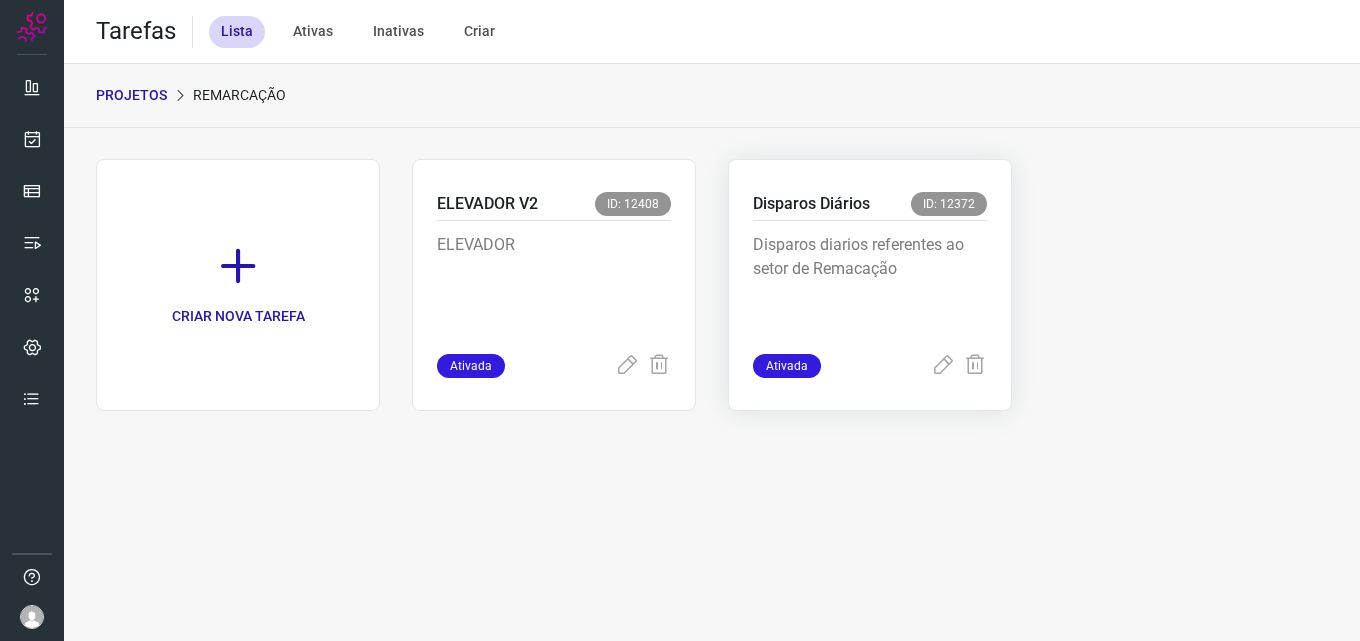click on "Disparos diarios referentes ao setor de Remacação" at bounding box center [870, 283] 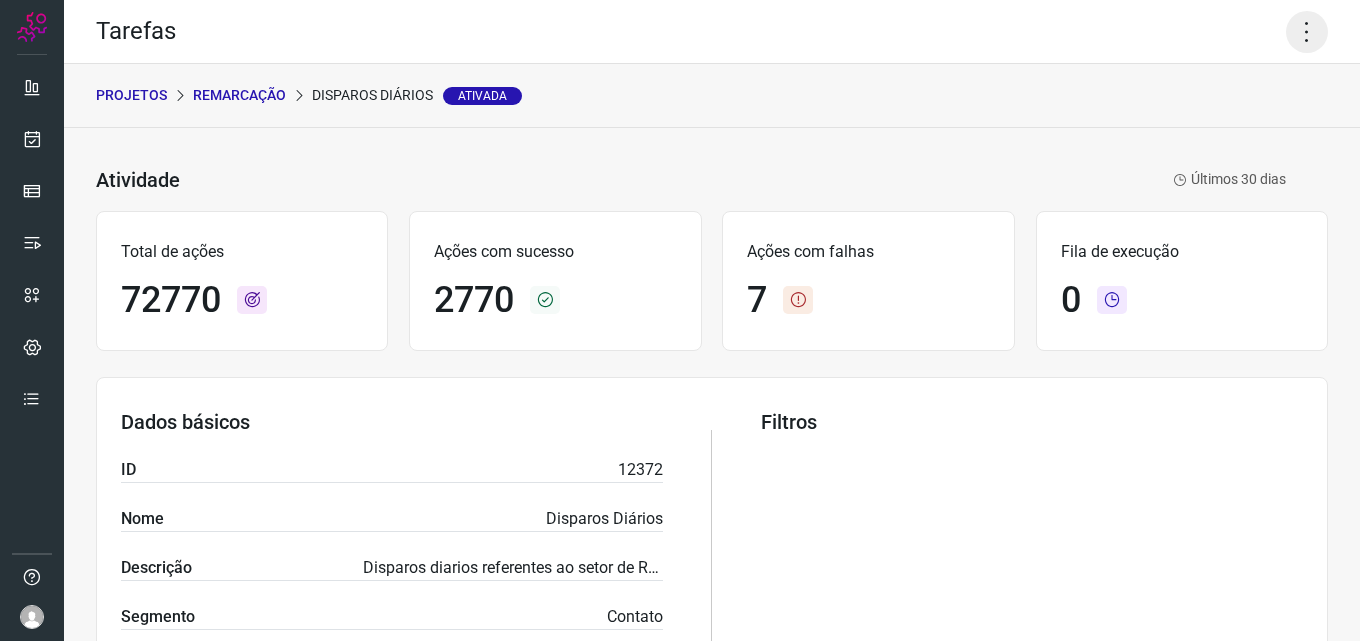 click 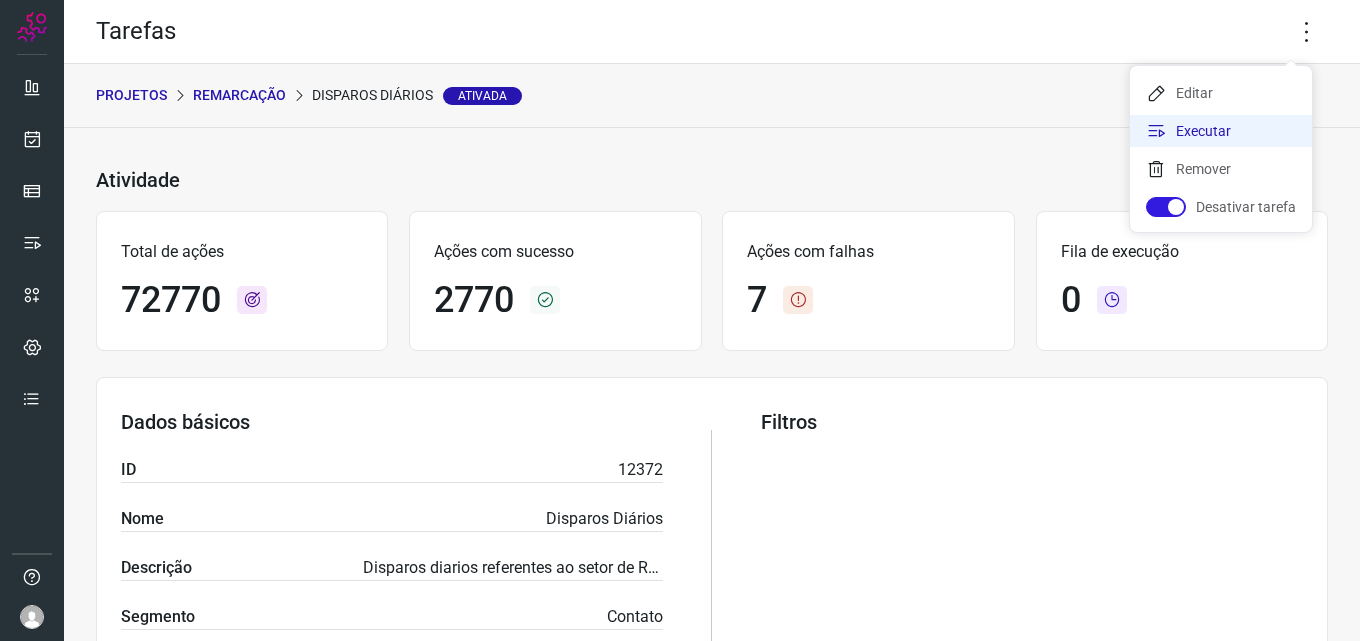 click on "Executar" 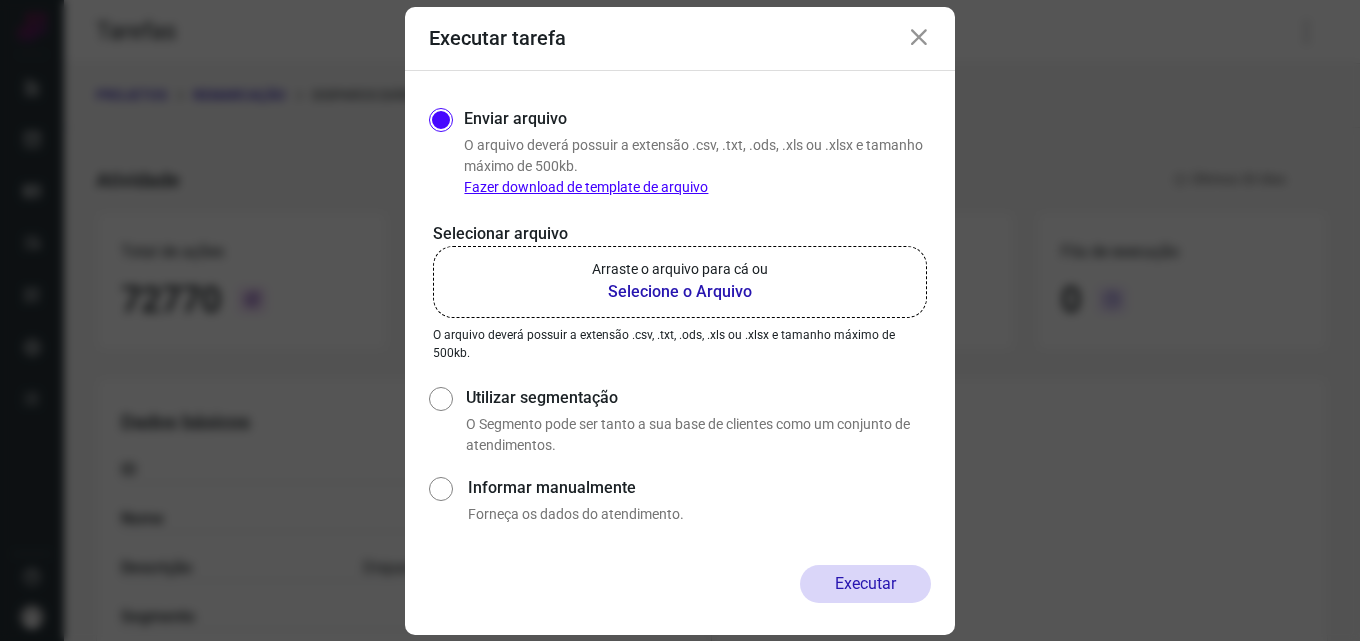 click on "Selecione o Arquivo" at bounding box center (680, 292) 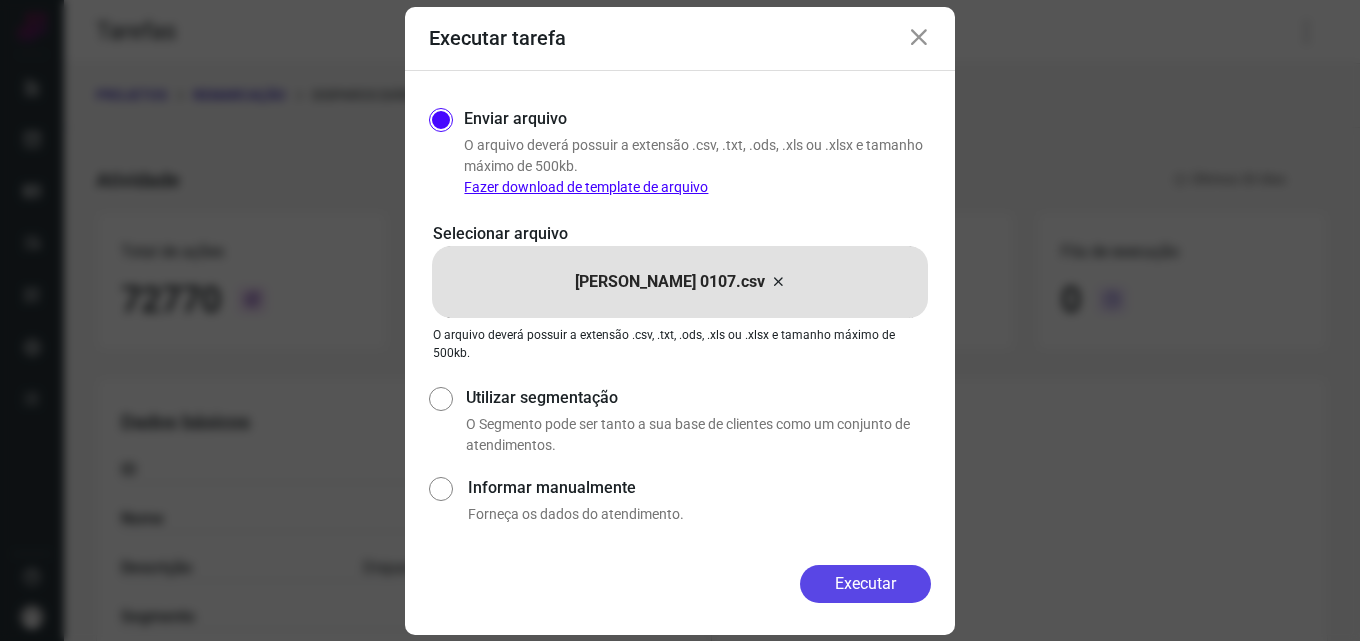 click on "Executar" at bounding box center [865, 584] 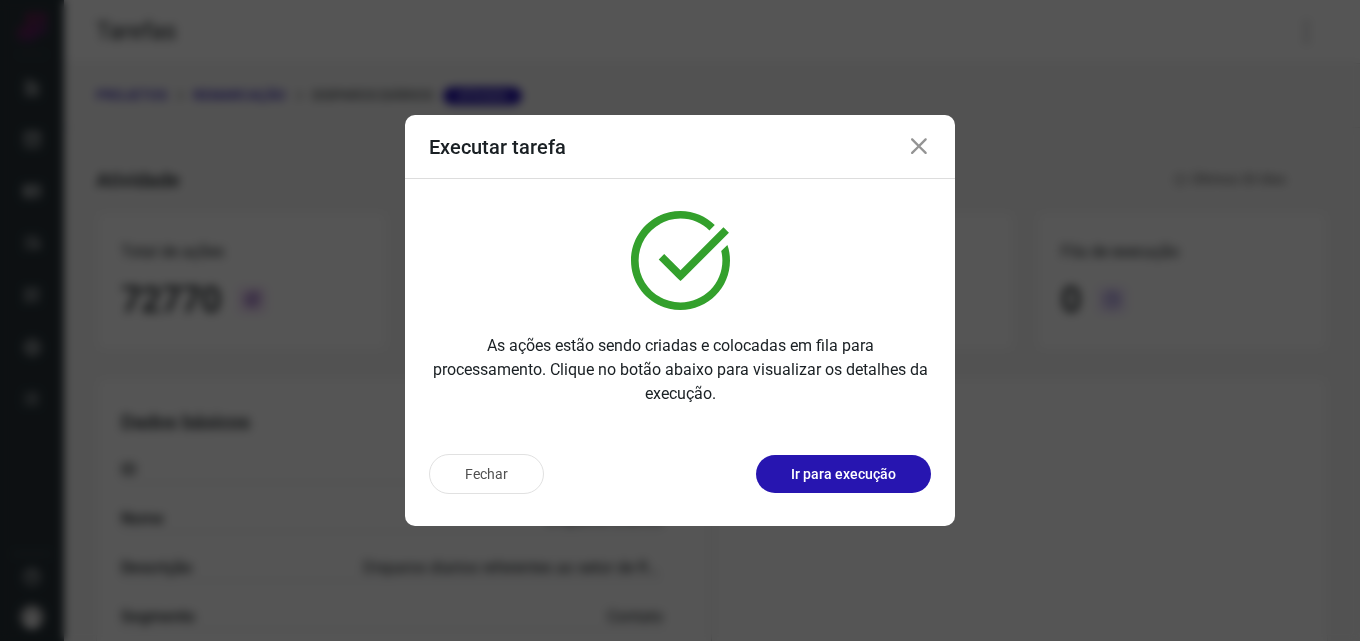 click on "Ir para execução" at bounding box center [843, 474] 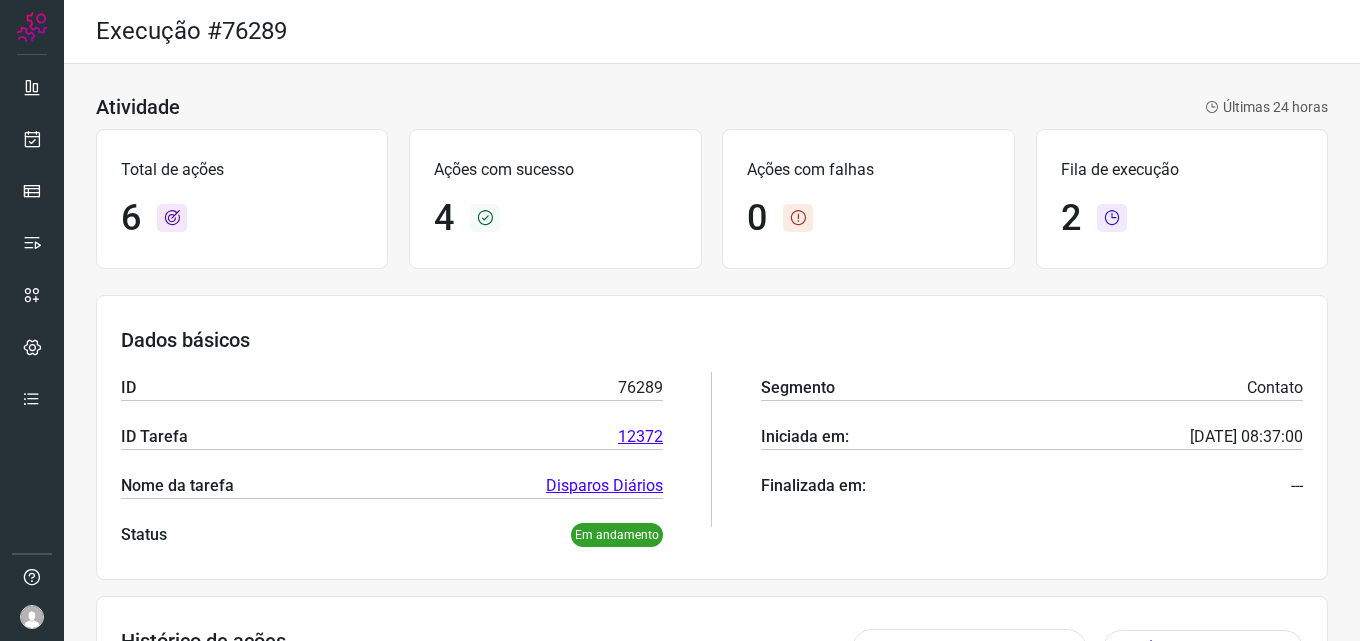 scroll, scrollTop: 167, scrollLeft: 0, axis: vertical 